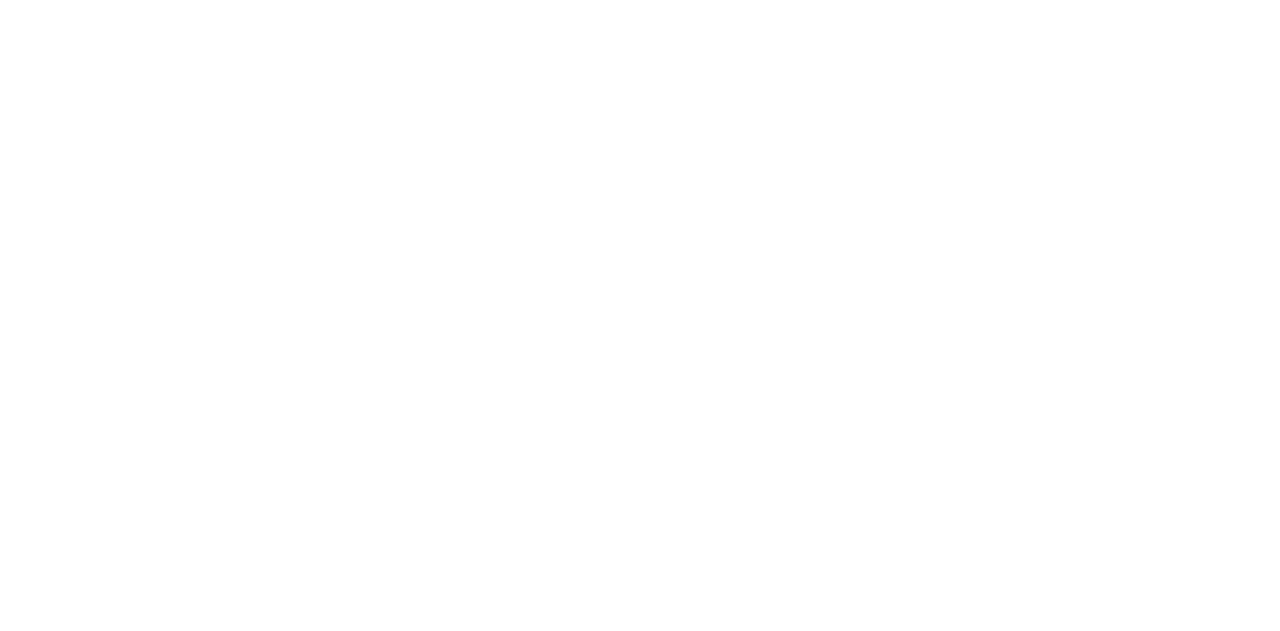 scroll, scrollTop: 0, scrollLeft: 0, axis: both 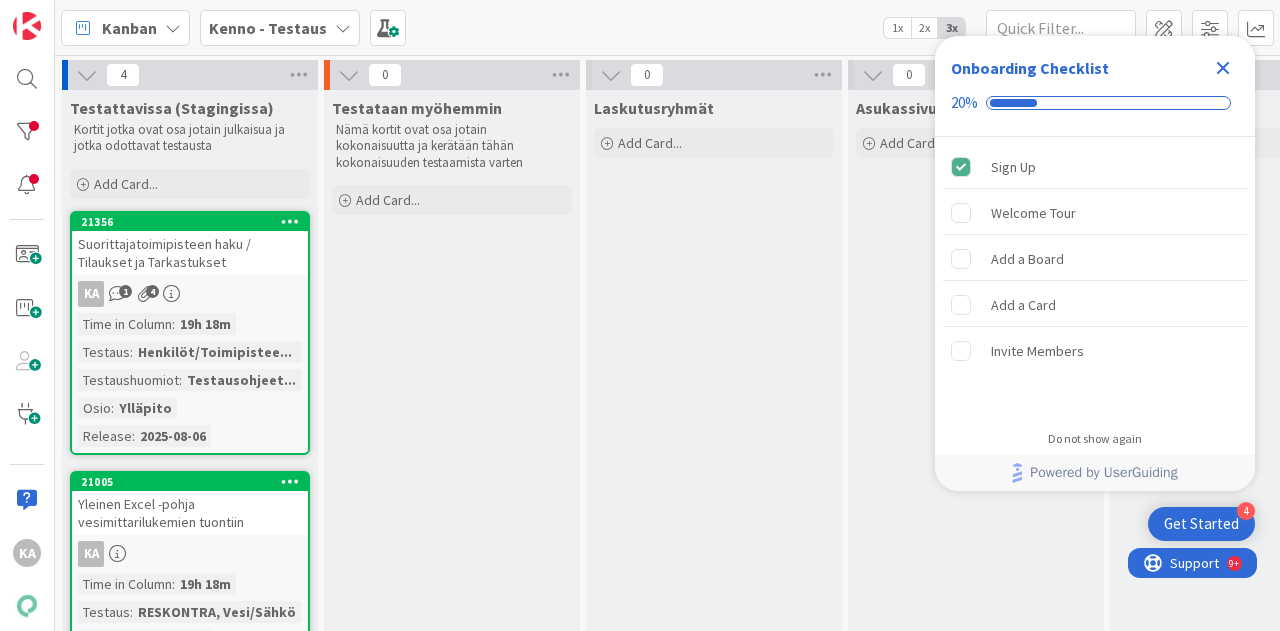 click 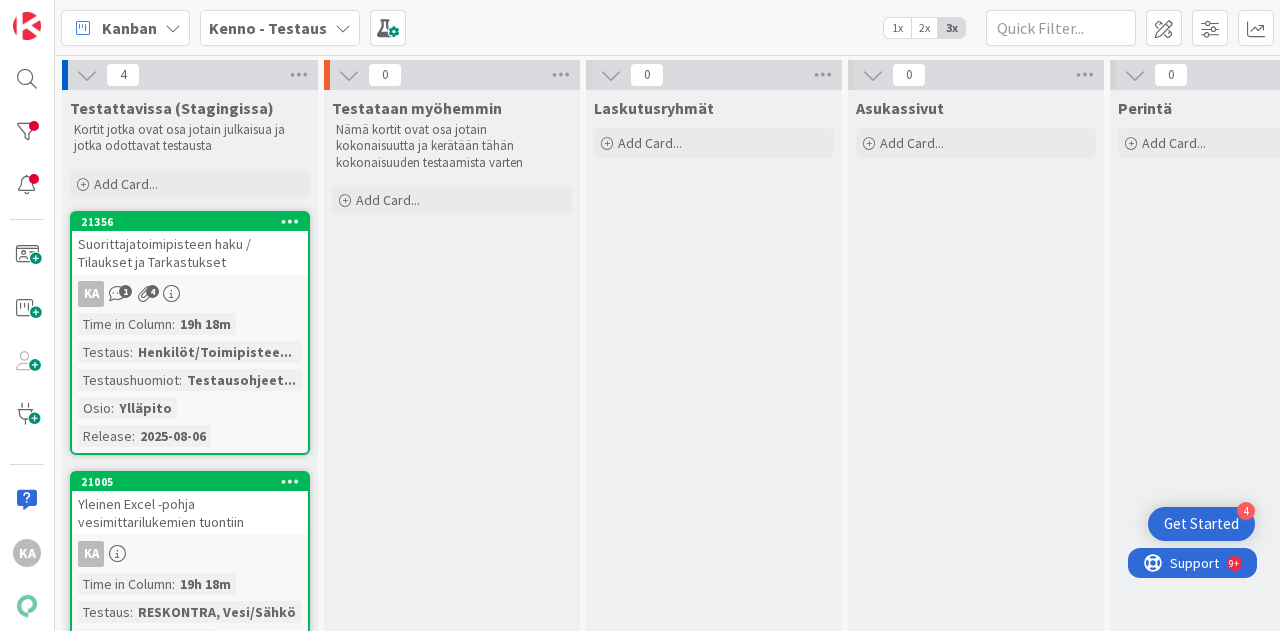scroll, scrollTop: 0, scrollLeft: 0, axis: both 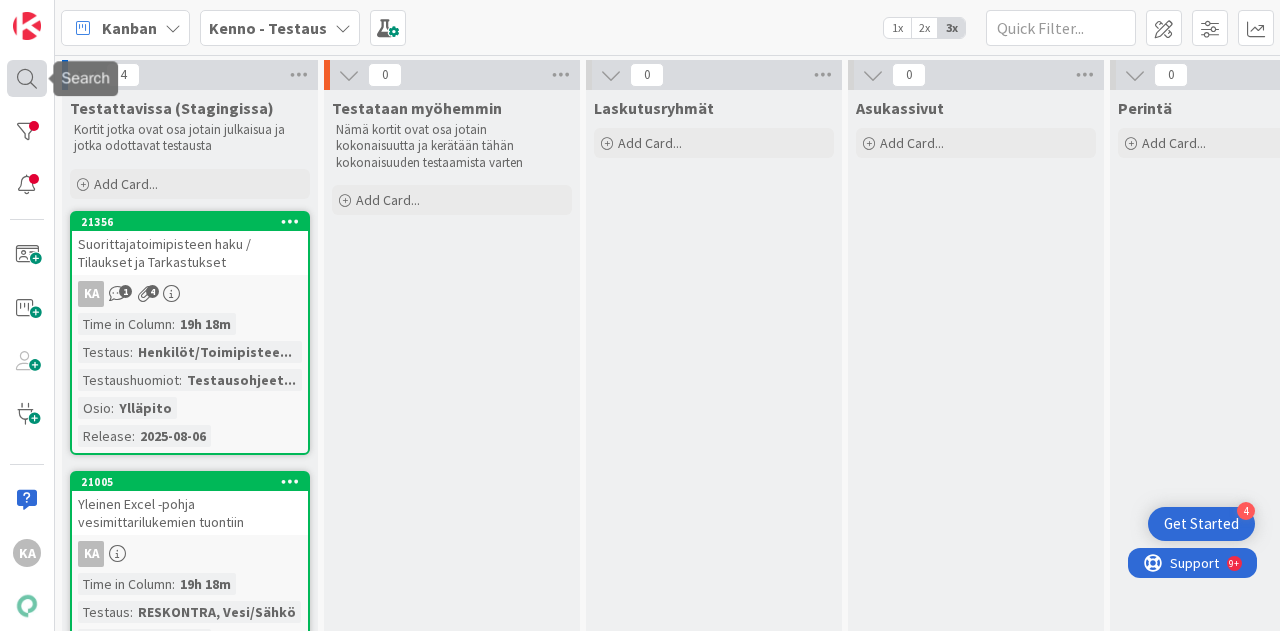 click at bounding box center [27, 78] 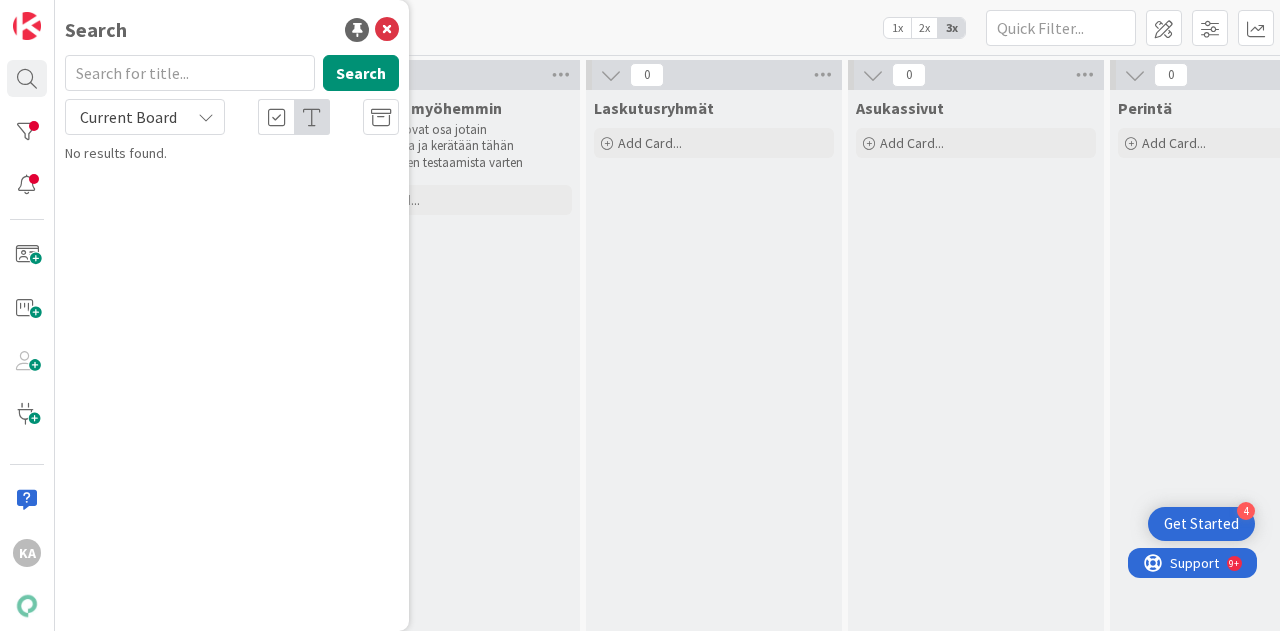 click on "Current Board" at bounding box center (128, 117) 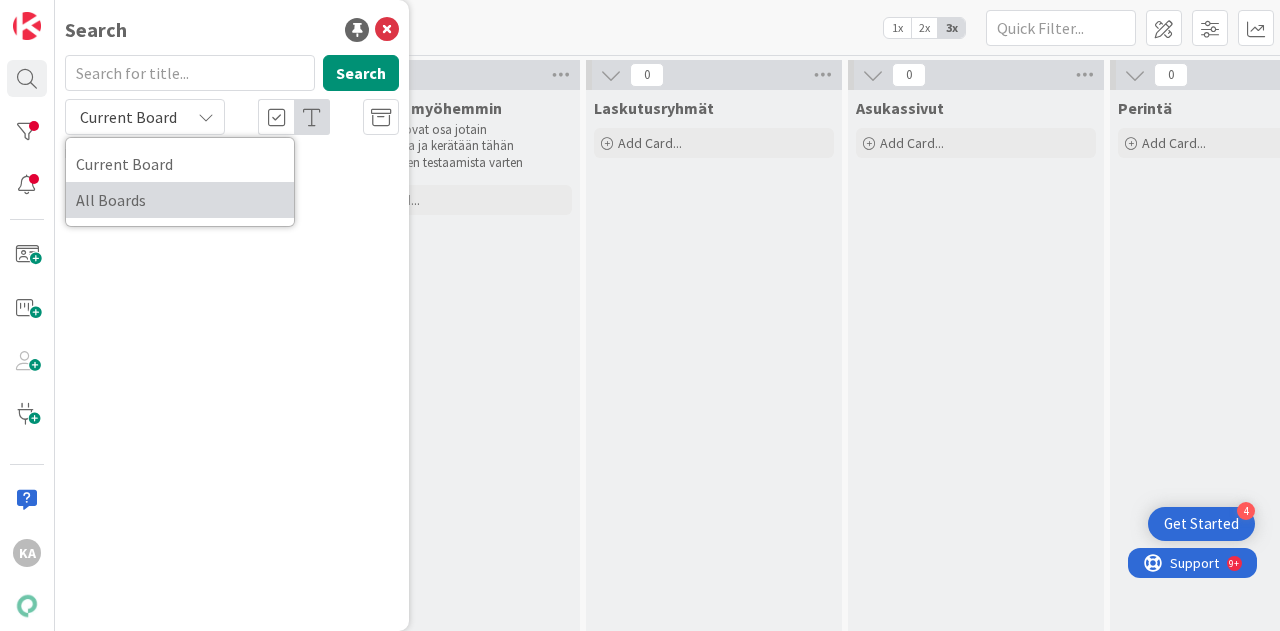 click on "All Boards" at bounding box center [180, 200] 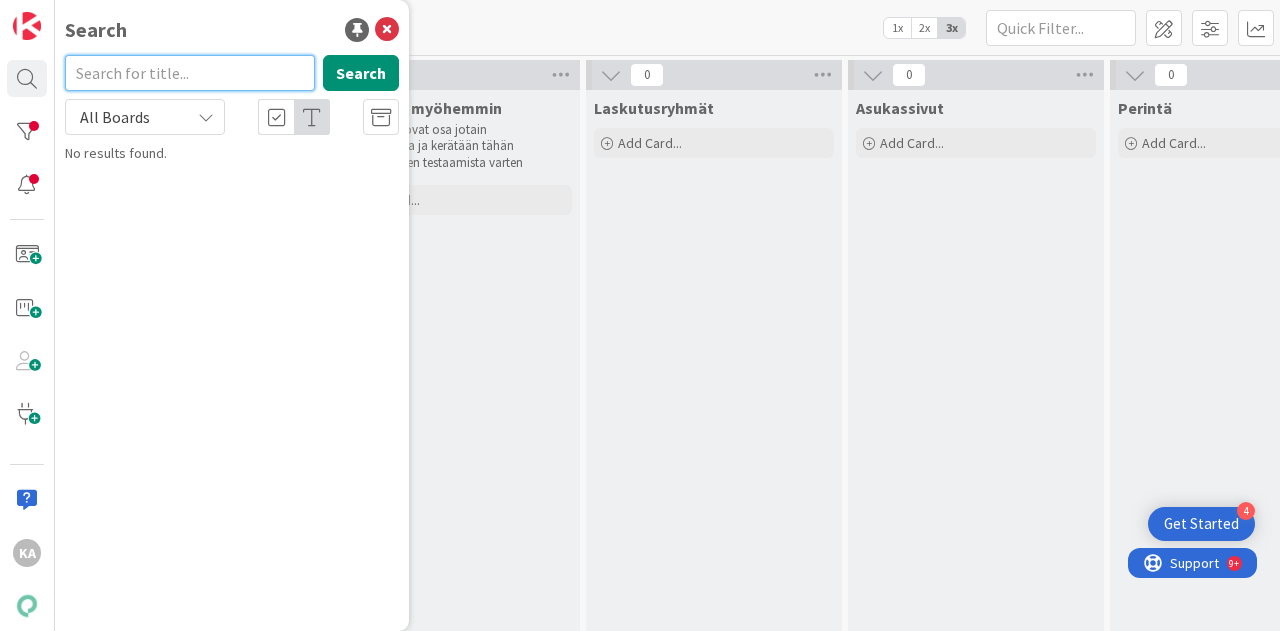 click at bounding box center (190, 73) 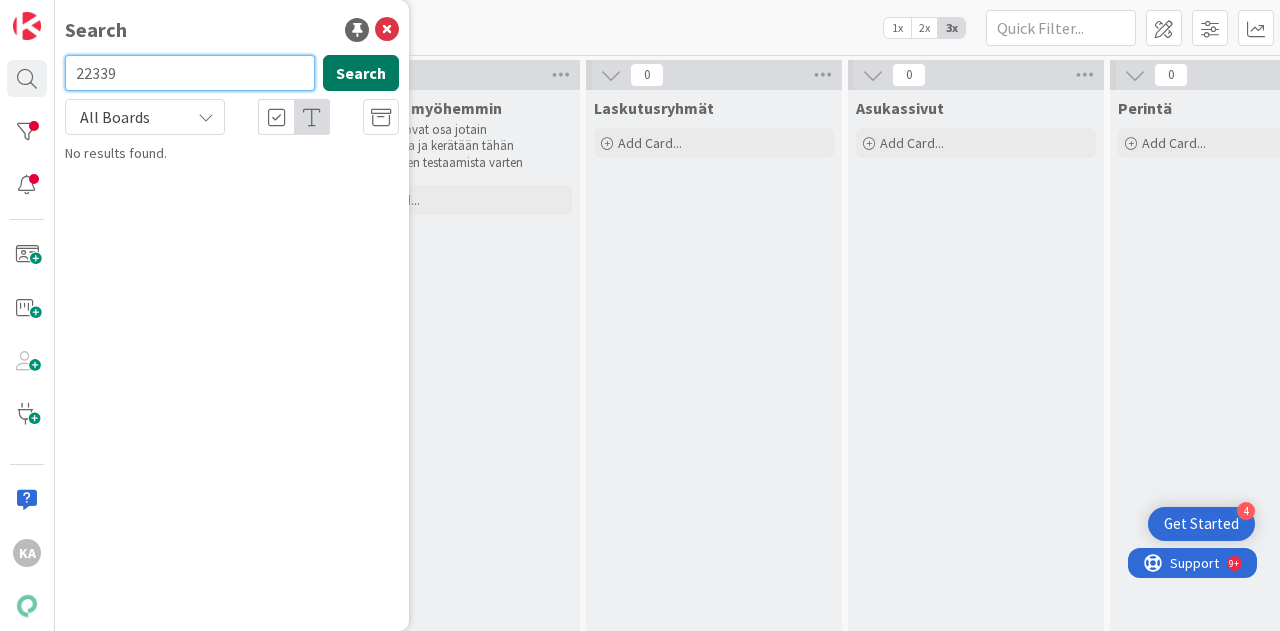 type on "22339" 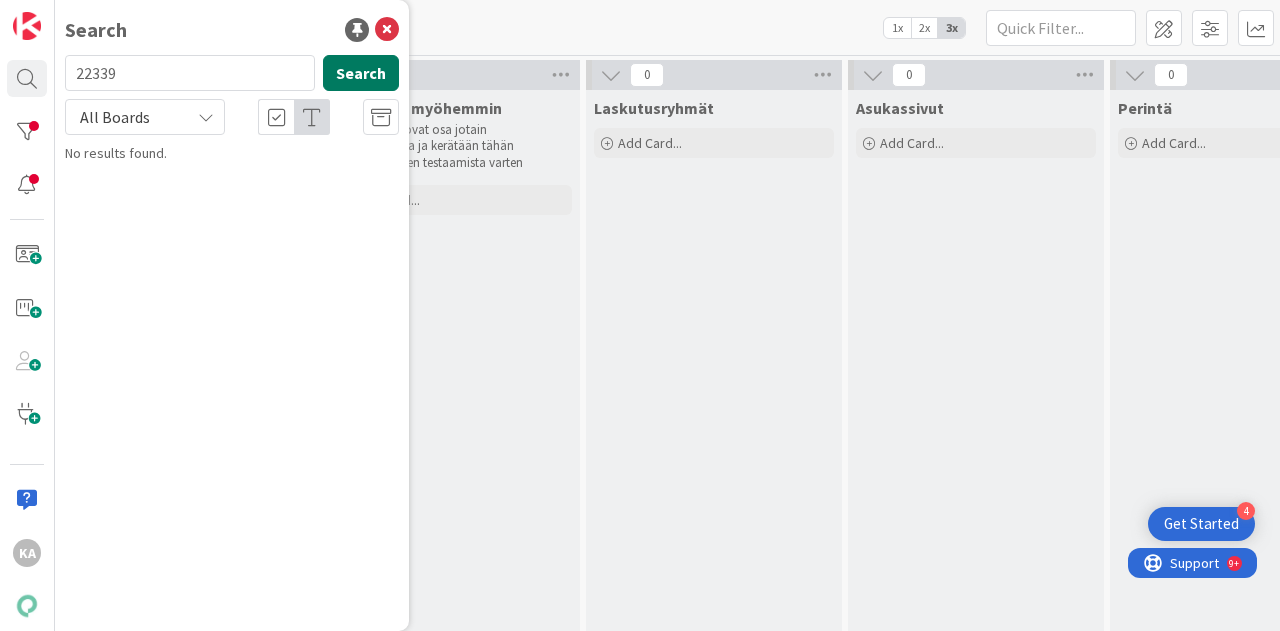 click on "Search" at bounding box center (361, 73) 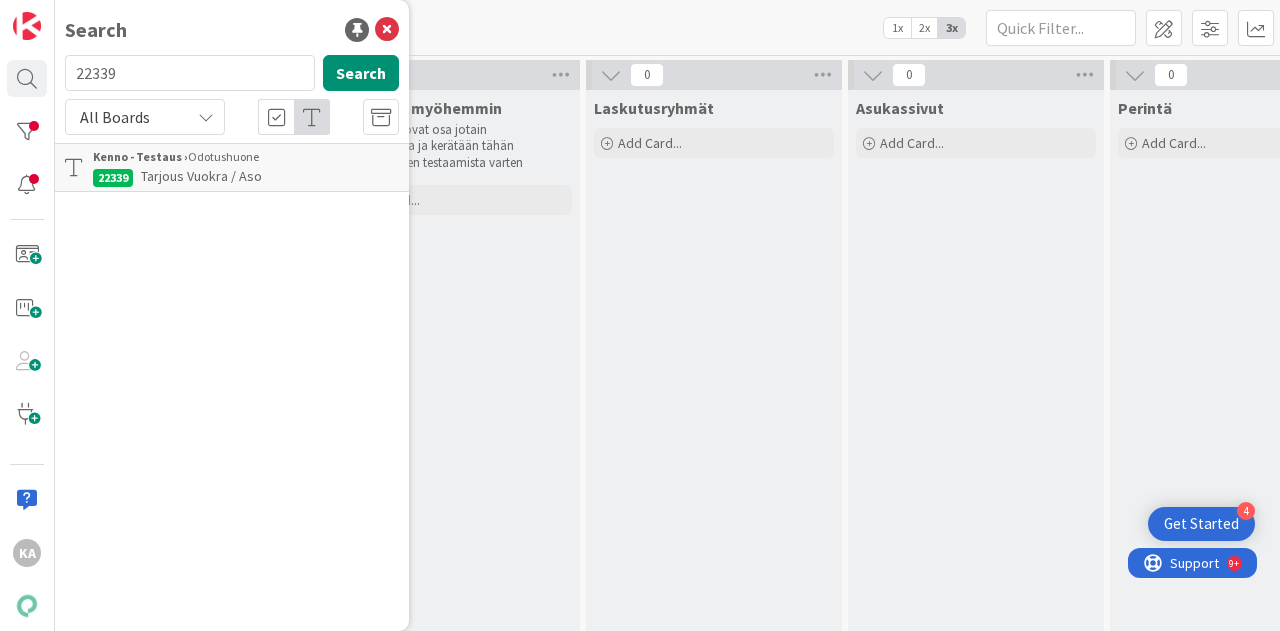 click on "Tarjous Vuokra / Aso" at bounding box center (201, 176) 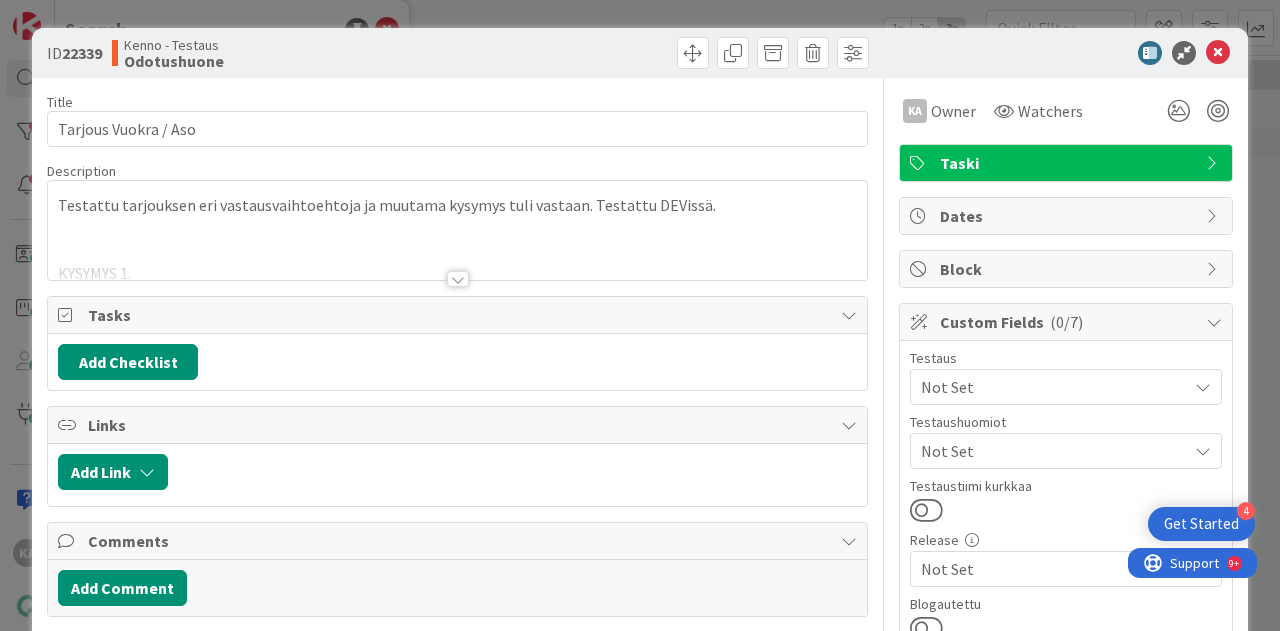 scroll, scrollTop: 0, scrollLeft: 0, axis: both 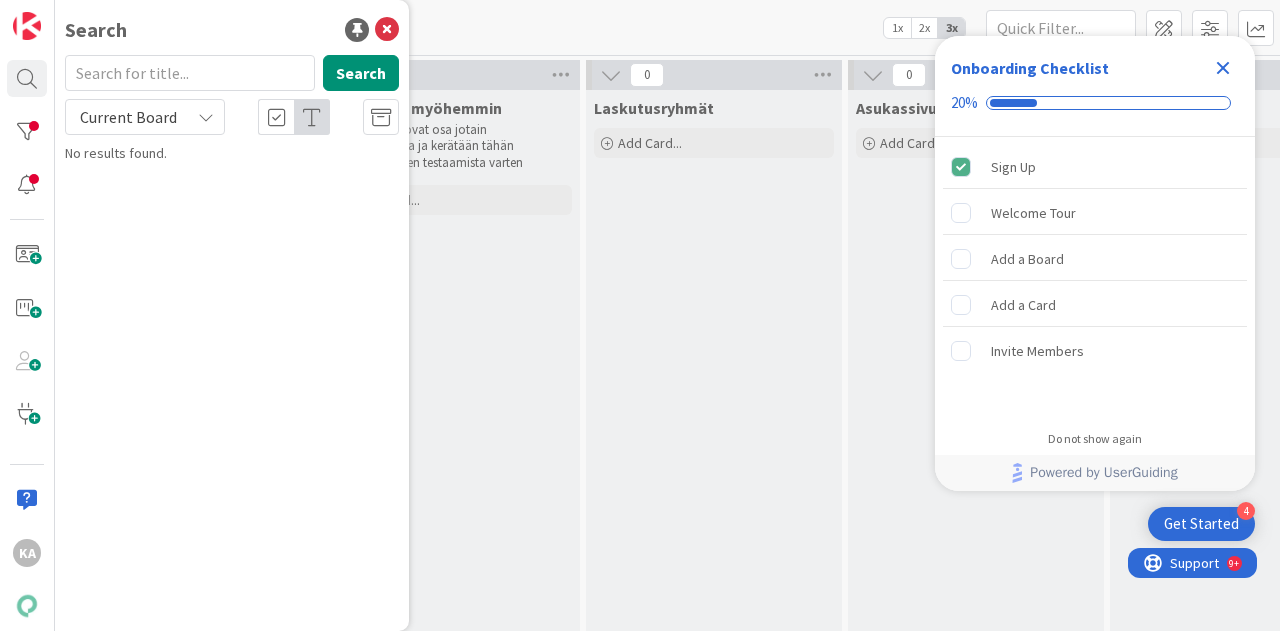 click on "Kanban Kenno - Testaus 1x 2x 3x" at bounding box center (667, 27) 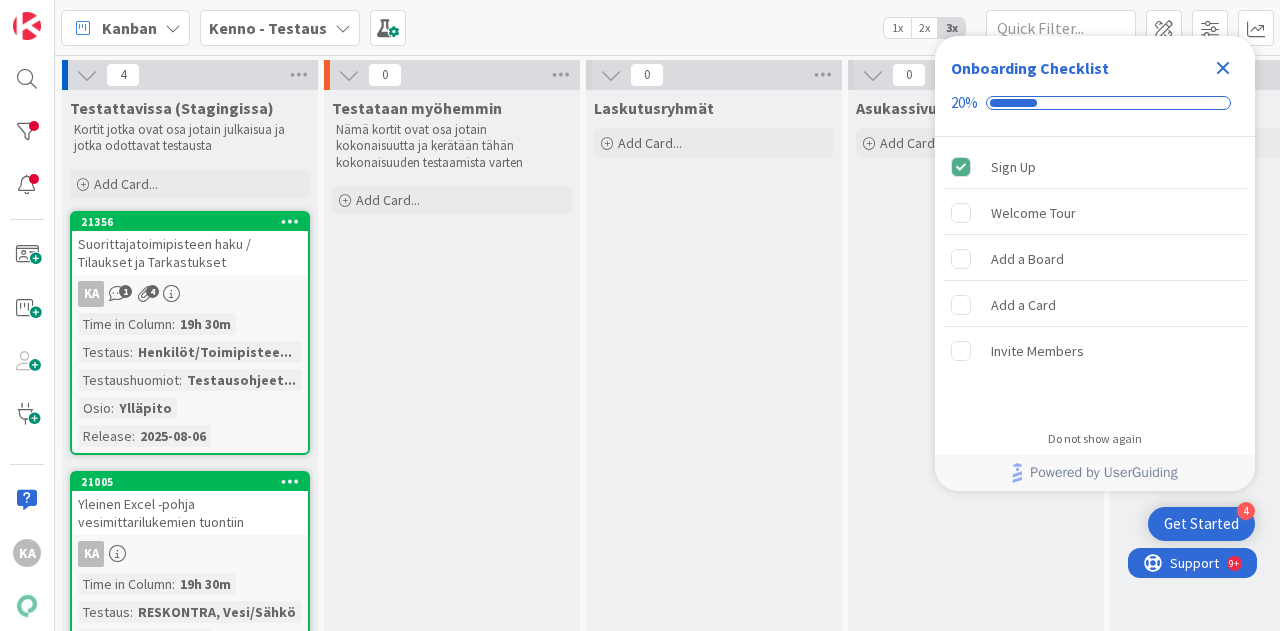 click 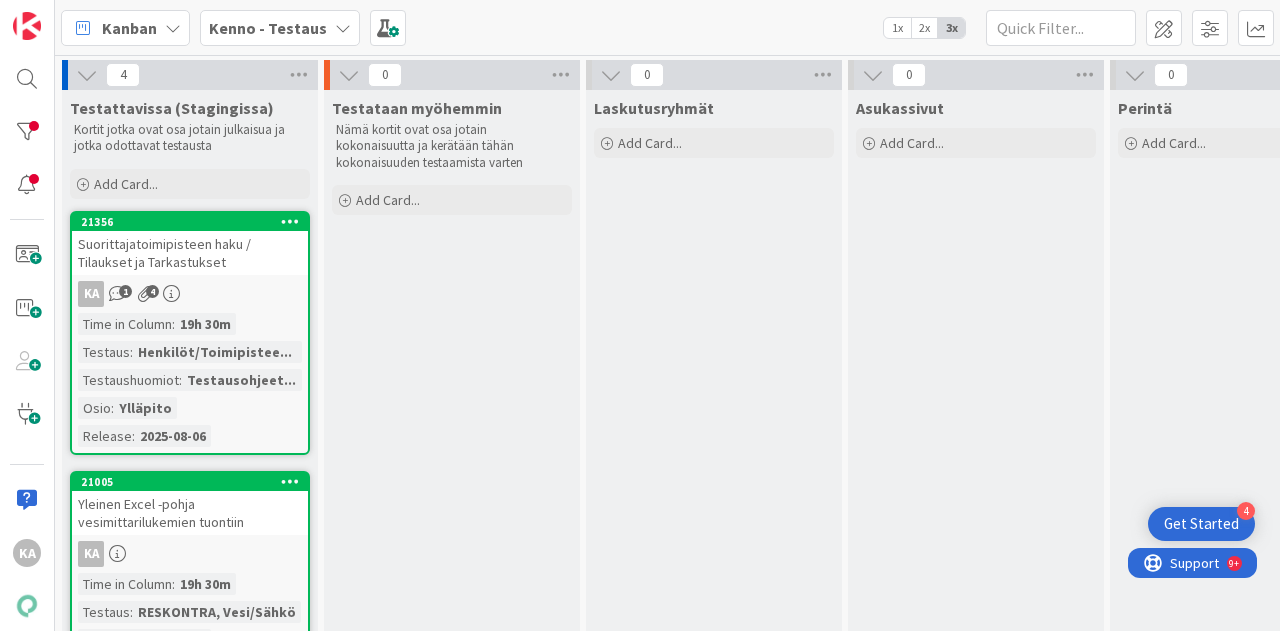 scroll, scrollTop: 0, scrollLeft: 0, axis: both 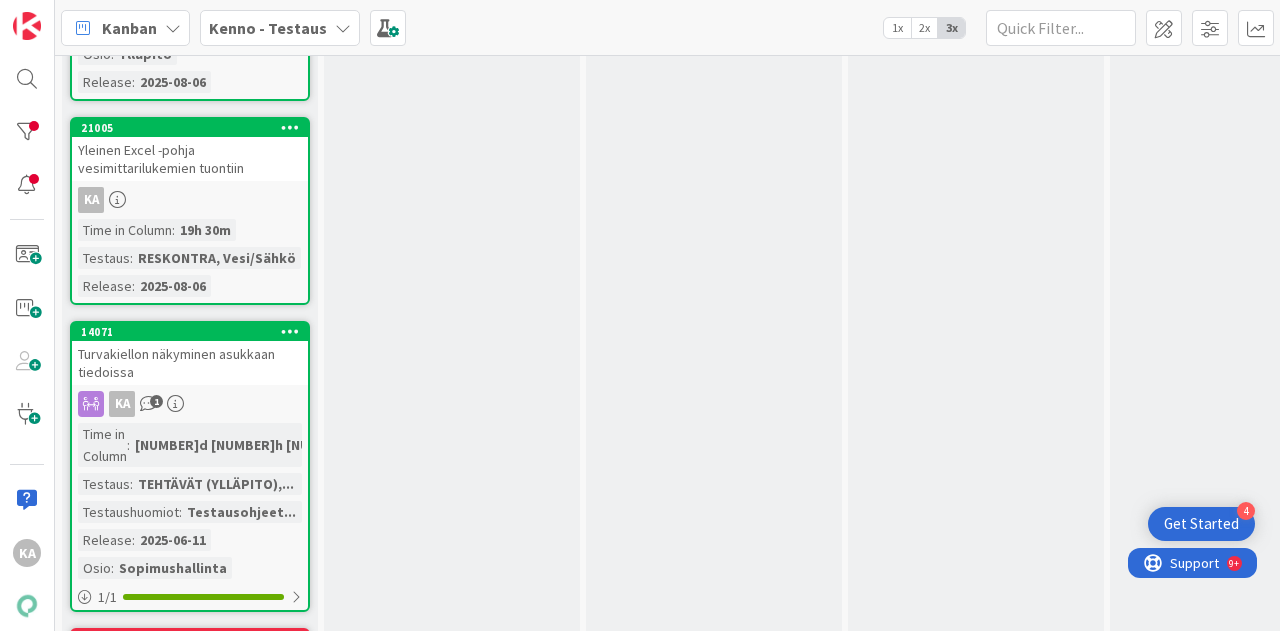click on "Yleinen Excel -pohja vesimittarilukemien tuontiin" at bounding box center (190, 159) 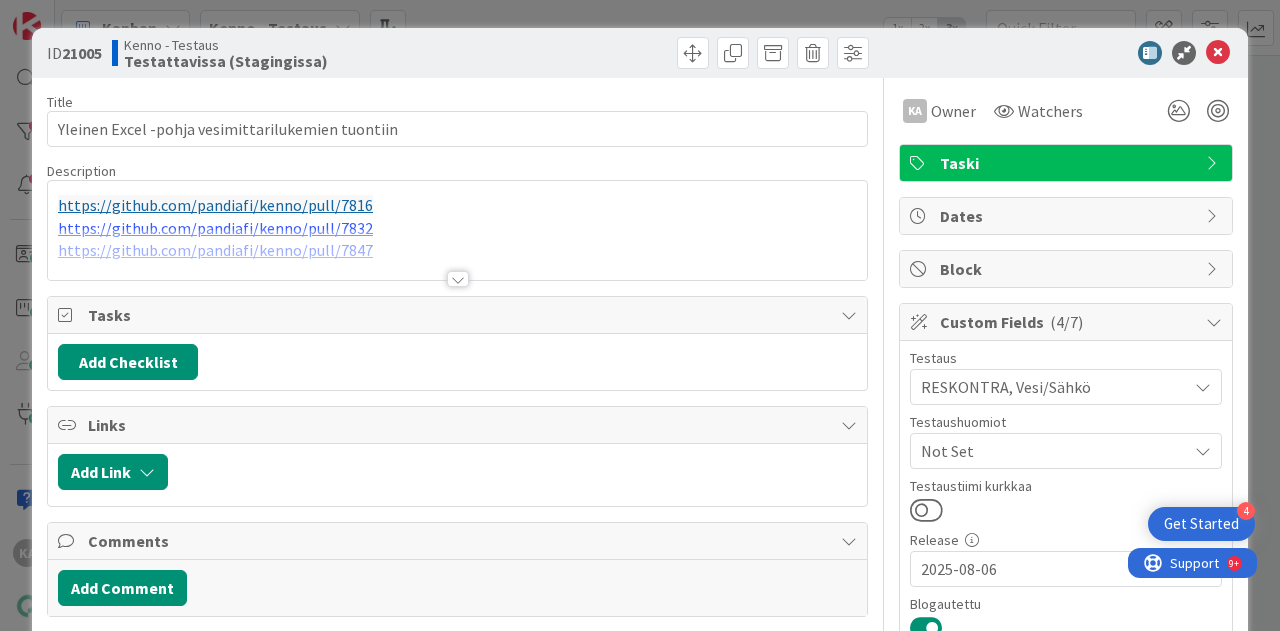 scroll, scrollTop: 0, scrollLeft: 0, axis: both 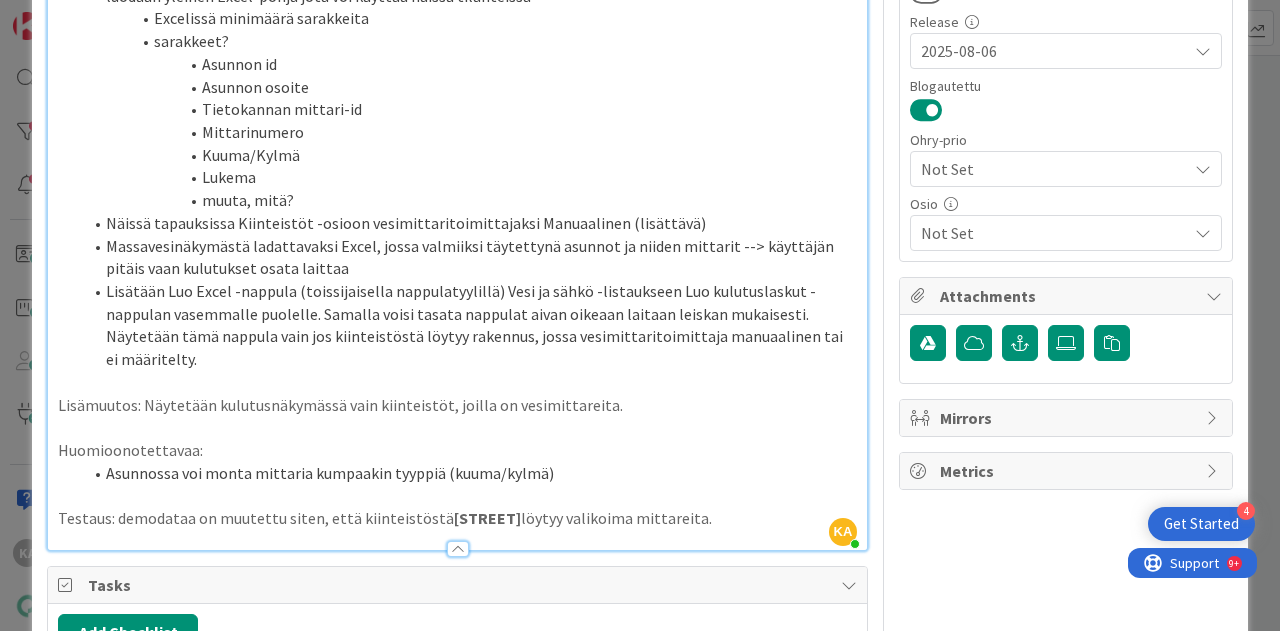 click on "Testaus: demodataa on muutettu siten, että kiinteistöstä  Käkitie 5  löytyy valikoima mittareita." at bounding box center (457, 518) 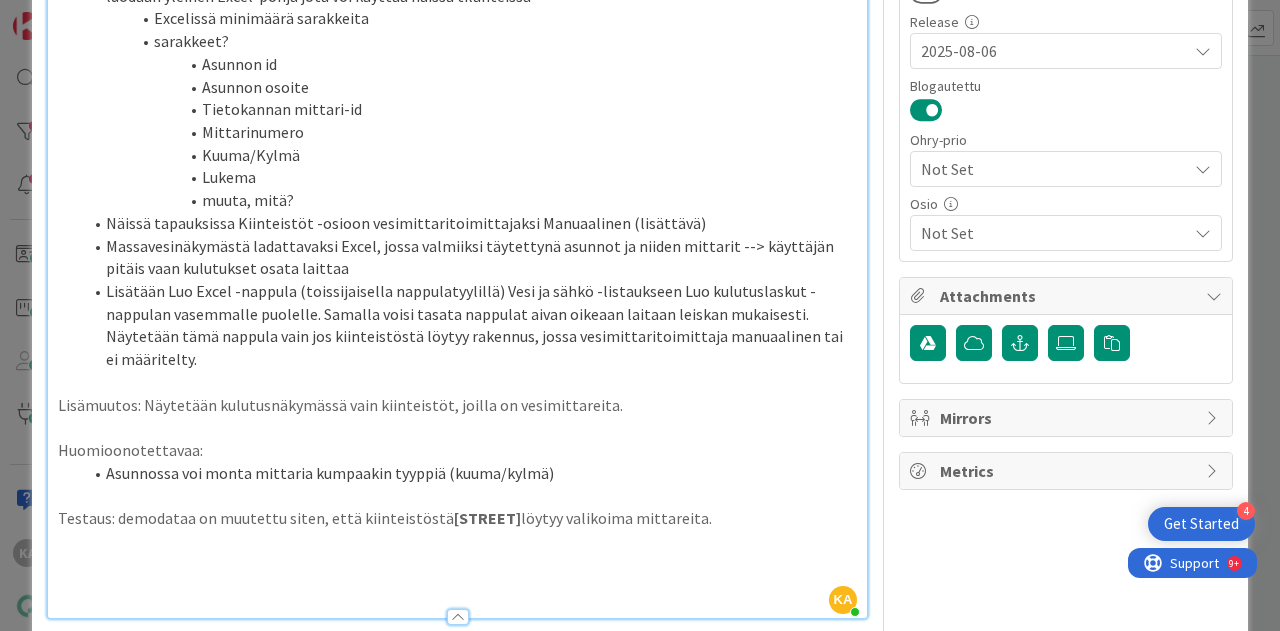 type 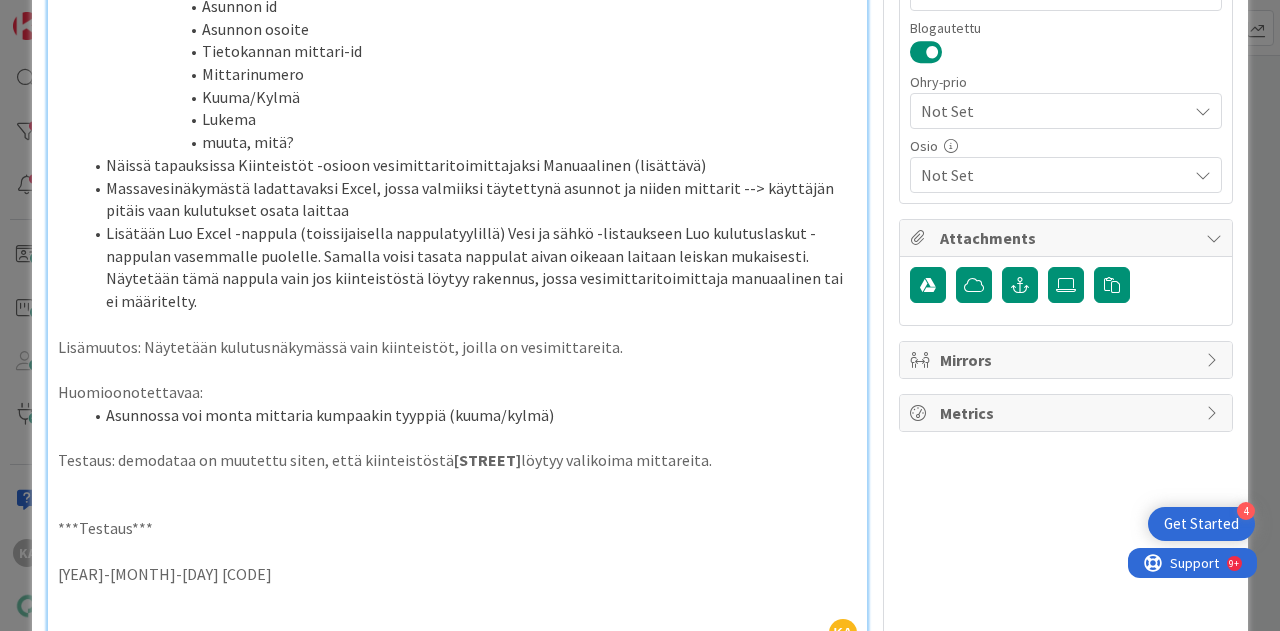 scroll, scrollTop: 578, scrollLeft: 0, axis: vertical 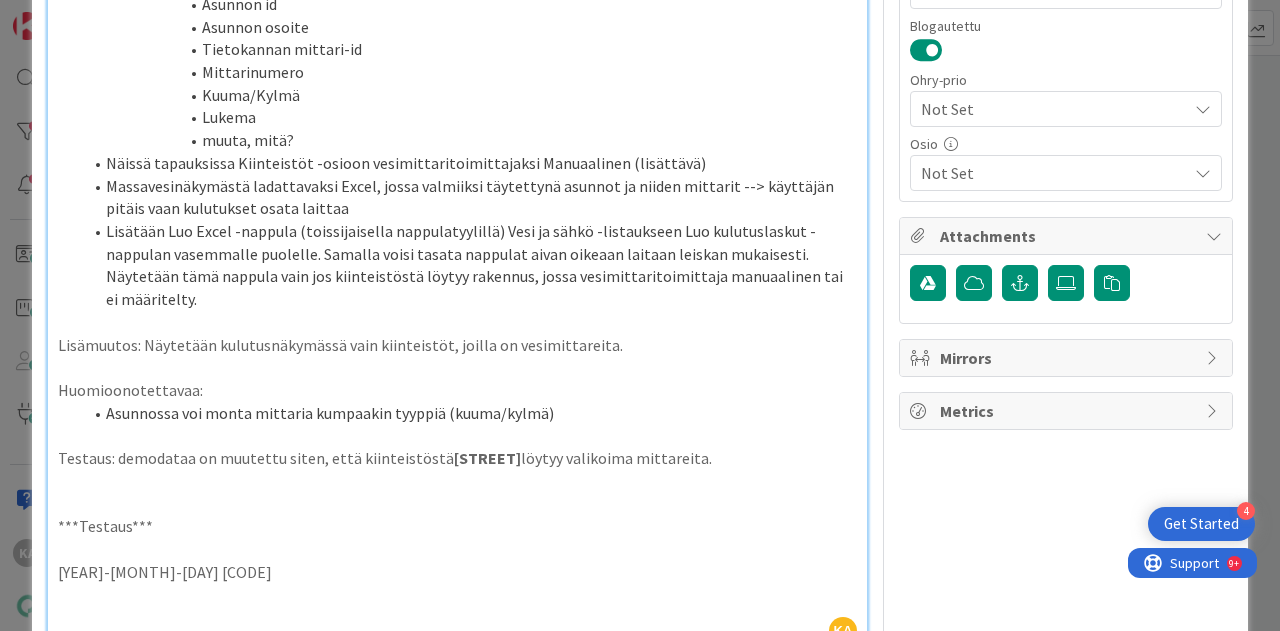click at bounding box center (457, 617) 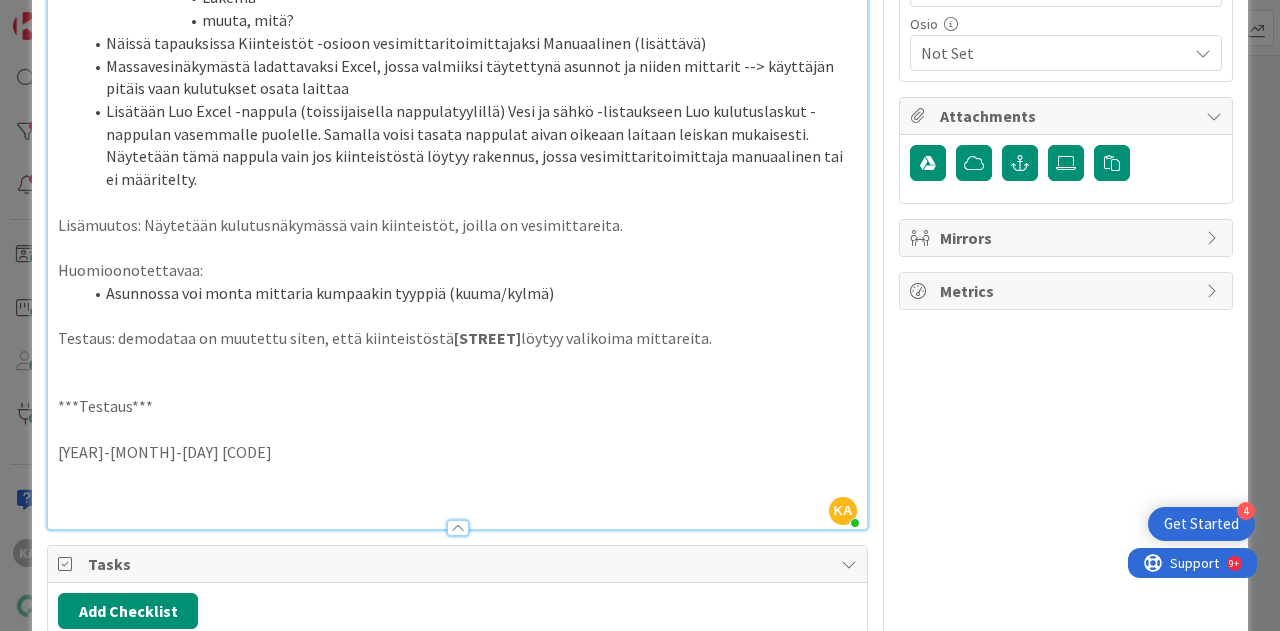scroll, scrollTop: 700, scrollLeft: 0, axis: vertical 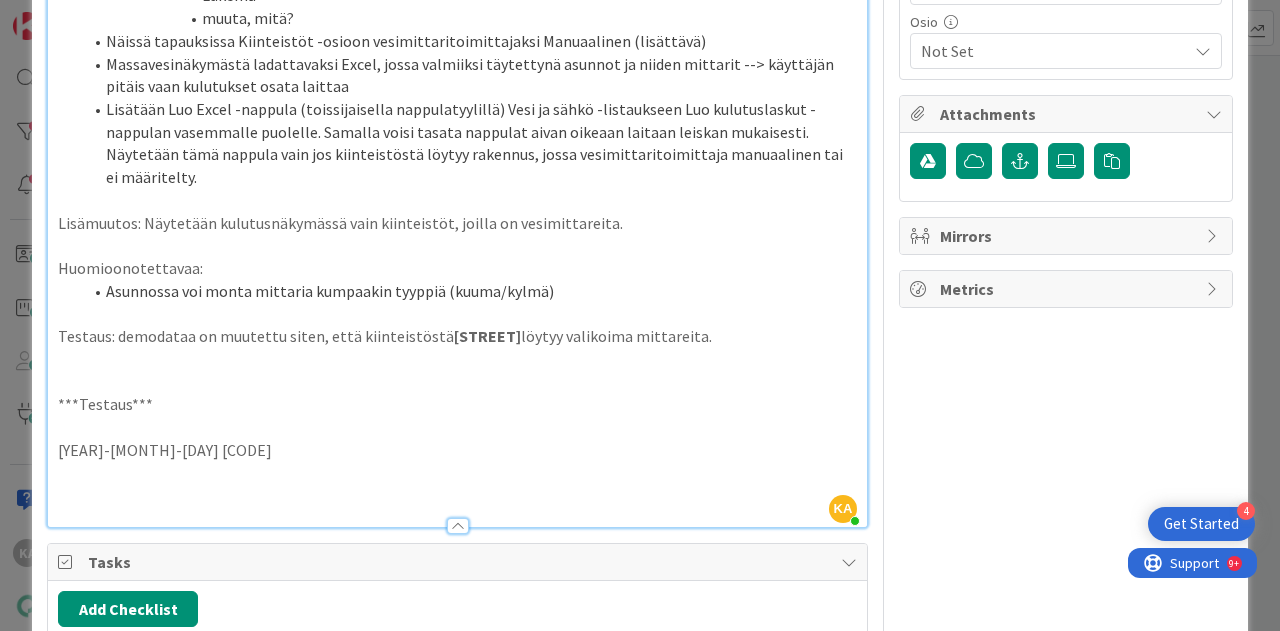 click at bounding box center (457, 495) 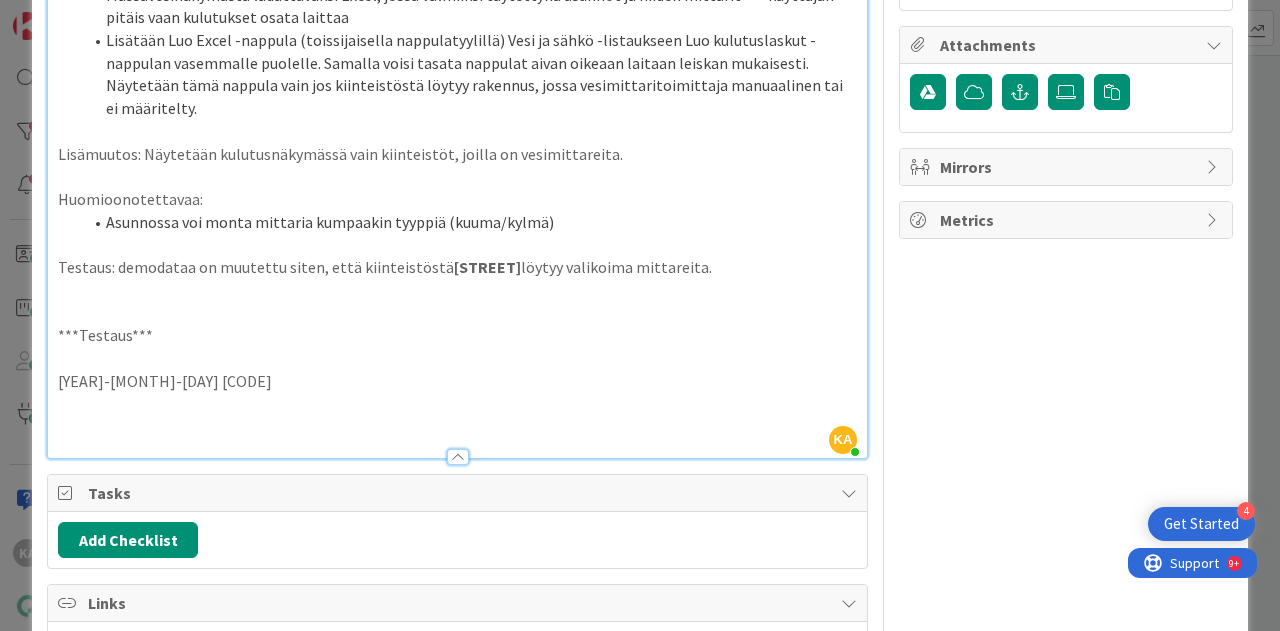 scroll, scrollTop: 770, scrollLeft: 0, axis: vertical 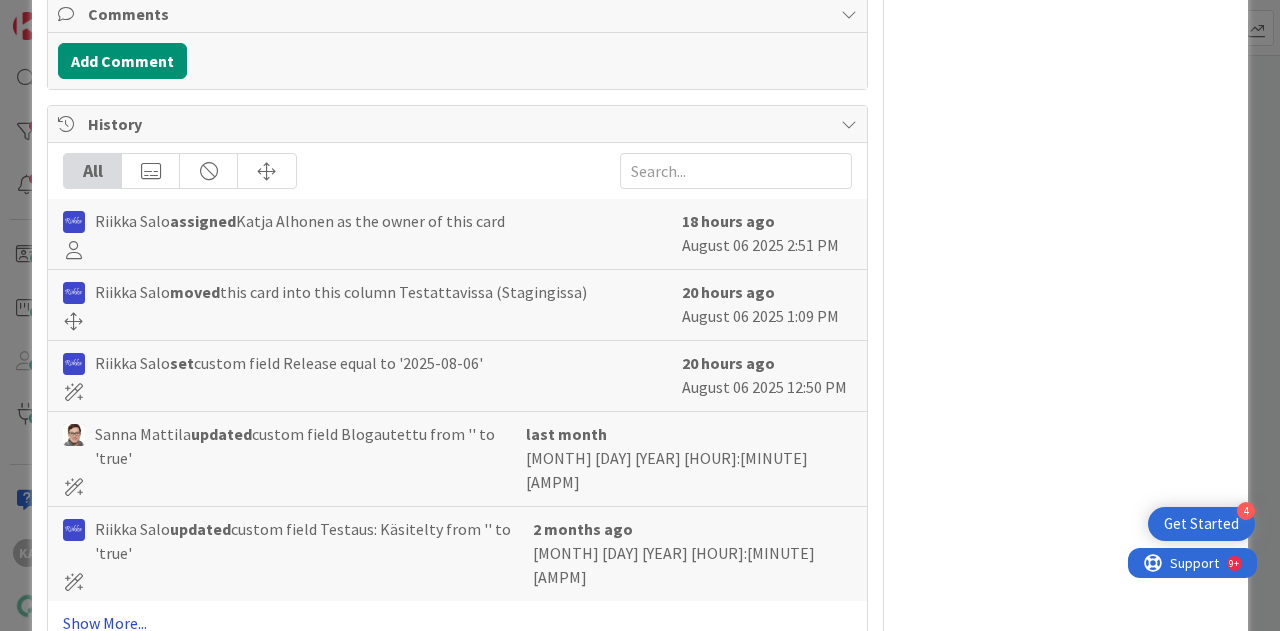 click on "Show More..." at bounding box center [457, 623] 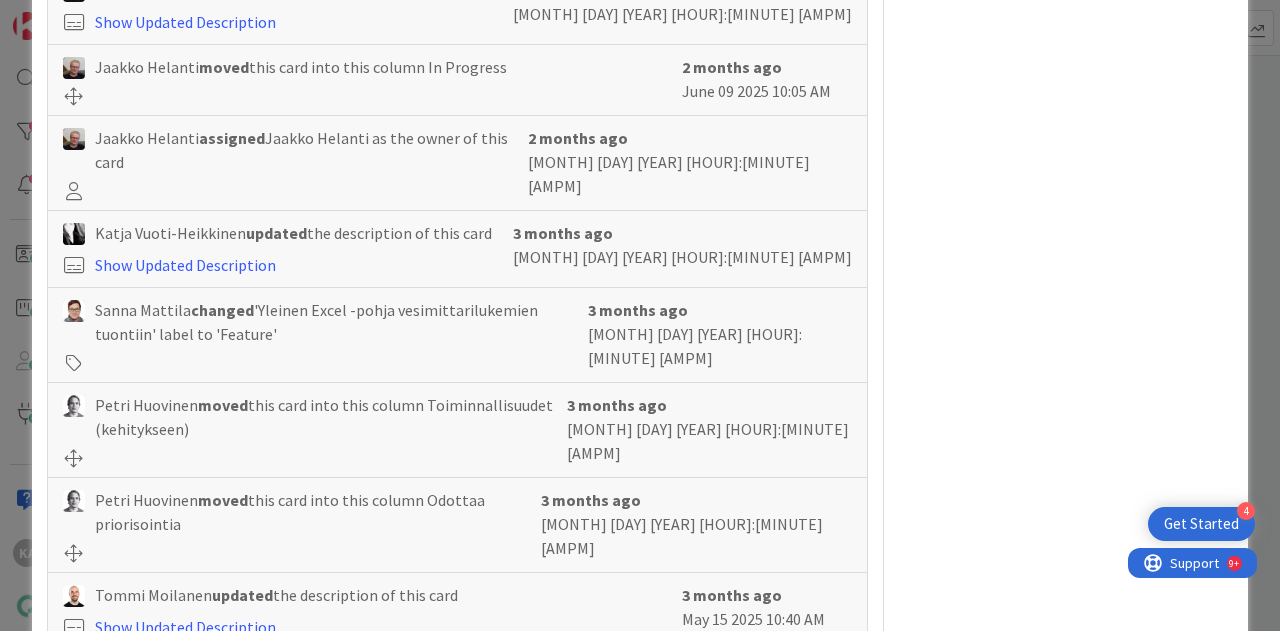 scroll, scrollTop: 3365, scrollLeft: 0, axis: vertical 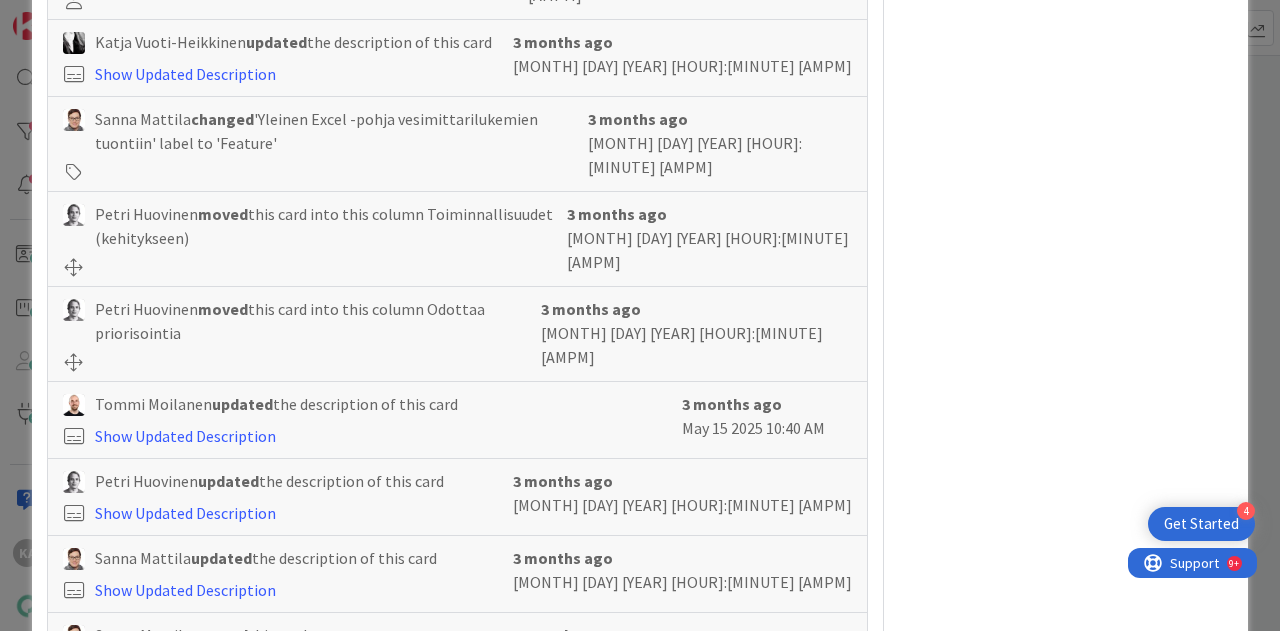 click on "Show Less..." at bounding box center [457, 703] 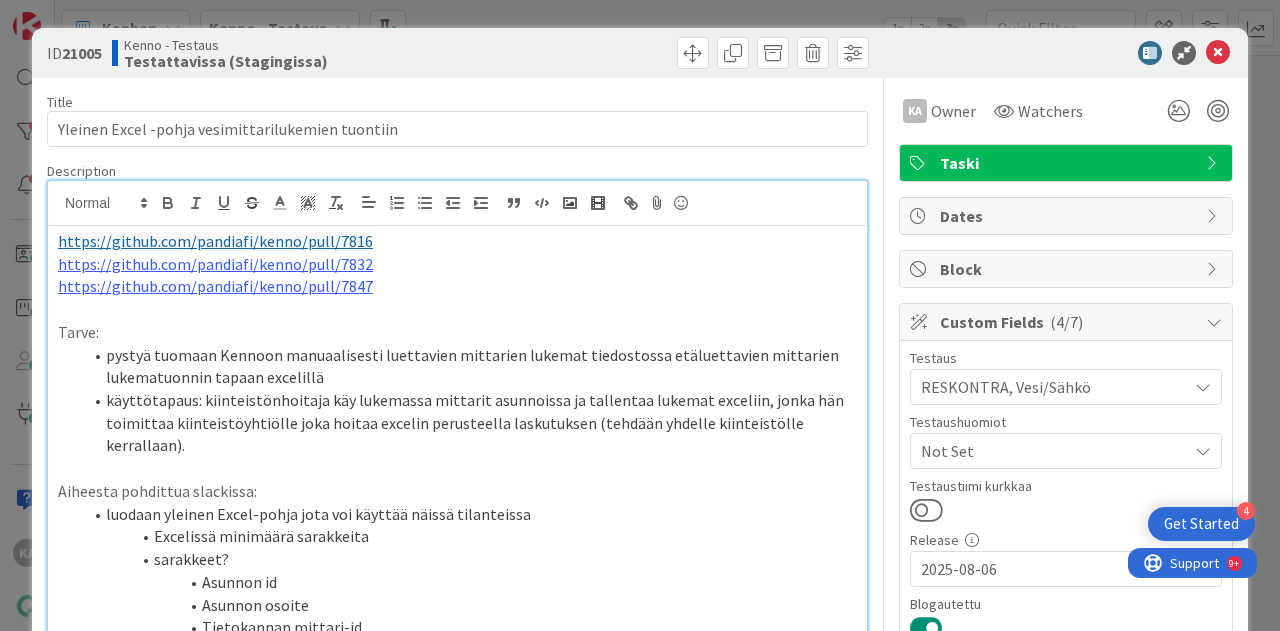 scroll, scrollTop: 100, scrollLeft: 0, axis: vertical 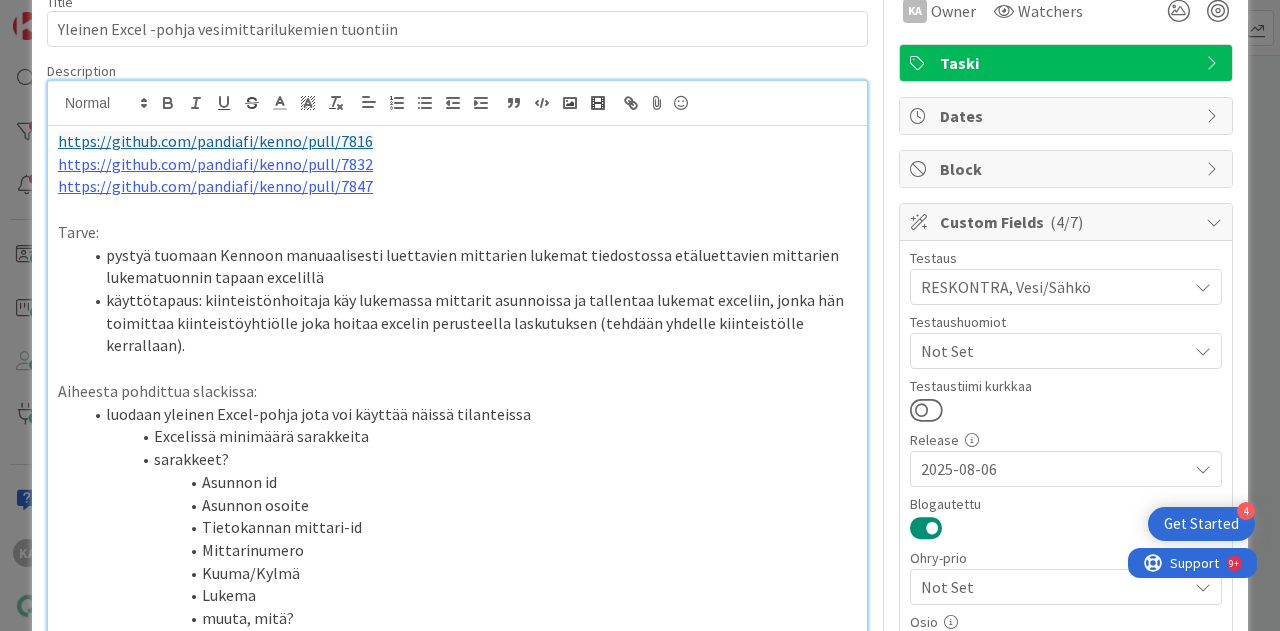 click on "Aiheesta pohdittua slackissa:" at bounding box center [457, 391] 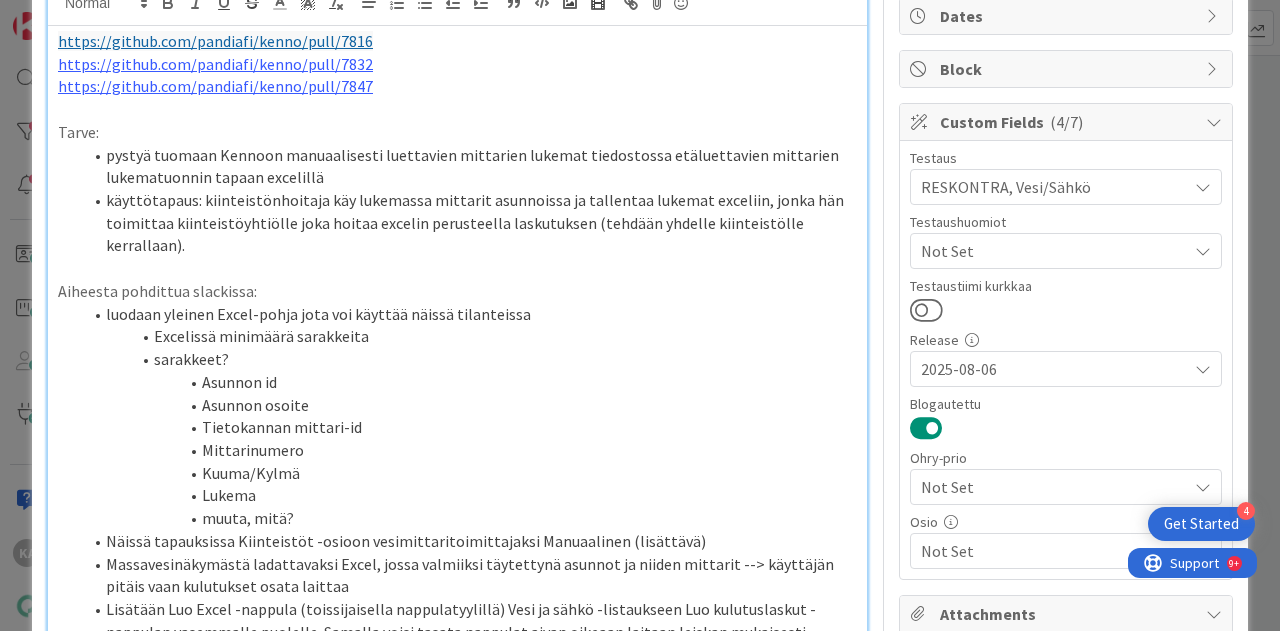 scroll, scrollTop: 400, scrollLeft: 0, axis: vertical 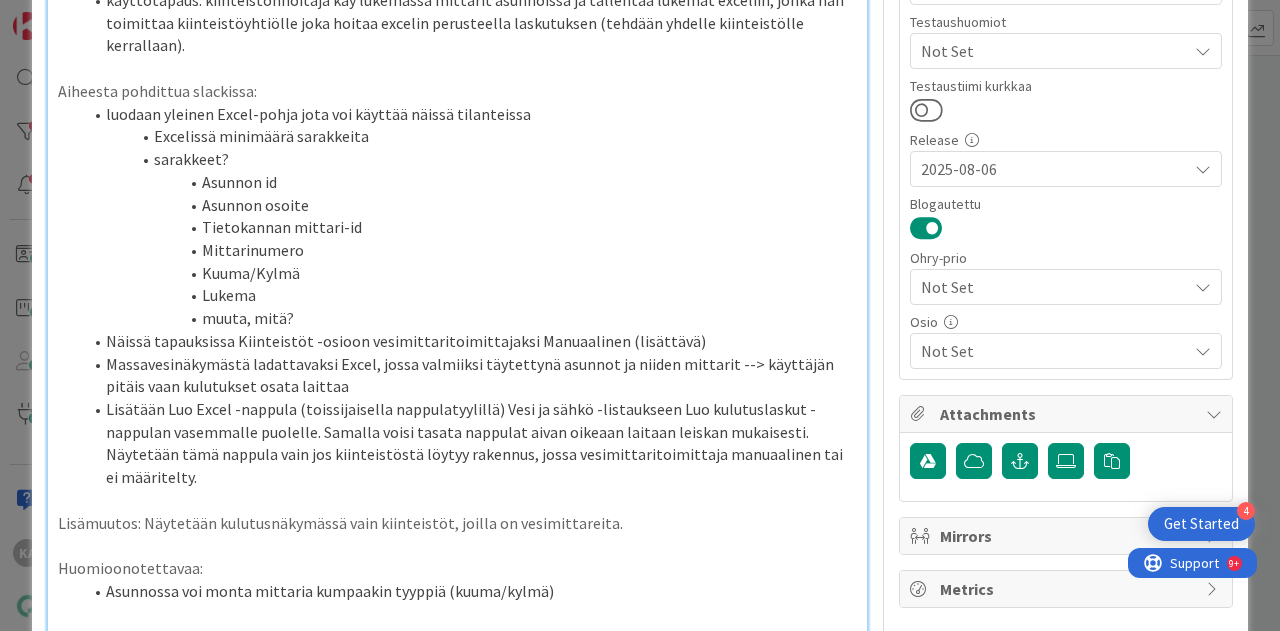 click on "Näissä tapauksissa Kiinteistöt -osioon vesimittaritoimittajaksi Manuaalinen (lisättävä)" at bounding box center [469, 341] 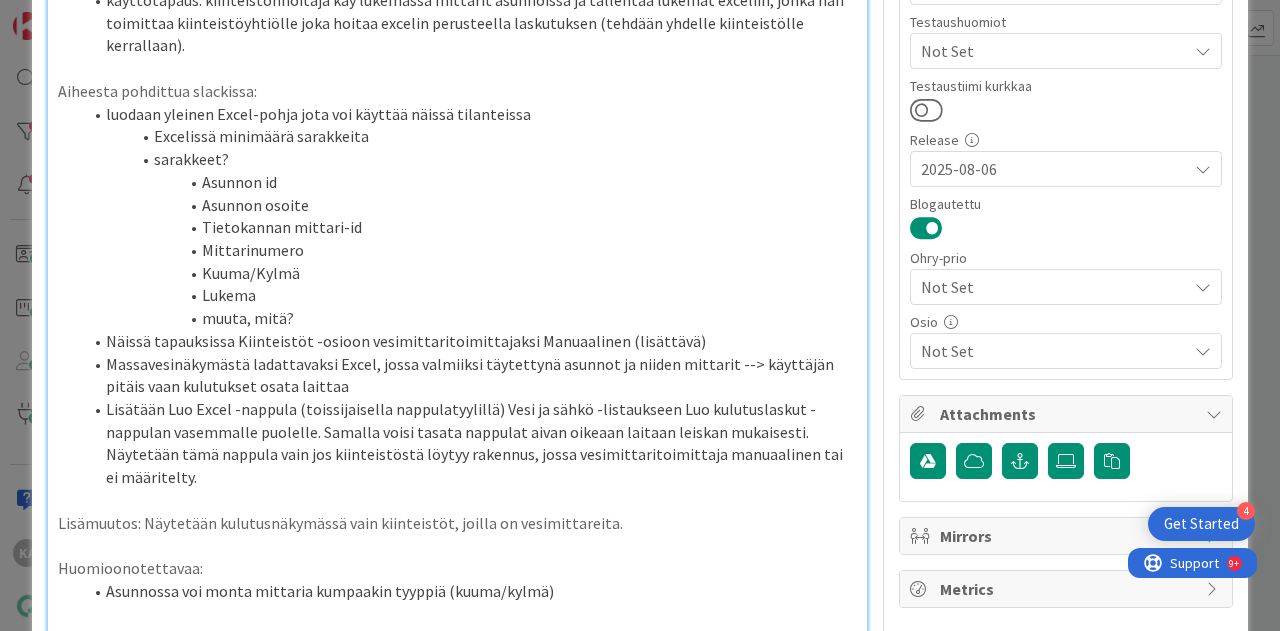 click on "Massavesinäkymästä ladattavaksi Excel, jossa valmiiksi täytettynä asunnot ja niiden mittarit --> käyttäjän pitäis vaan kulutukset osata laittaa" at bounding box center [469, 375] 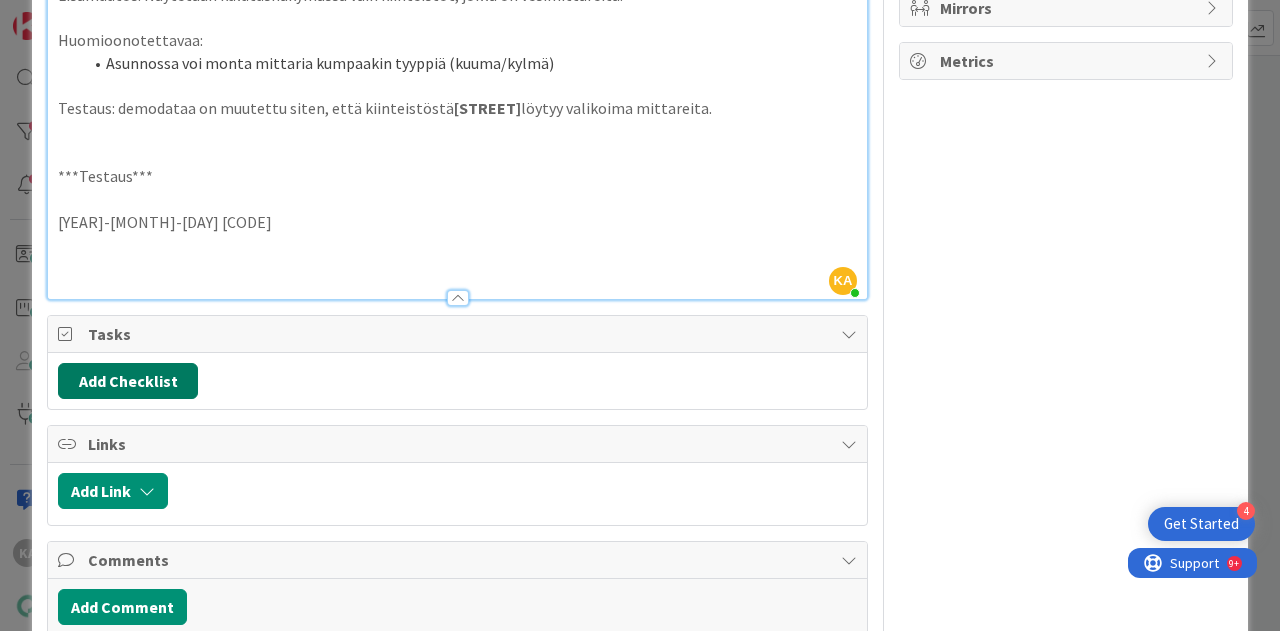 scroll, scrollTop: 1000, scrollLeft: 0, axis: vertical 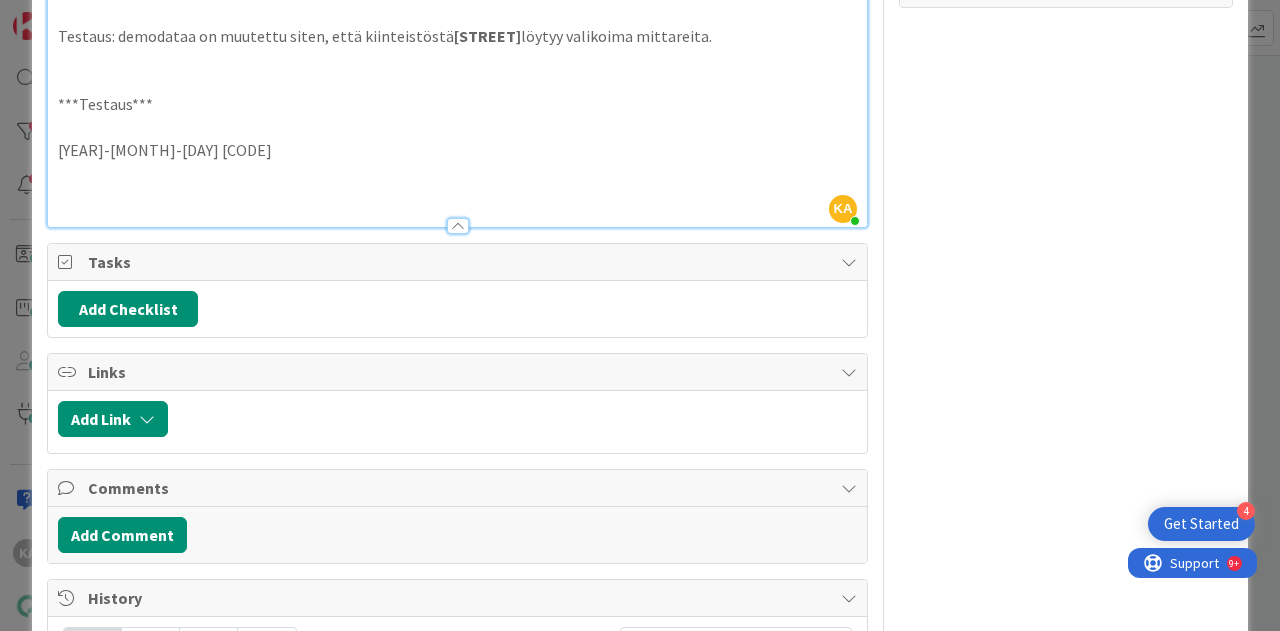 click at bounding box center [457, 172] 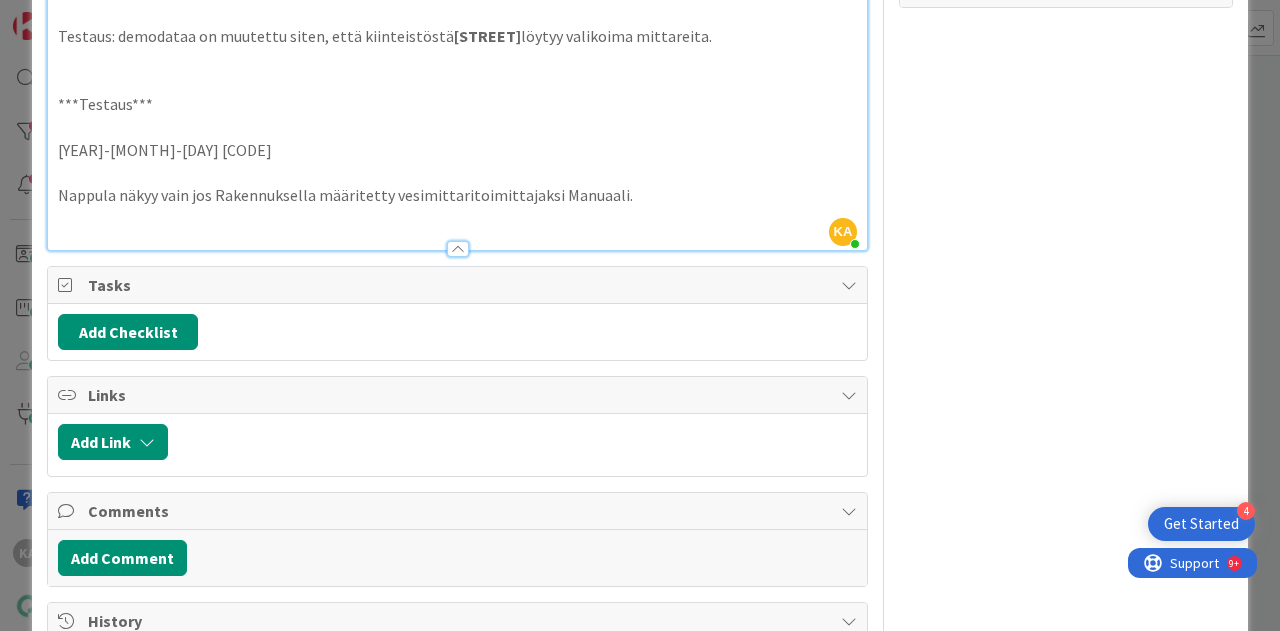click on "Nappula näkyy vain jos Rakennuksella määritetty vesimittaritoimittajaksi Manuaali." at bounding box center (457, 195) 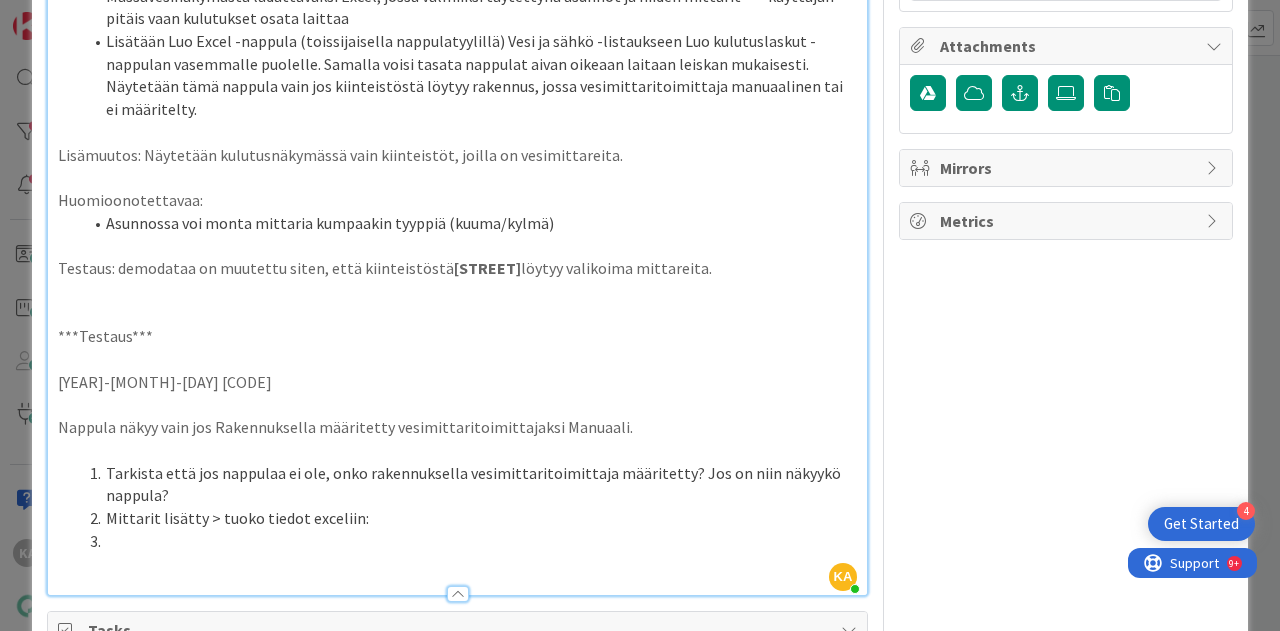scroll, scrollTop: 800, scrollLeft: 0, axis: vertical 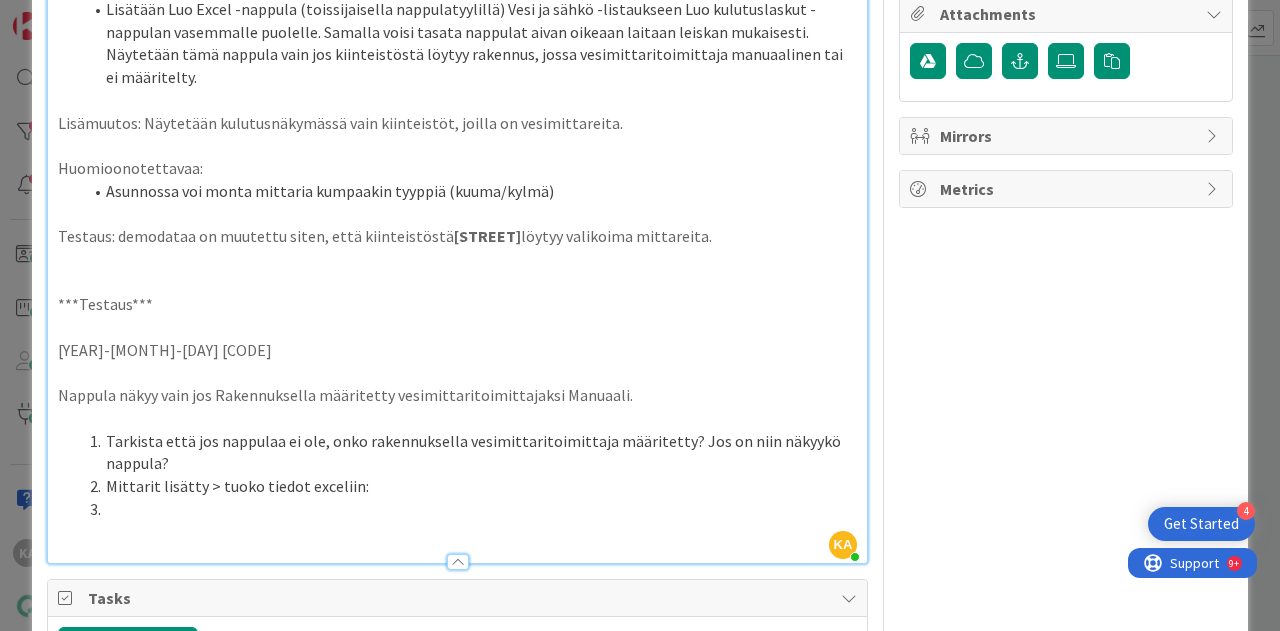 click at bounding box center (469, 509) 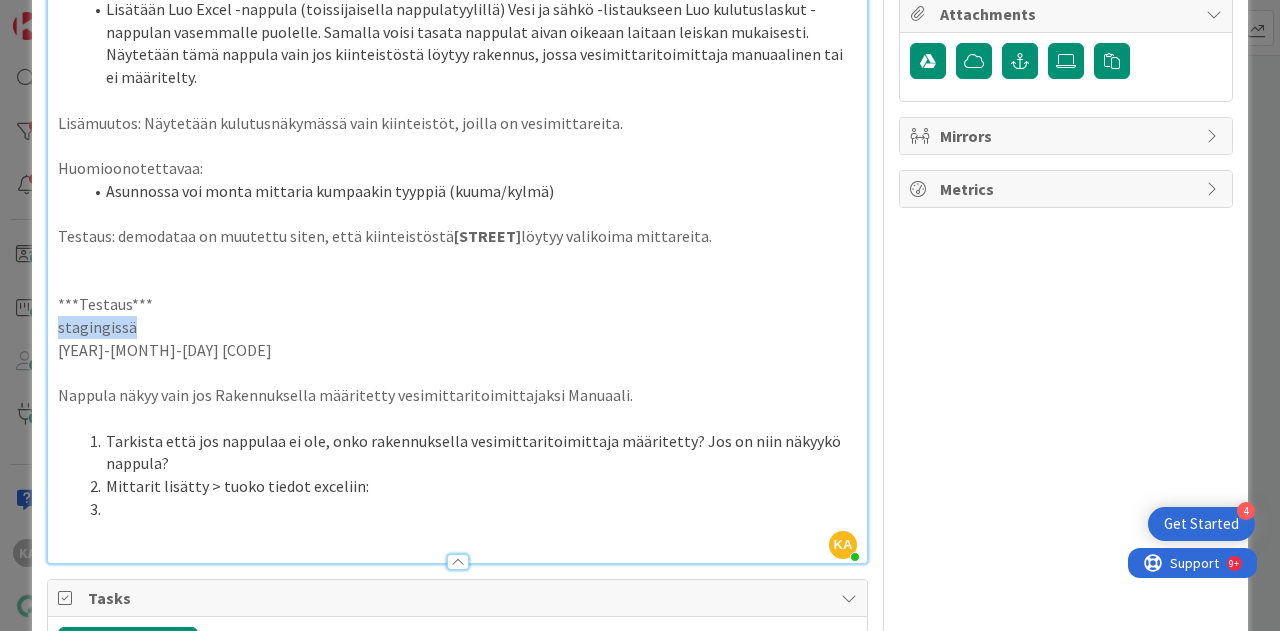 drag, startPoint x: 138, startPoint y: 323, endPoint x: 24, endPoint y: 323, distance: 114 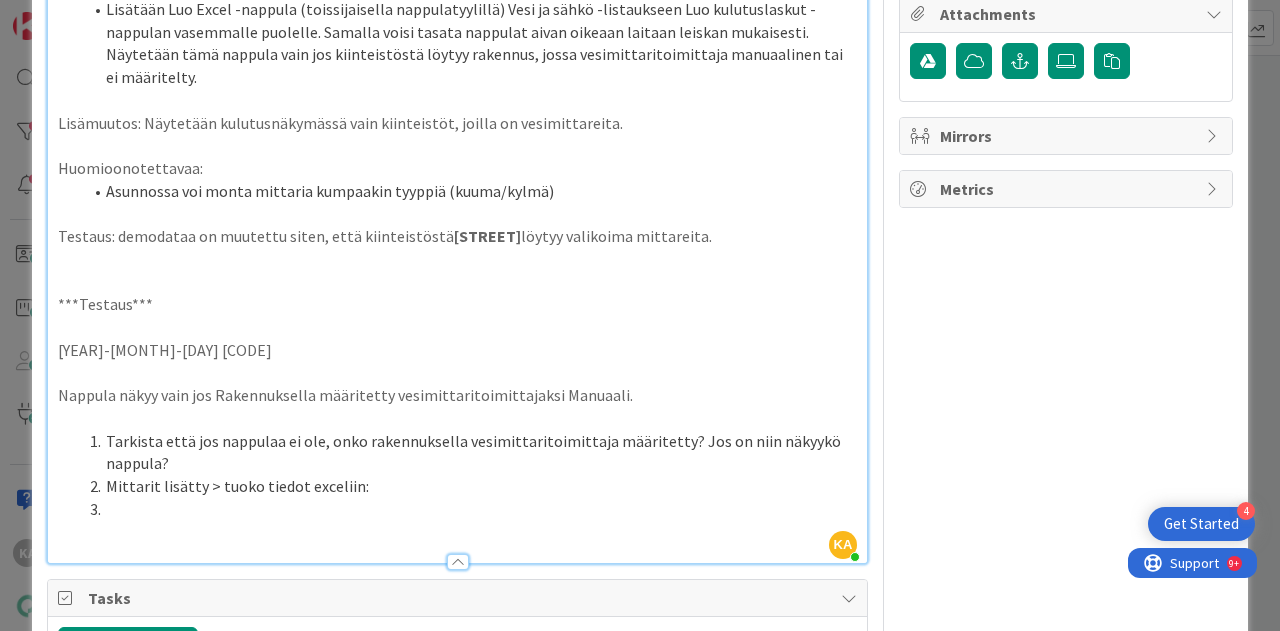 click on "2025-08-07 KA" at bounding box center (457, 350) 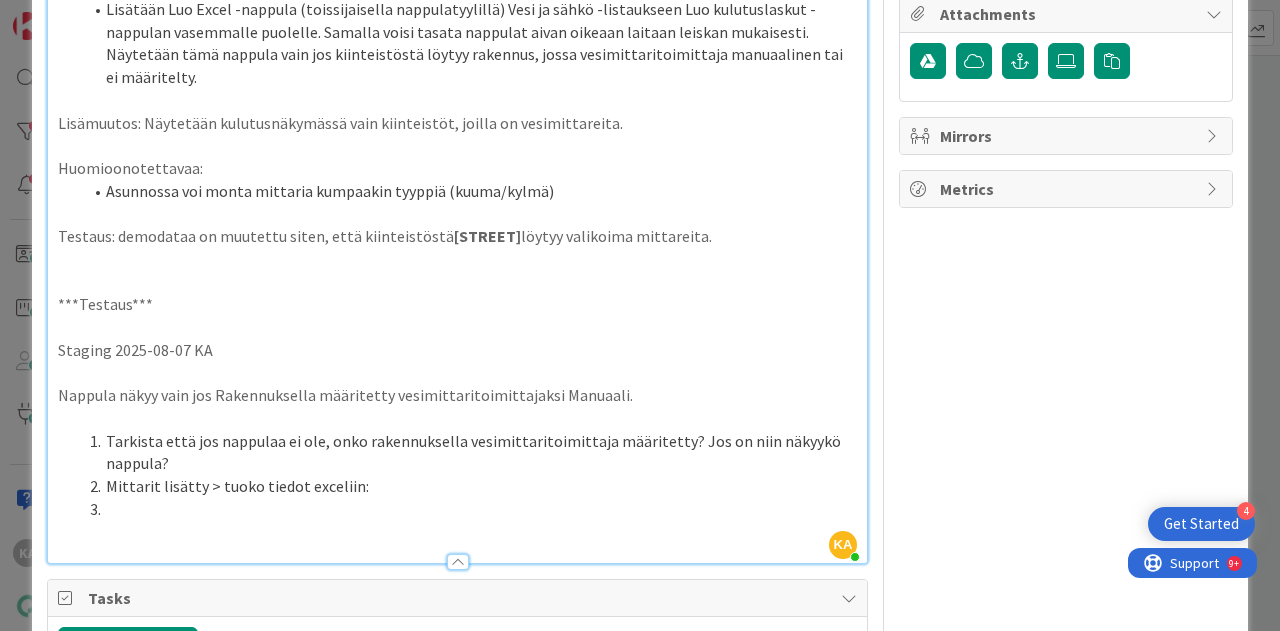 click at bounding box center [469, 509] 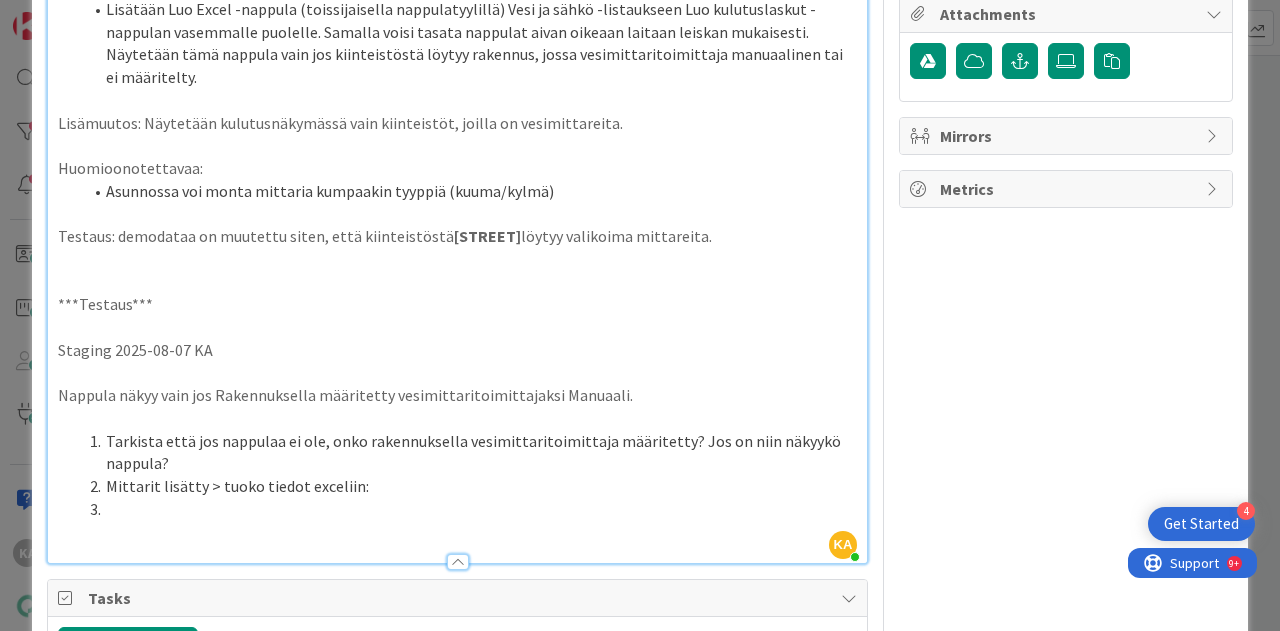 click on "Tarkista että jos nappulaa ei ole, onko rakennuksella vesimittaritoimittaja määritetty? Jos on niin näkyykö nappula?" at bounding box center [469, 452] 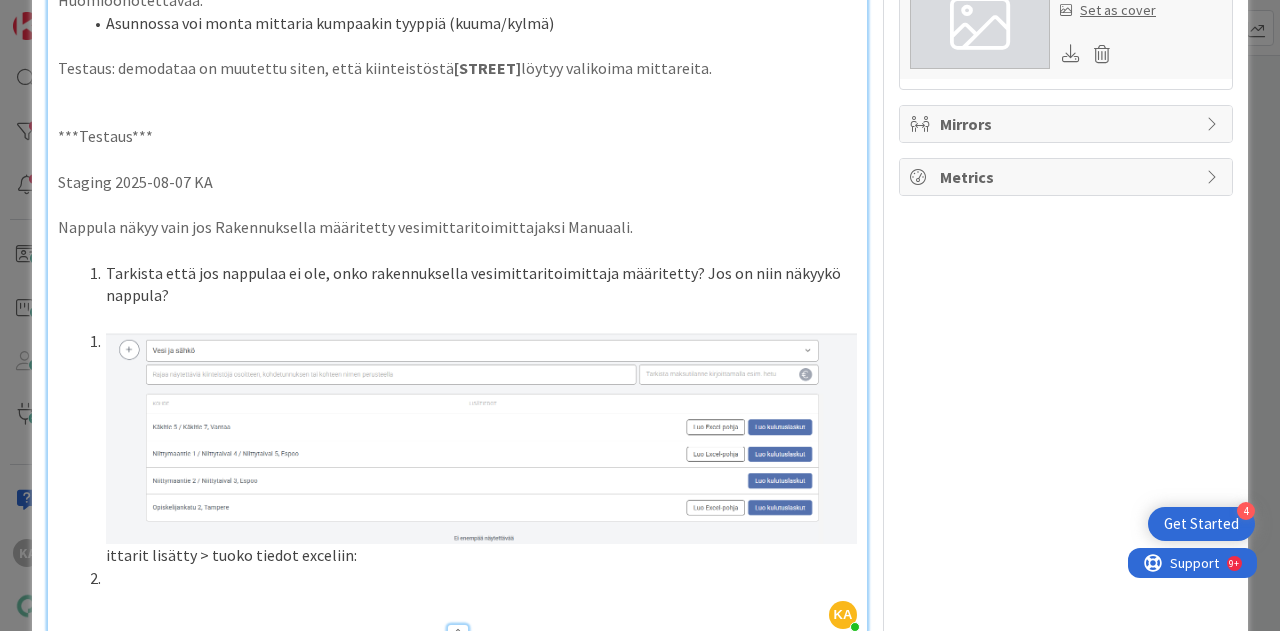 scroll, scrollTop: 1000, scrollLeft: 0, axis: vertical 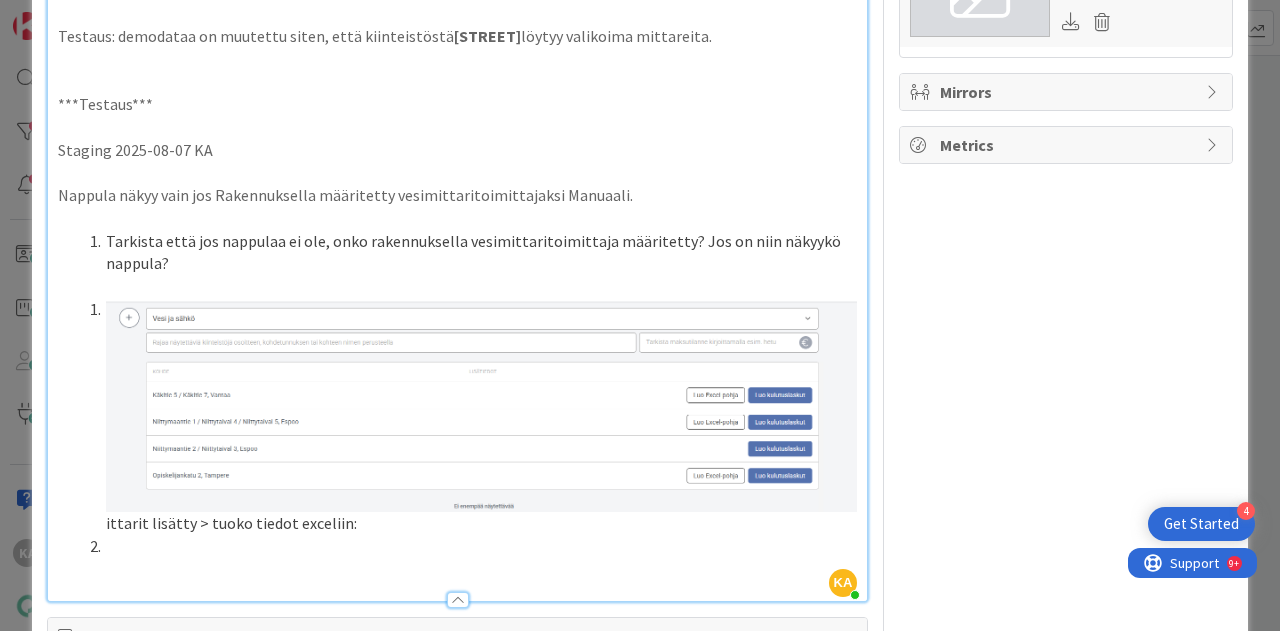 click on "ittarit lisätty > tuoko tiedot exceliin:" at bounding box center [469, 416] 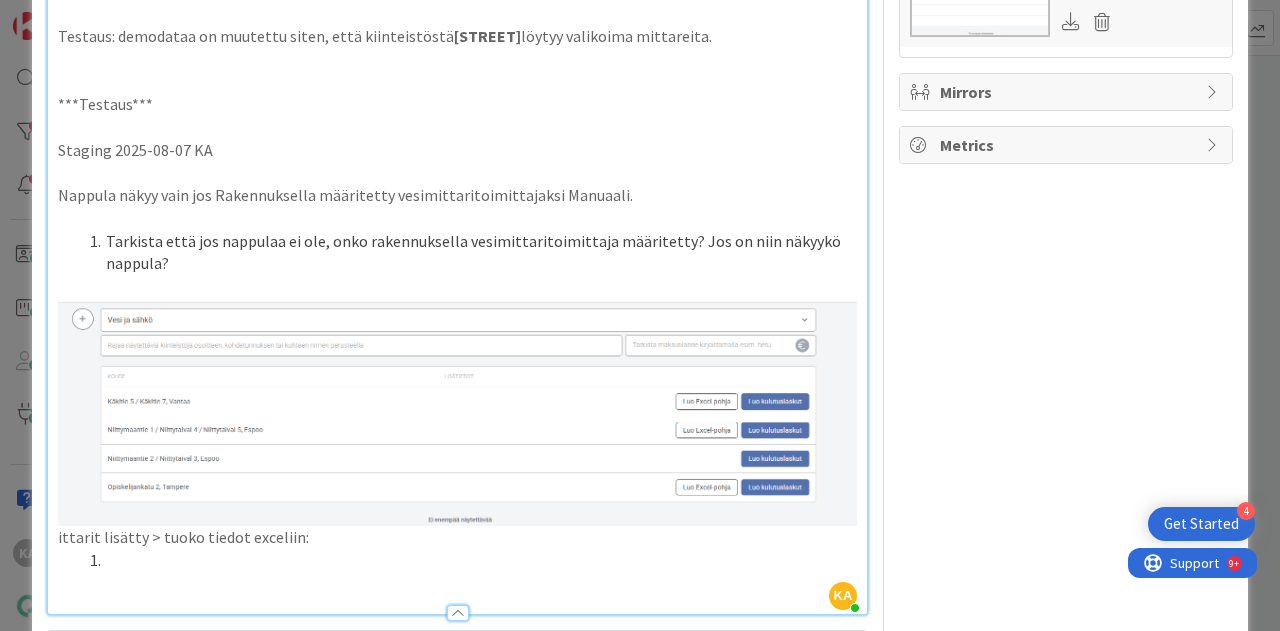 click on "https://github.com/pandiafi/kenno/pull/7816 https://github.com/pandiafi/kenno/pull/7832 https://github.com/pandiafi/kenno/pull/7847 Tarve: pystyä tuomaan Kennoon manuaalisesti luettavien mittarien lukemat tiedostossa etäluettavien mittarien lukematuonnin tapaan excelillä käyttötapaus: kiinteistönhoitaja käy lukemassa mittarit asunnoissa ja tallentaa lukemat exceliin, jonka hän toimittaa kiinteistöyhtiölle joka hoitaa excelin perusteella laskutuksen (tehdään yhdelle kiinteistölle kerrallaan). Aiheesta pohdittua slackissa: luodaan yleinen Excel-pohja jota voi käyttää näissä tilanteissa Excelissä minimäärä sarakkeita sarakkeet? Asunnon id Asunnon osoite Tietokannan mittari-id Mittarinumero Kuuma/Kylmä Lukema muuta, mitä? Näissä tapauksissa Kiinteistöt -osioon vesimittaritoimittajaksi Manuaalinen (lisättävä) Massavesinäkymästä ladattavaksi Excel, jossa valmiiksi täytettynä asunnot ja niiden mittarit --> käyttäjän pitäis vaan kulutukset osata laittaa Huomioonotettavaa:" at bounding box center (457, -80) 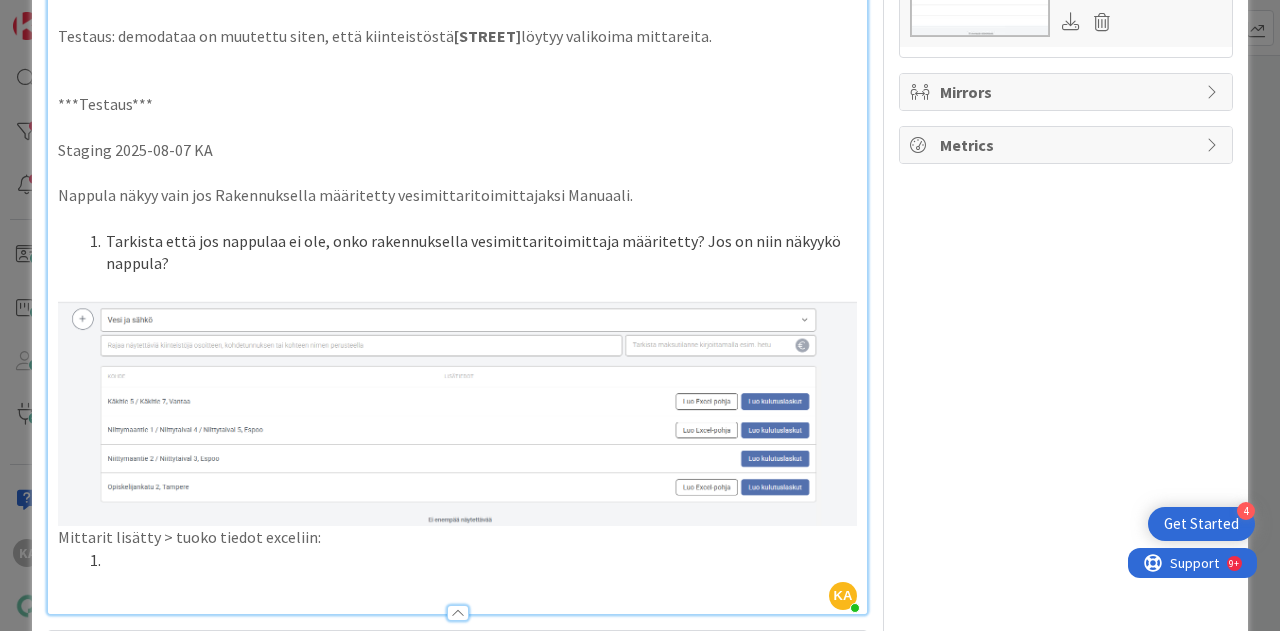 click at bounding box center (469, 560) 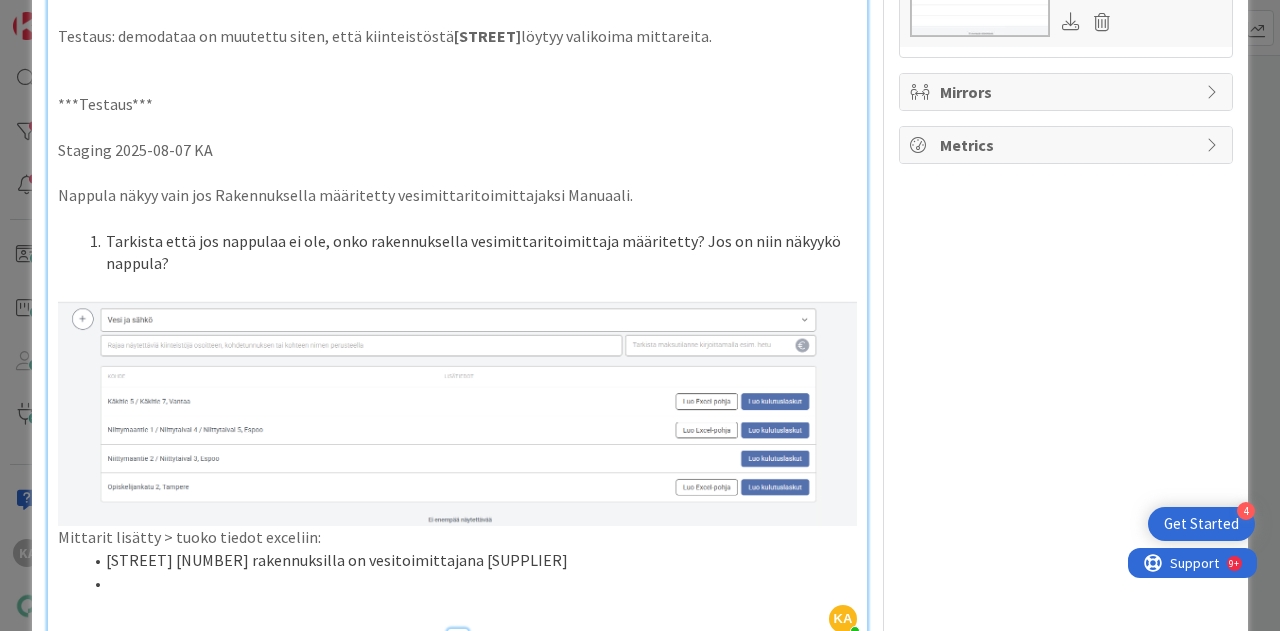 click at bounding box center (469, 583) 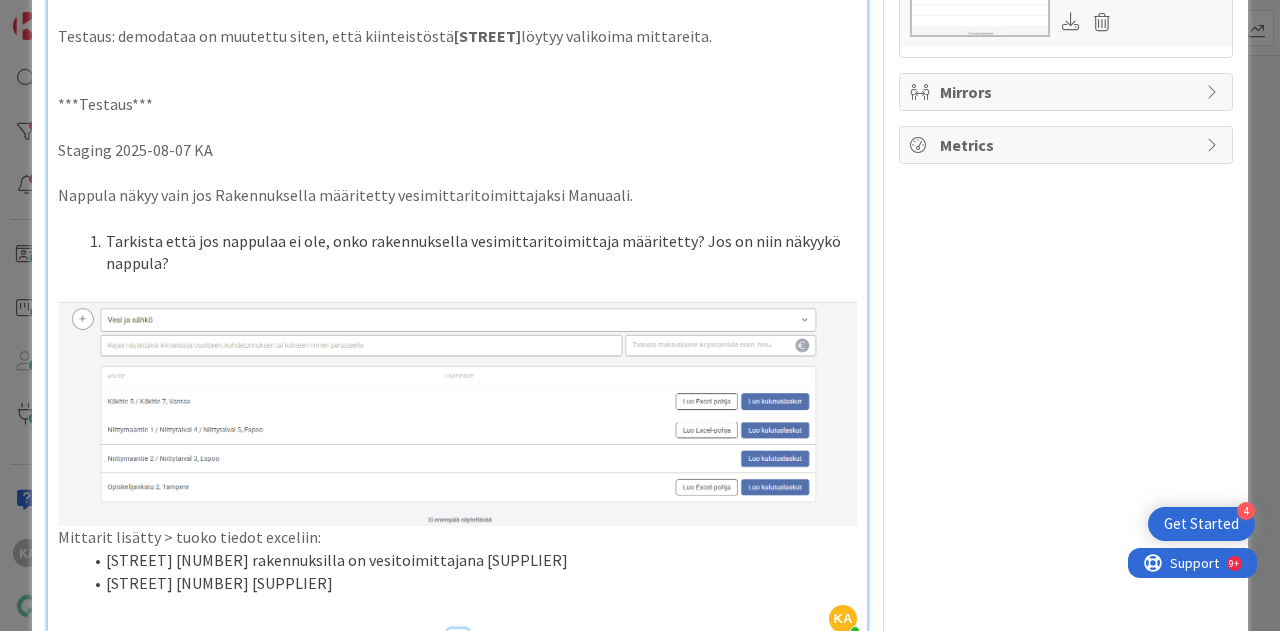 click on "Käkitie 5 rakennuksilla on vesitoimittajana Manual" at bounding box center [469, 560] 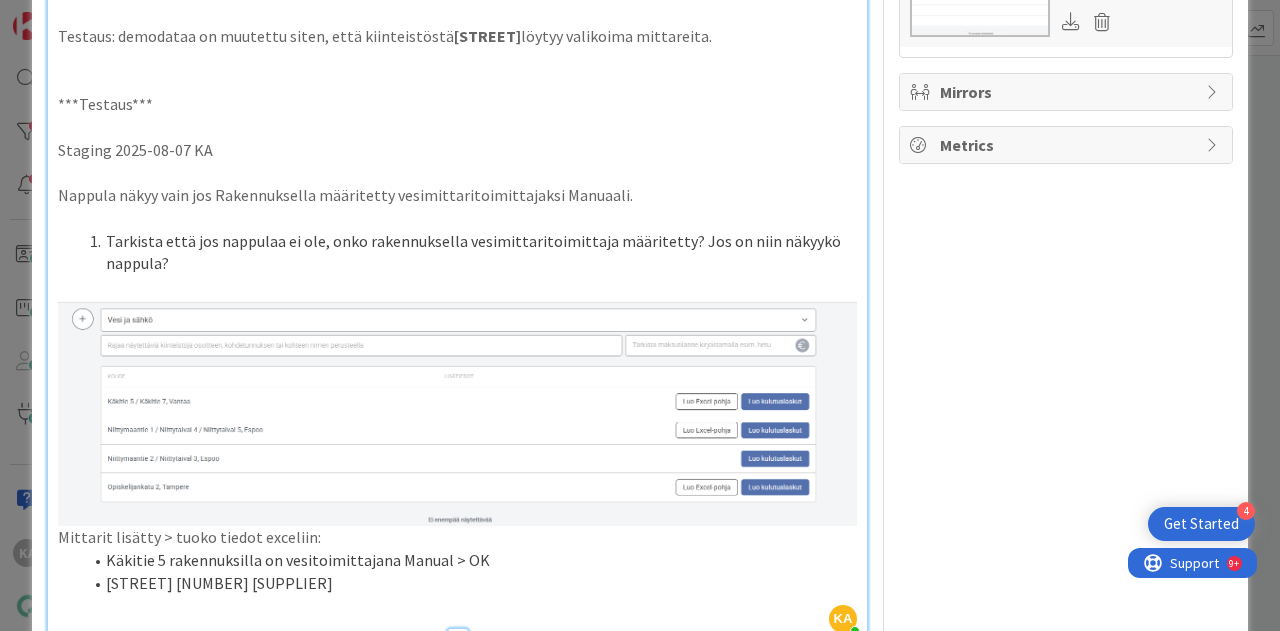 click on "Niittymaantie 2 vesimittaritoimittajana Verto" at bounding box center (469, 583) 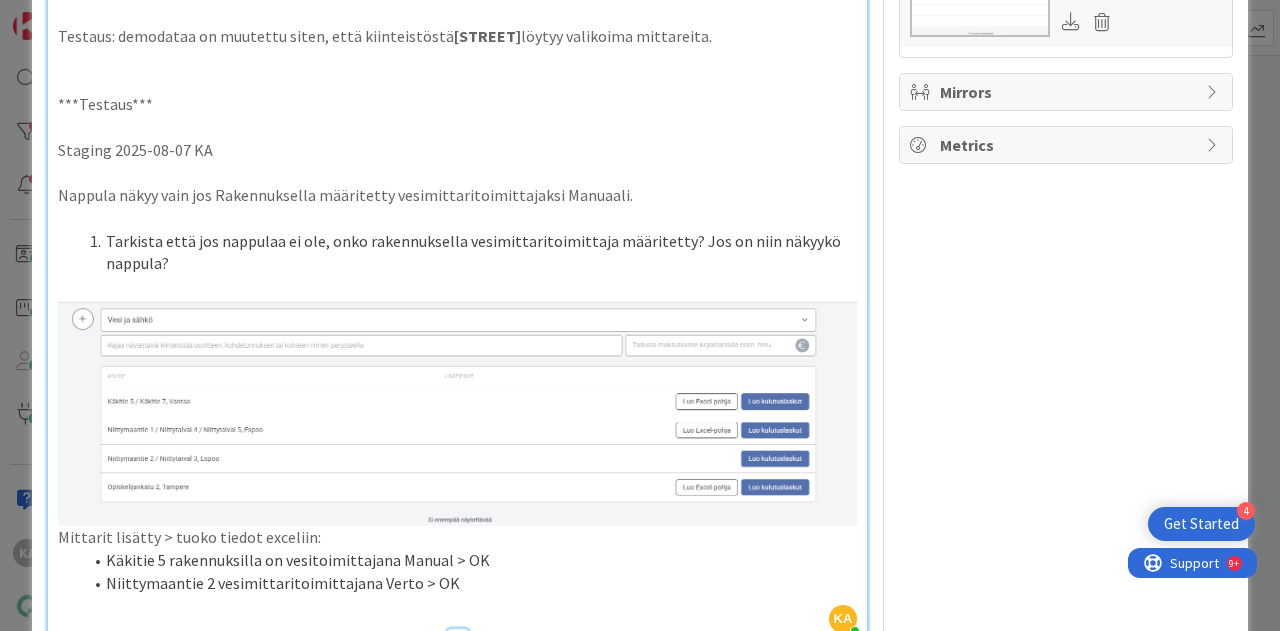click on "Niittymaantie 2 vesimittaritoimittajana Verto > OK" at bounding box center (469, 583) 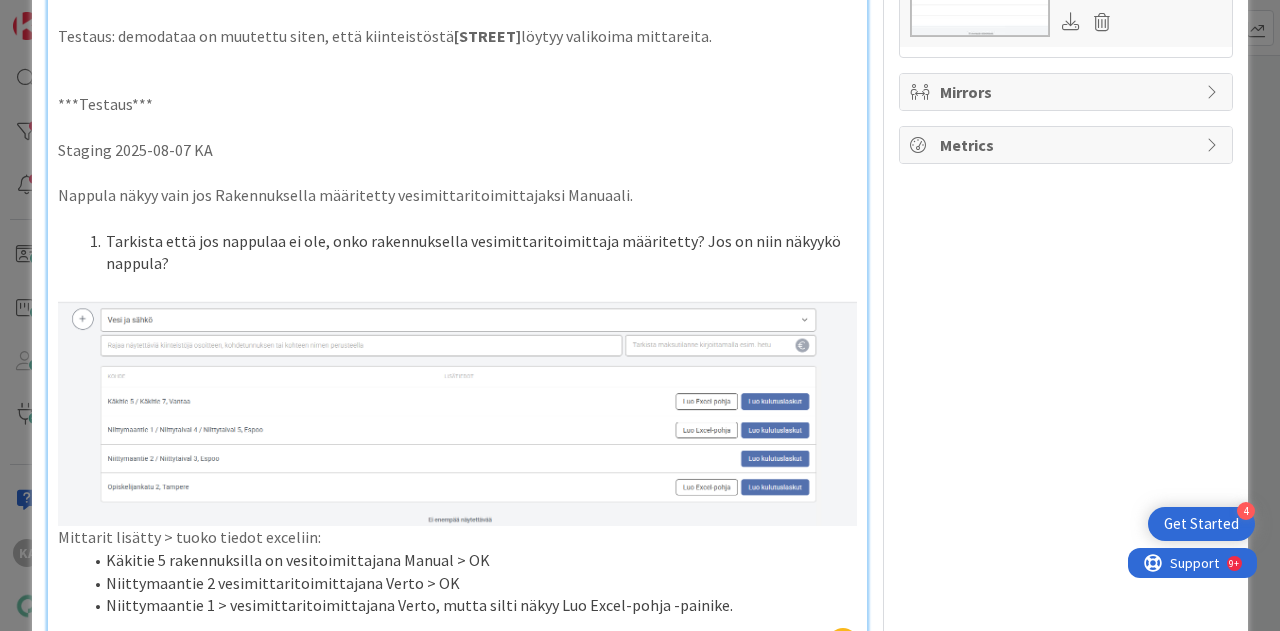 scroll, scrollTop: 1200, scrollLeft: 0, axis: vertical 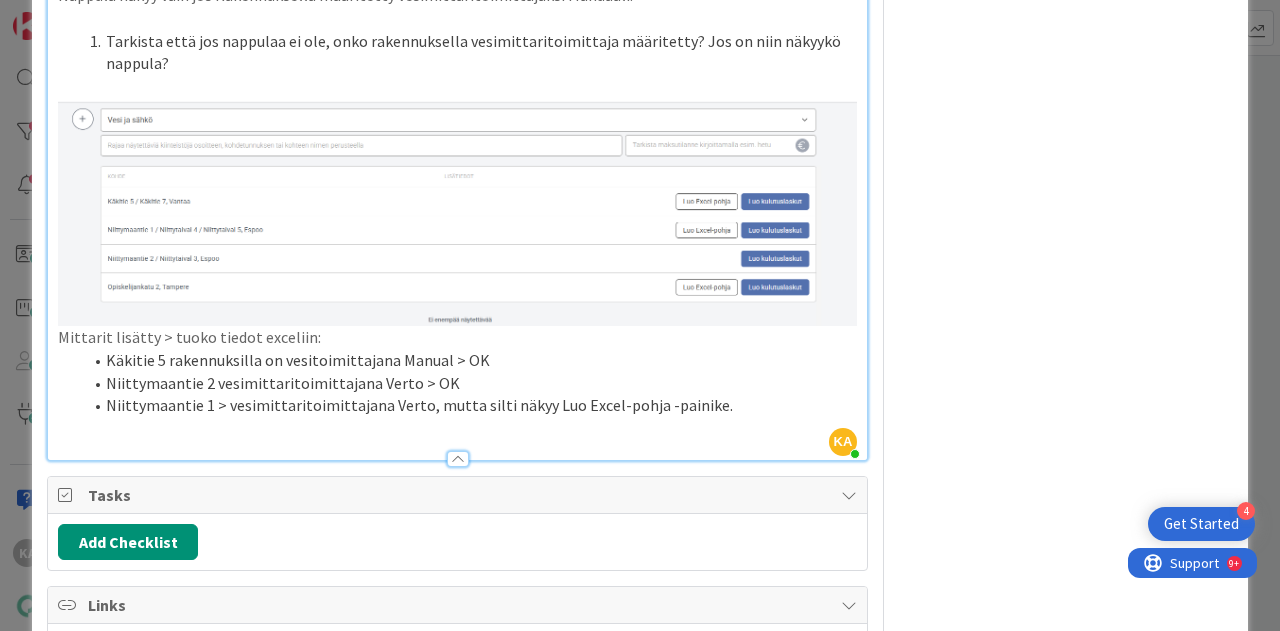 click on "Niittymaantie 1 > vesimittaritoimittajana Verto, mutta silti näkyy Luo Excel-pohja -painike." at bounding box center (469, 405) 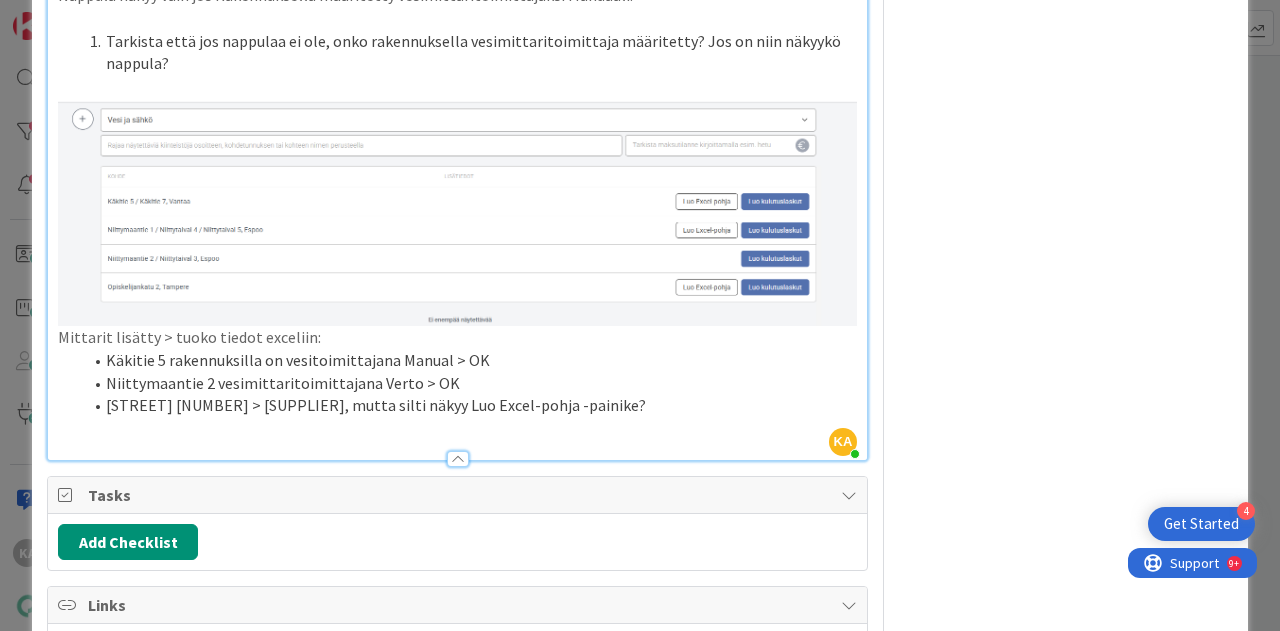 drag, startPoint x: 714, startPoint y: 407, endPoint x: 88, endPoint y: 407, distance: 626 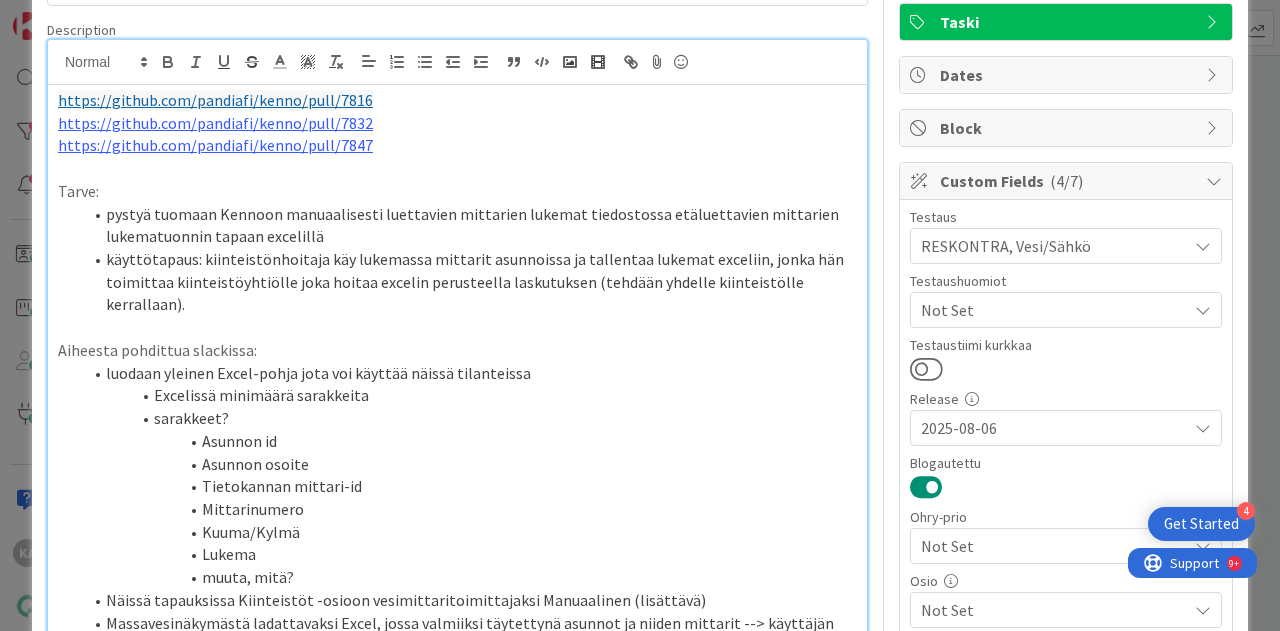 scroll, scrollTop: 0, scrollLeft: 0, axis: both 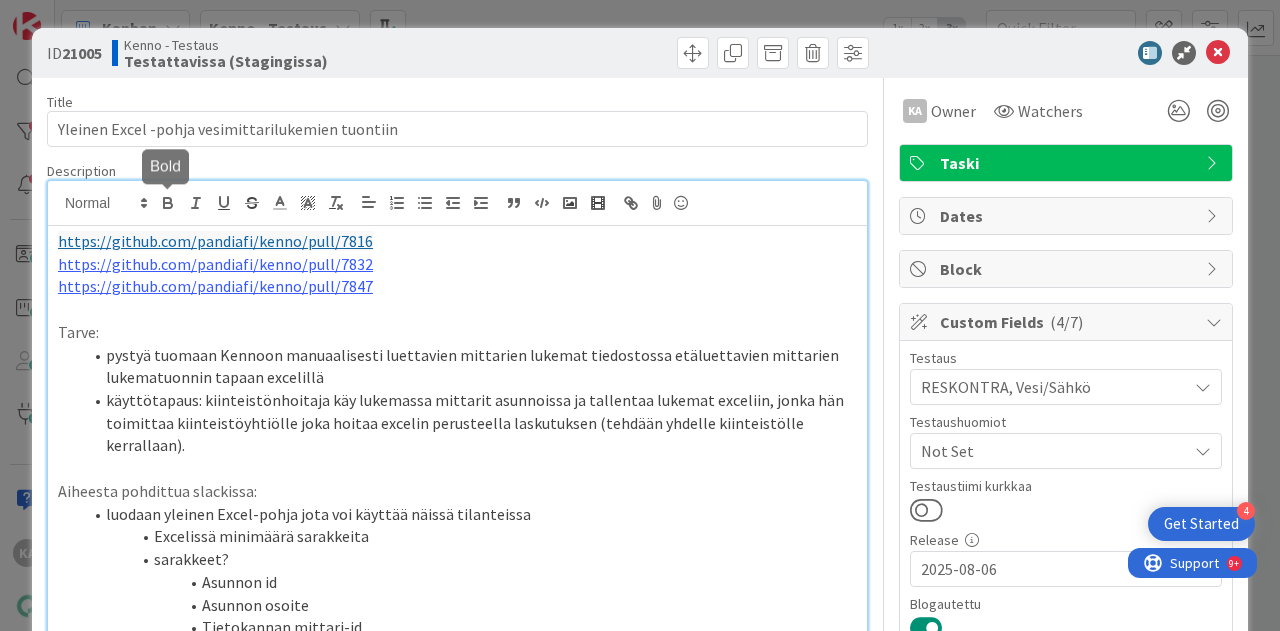 click 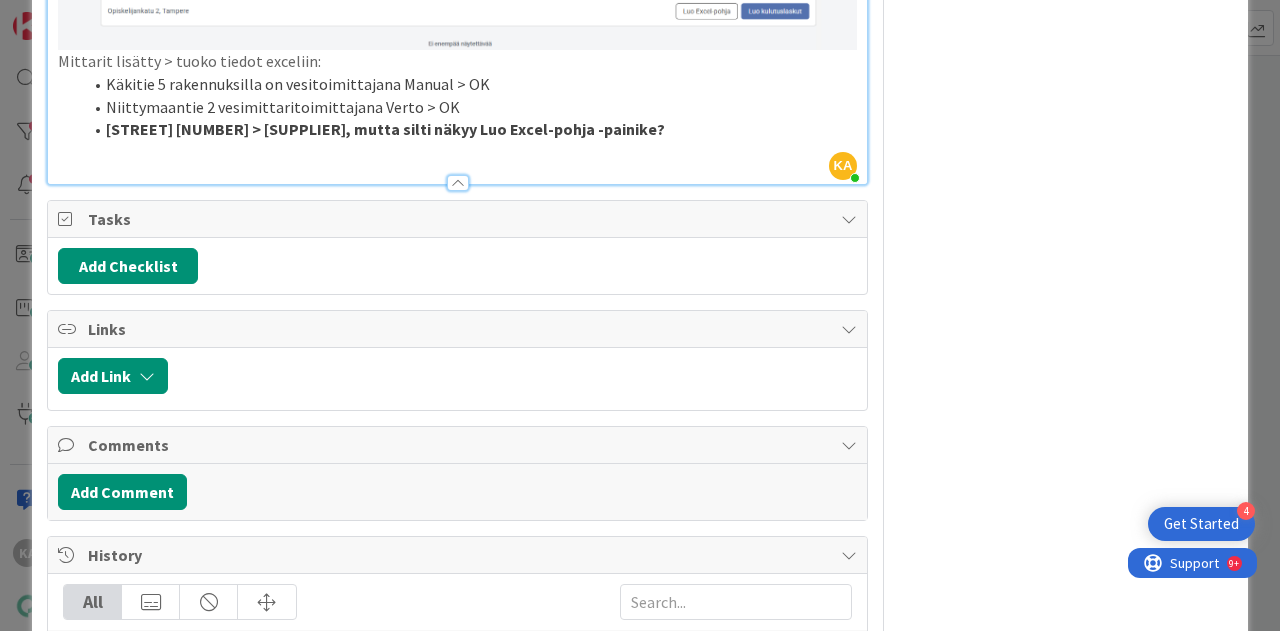 scroll, scrollTop: 1378, scrollLeft: 0, axis: vertical 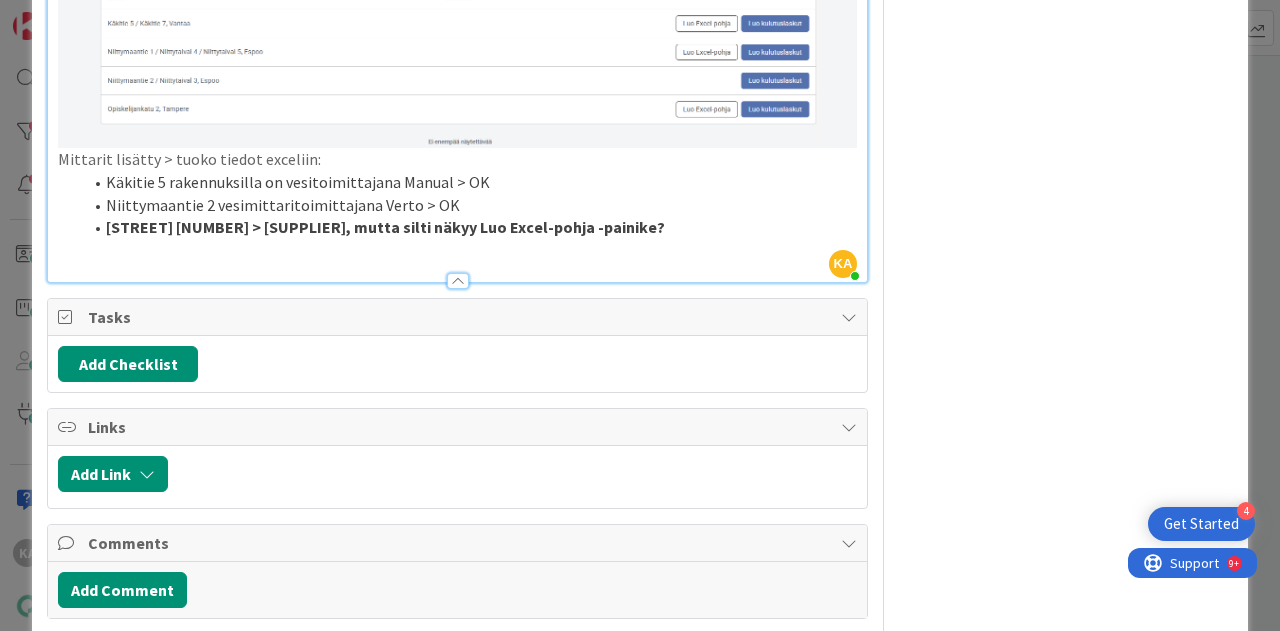 click at bounding box center (457, 250) 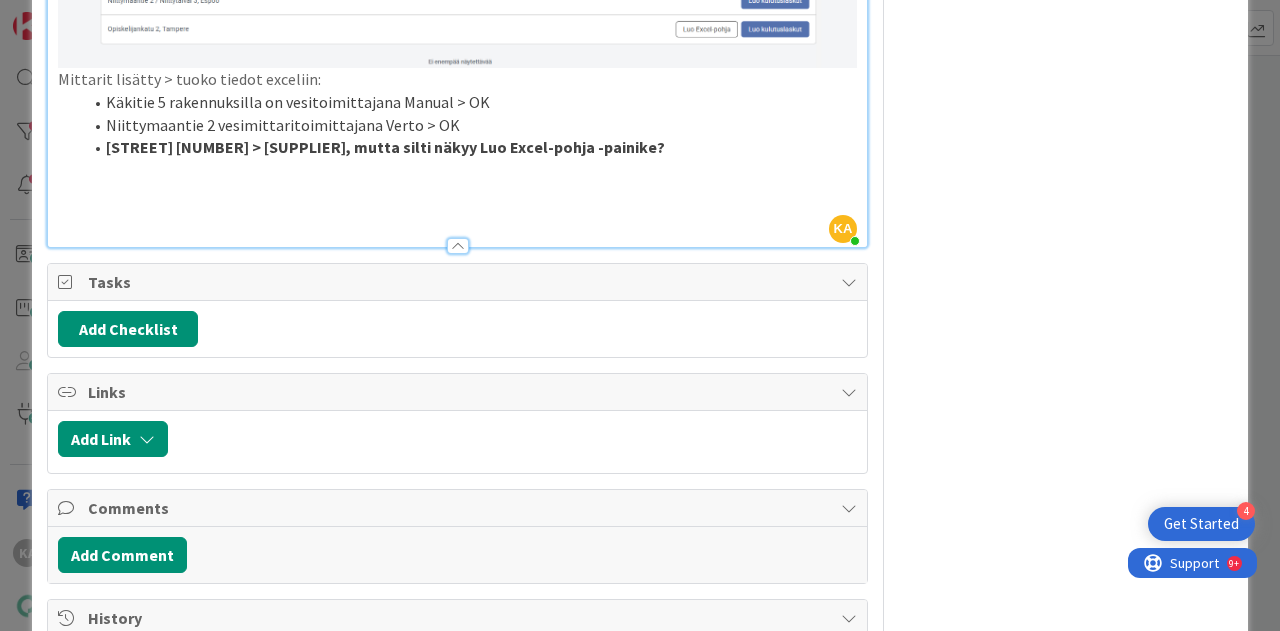 scroll, scrollTop: 1348, scrollLeft: 0, axis: vertical 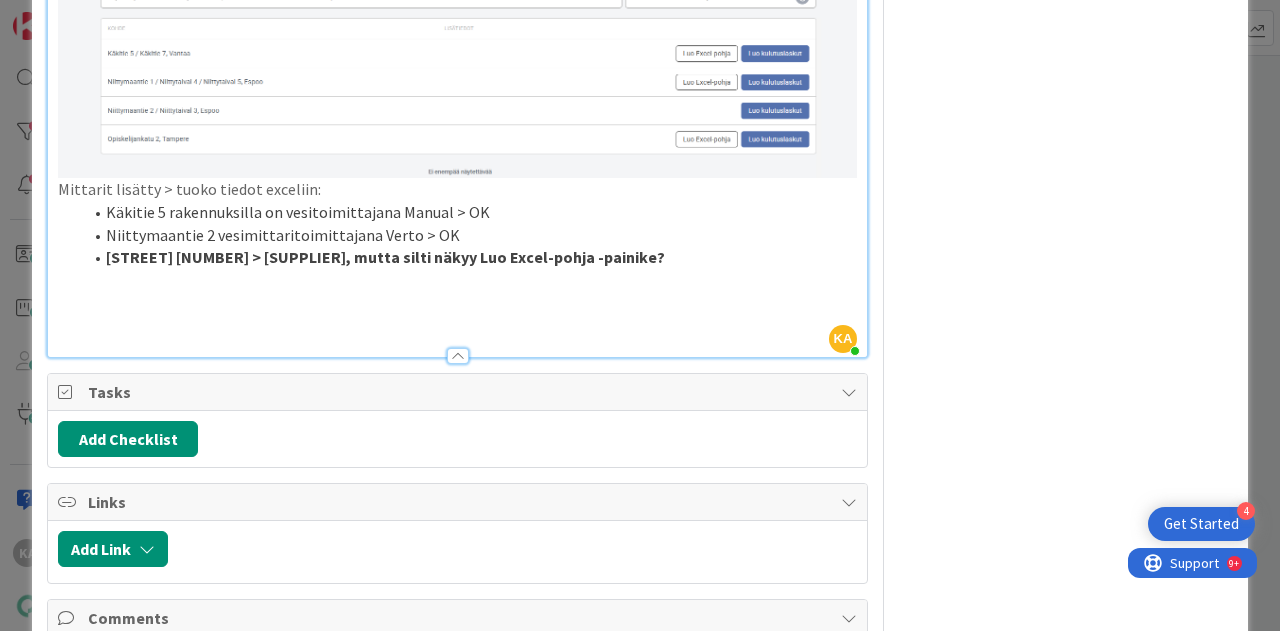 click at bounding box center [457, 325] 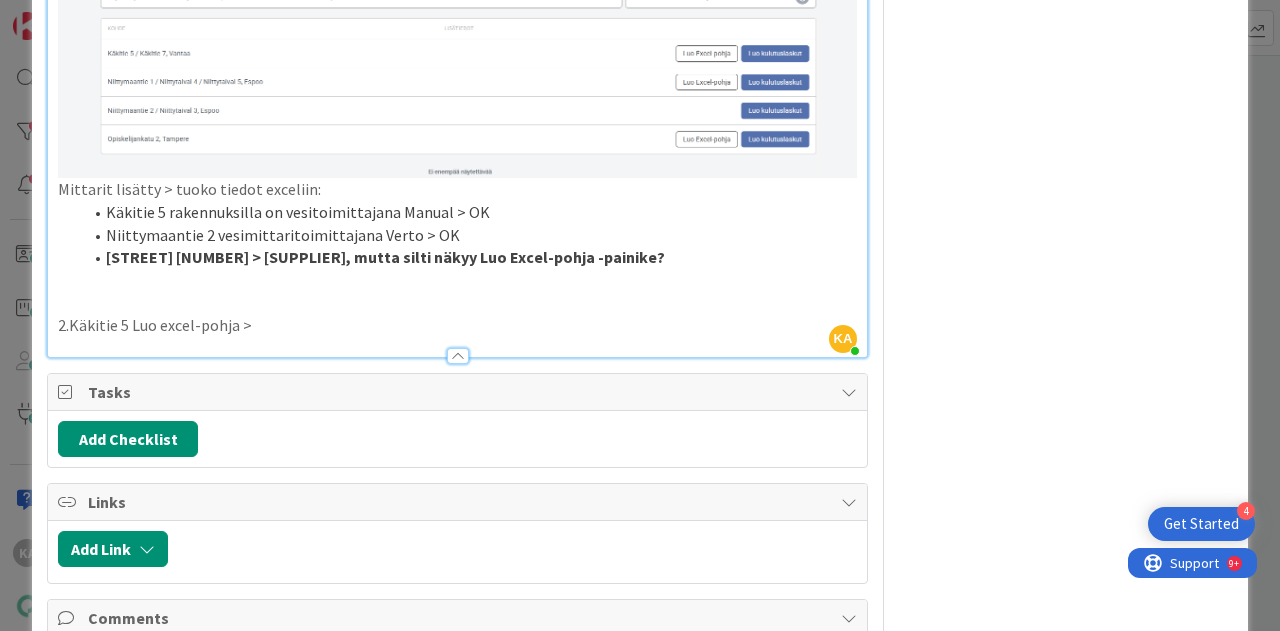 click on "2.Käkitie 5 Luo excel-pohja >" at bounding box center [457, 325] 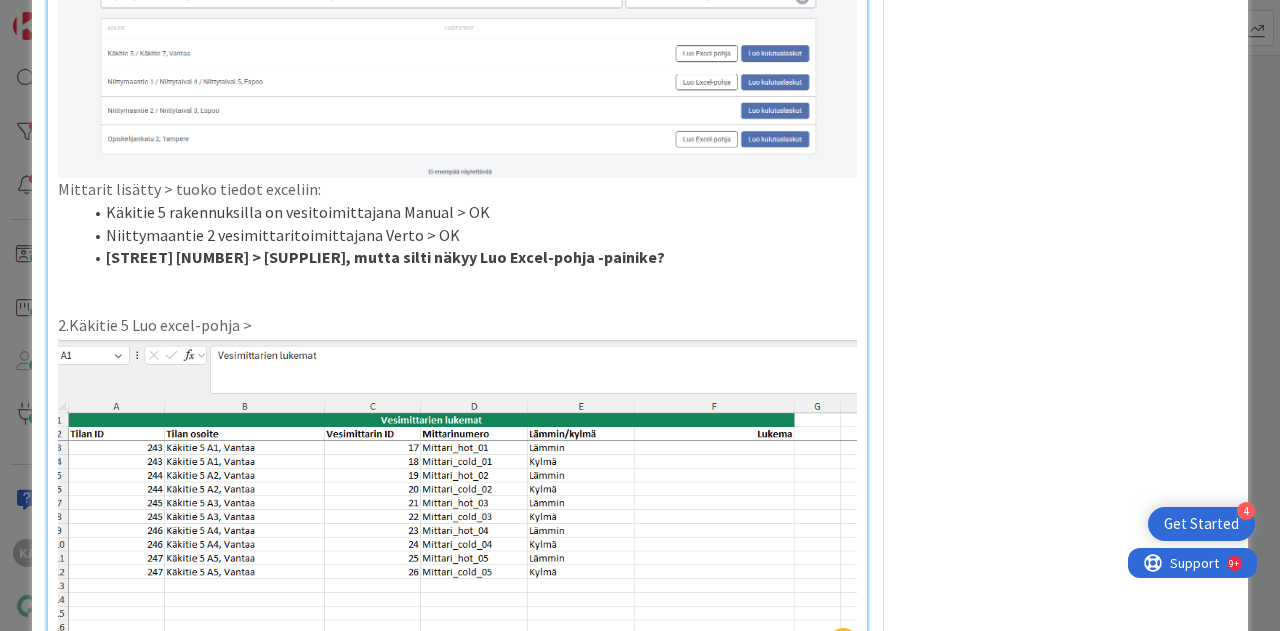 click on "2.Käkitie 5 Luo excel-pohja >" at bounding box center [457, 325] 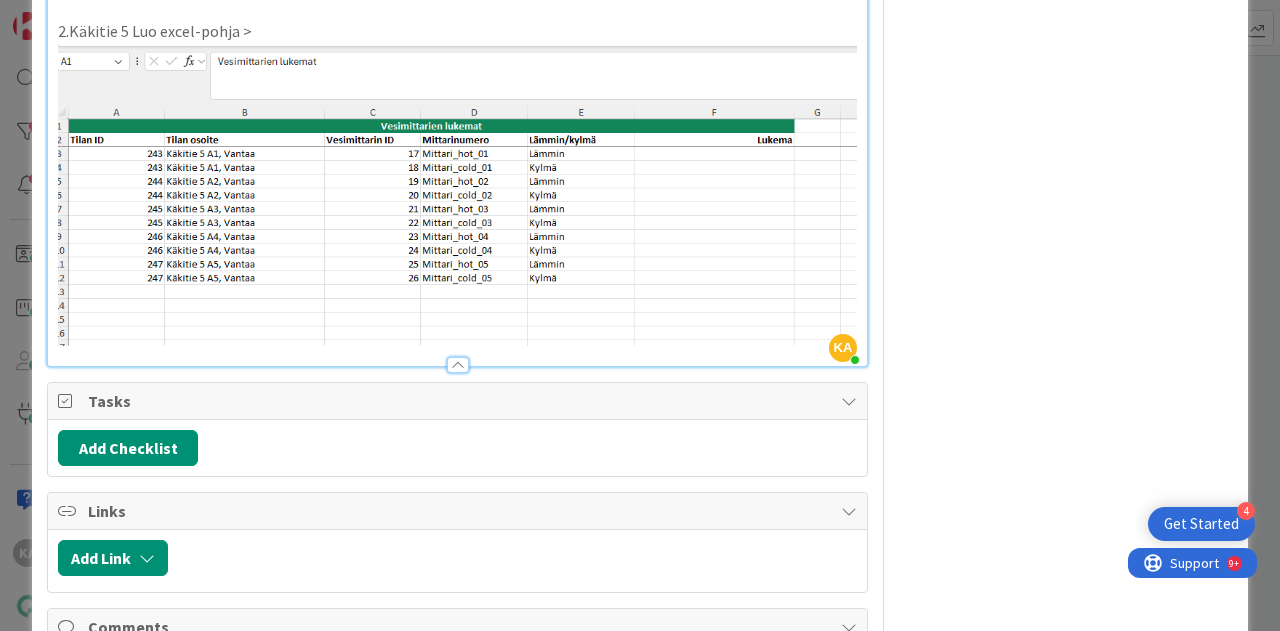 scroll, scrollTop: 1648, scrollLeft: 0, axis: vertical 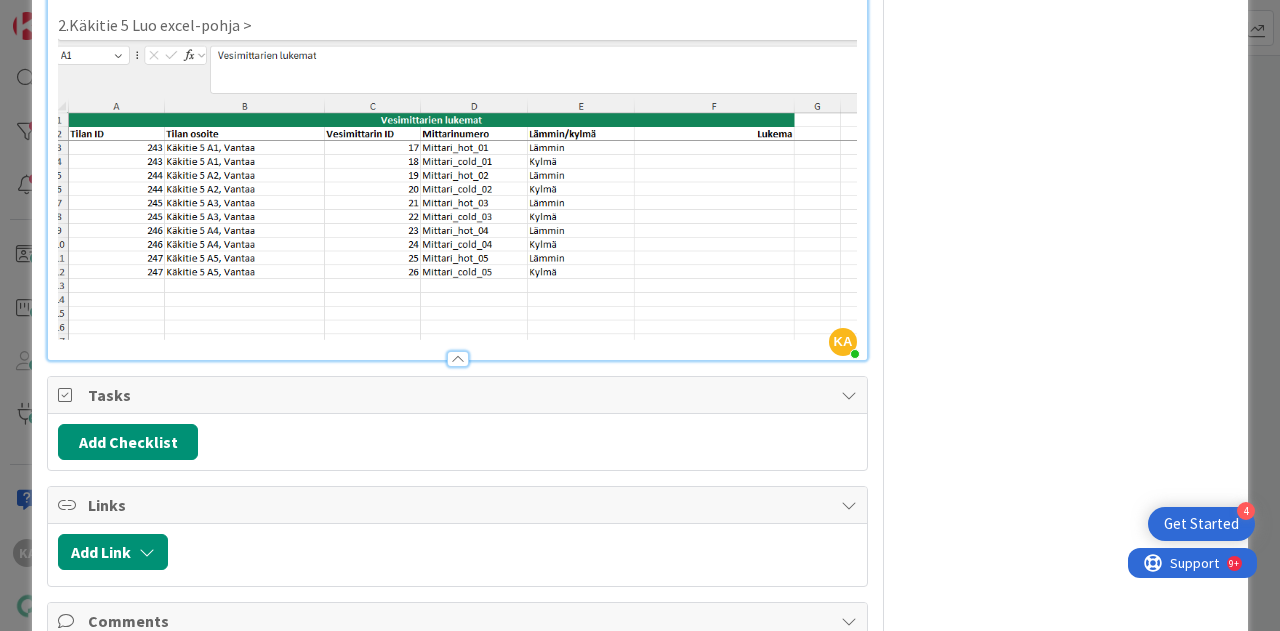 click on "https://github.com/pandiafi/kenno/pull/7816 https://github.com/pandiafi/kenno/pull/7832 https://github.com/pandiafi/kenno/pull/7847 Tarve: pystyä tuomaan Kennoon manuaalisesti luettavien mittarien lukemat tiedostossa etäluettavien mittarien lukematuonnin tapaan excelillä käyttötapaus: kiinteistönhoitaja käy lukemassa mittarit asunnoissa ja tallentaa lukemat exceliin, jonka hän toimittaa kiinteistöyhtiölle joka hoitaa excelin perusteella laskutuksen (tehdään yhdelle kiinteistölle kerrallaan). Aiheesta pohdittua slackissa: luodaan yleinen Excel-pohja jota voi käyttää näissä tilanteissa Excelissä minimäärä sarakkeita sarakkeet? Asunnon id Asunnon osoite Tietokannan mittari-id Mittarinumero Kuuma/Kylmä Lukema muuta, mitä? Näissä tapauksissa Kiinteistöt -osioon vesimittaritoimittajaksi Manuaalinen (lisättävä) Massavesinäkymästä ladattavaksi Excel, jossa valmiiksi täytettynä asunnot ja niiden mittarit --> käyttäjän pitäis vaan kulutukset osata laittaa Huomioonotettavaa:" at bounding box center (457, -531) 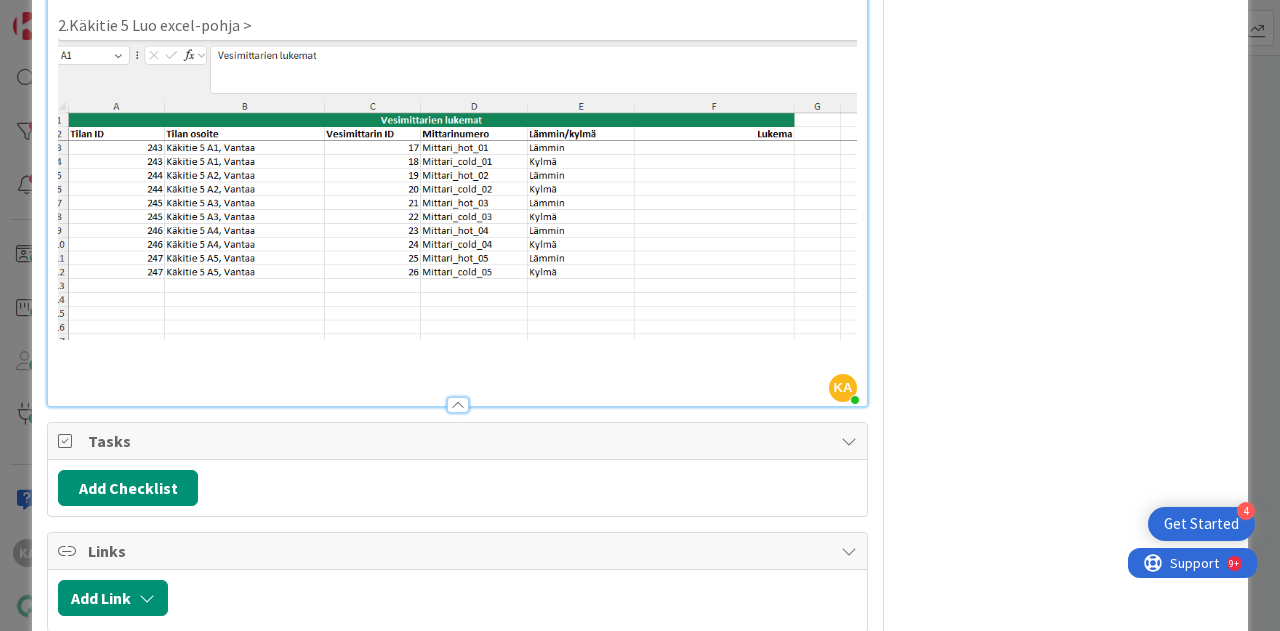 click at bounding box center [457, 351] 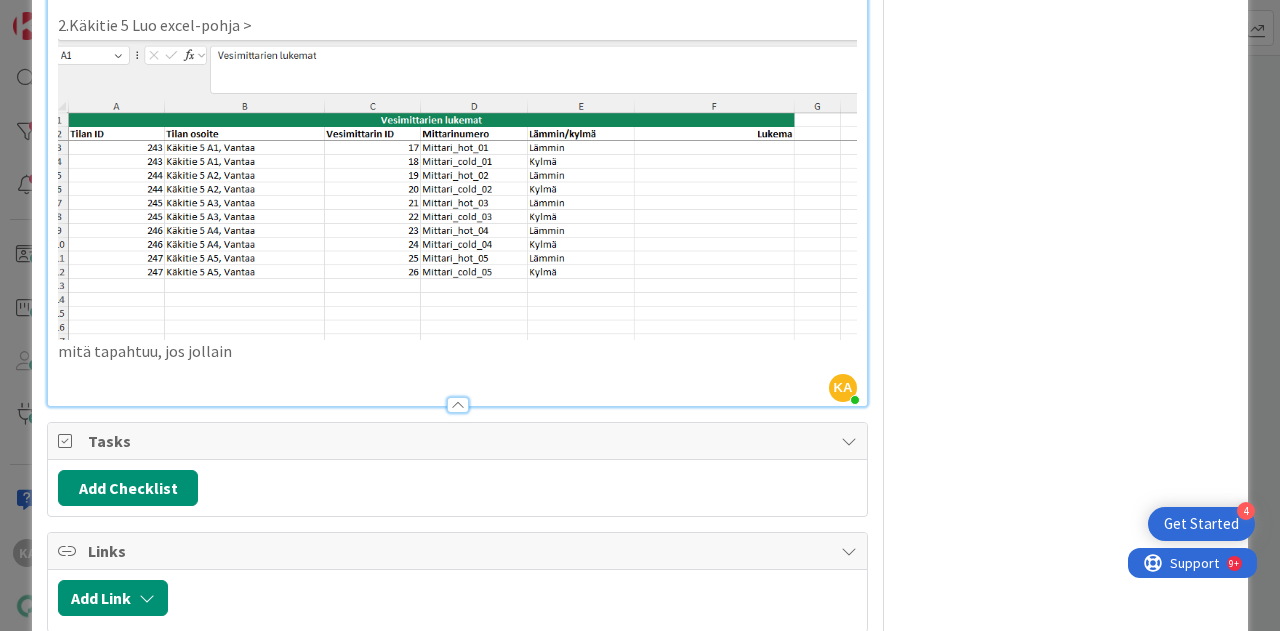 click on "mitä tapahtuu, jos jollain" at bounding box center [457, 351] 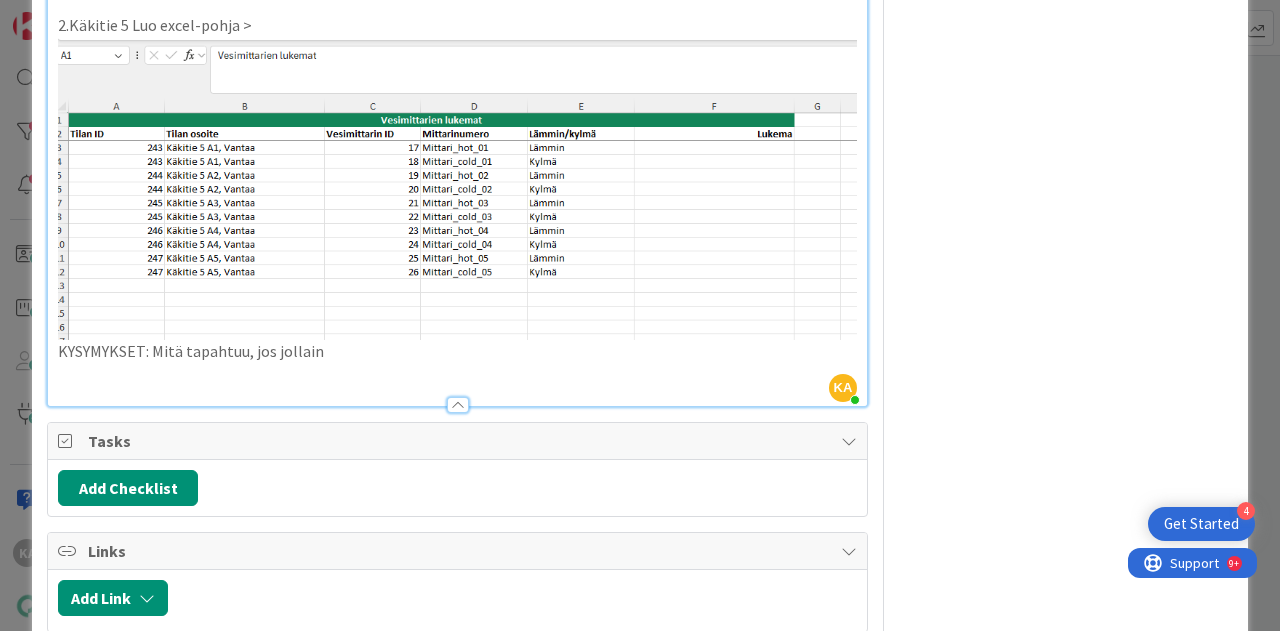 click on "KYSYMYKSET: Mitä tapahtuu, jos jollain" at bounding box center [457, 351] 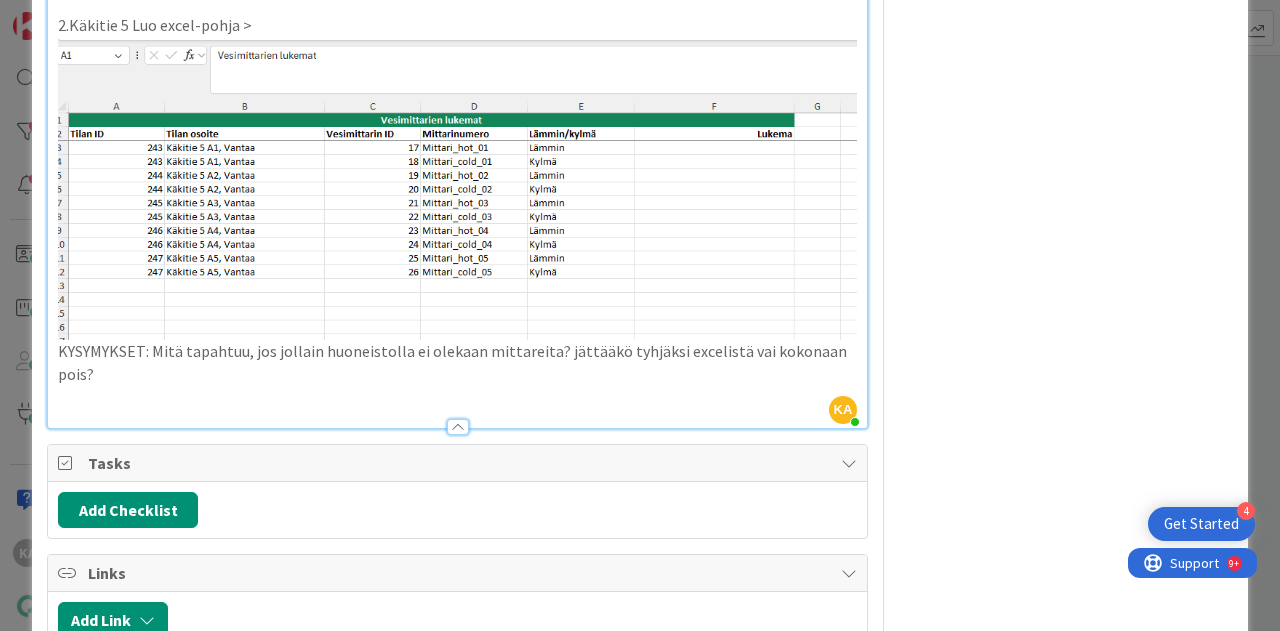 click on "KYSYMYKSET: Mitä tapahtuu, jos jollain huoneistolla ei olekaan mittareita? jättääkö tyhjäksi excelistä vai kokonaan pois?" at bounding box center (457, 362) 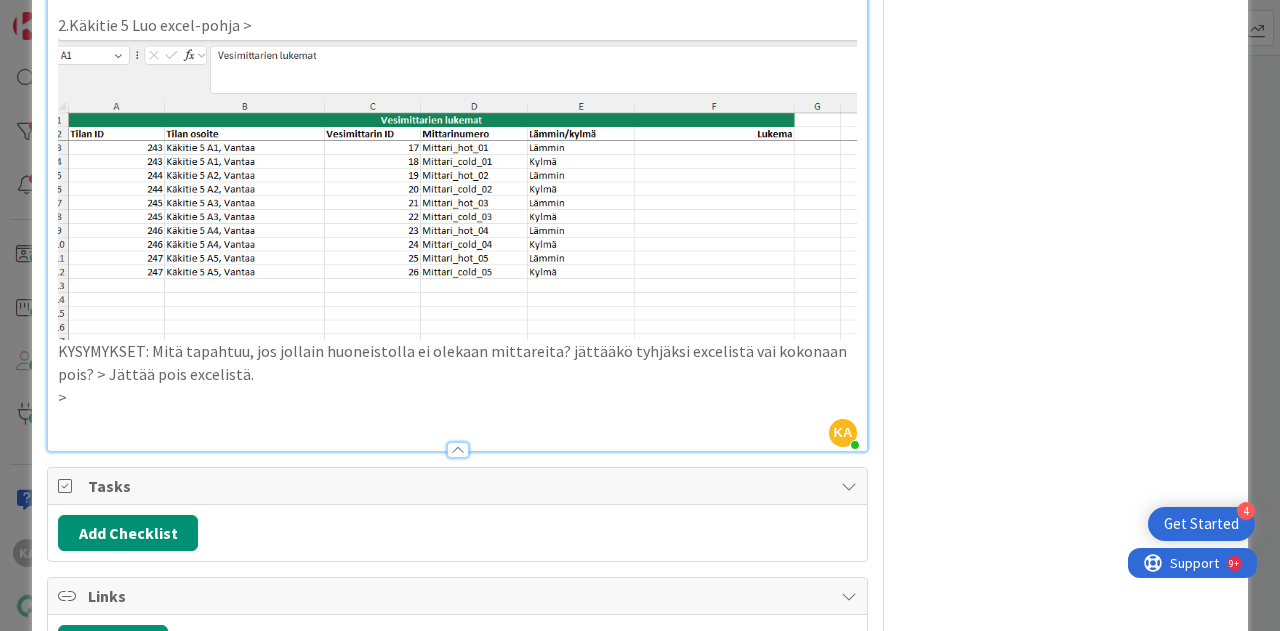 click on "KYSYMYKSET: Mitä tapahtuu, jos jollain huoneistolla ei olekaan mittareita? jättääkö tyhjäksi excelistä vai kokonaan pois? > Jättää pois excelistä." at bounding box center [457, 362] 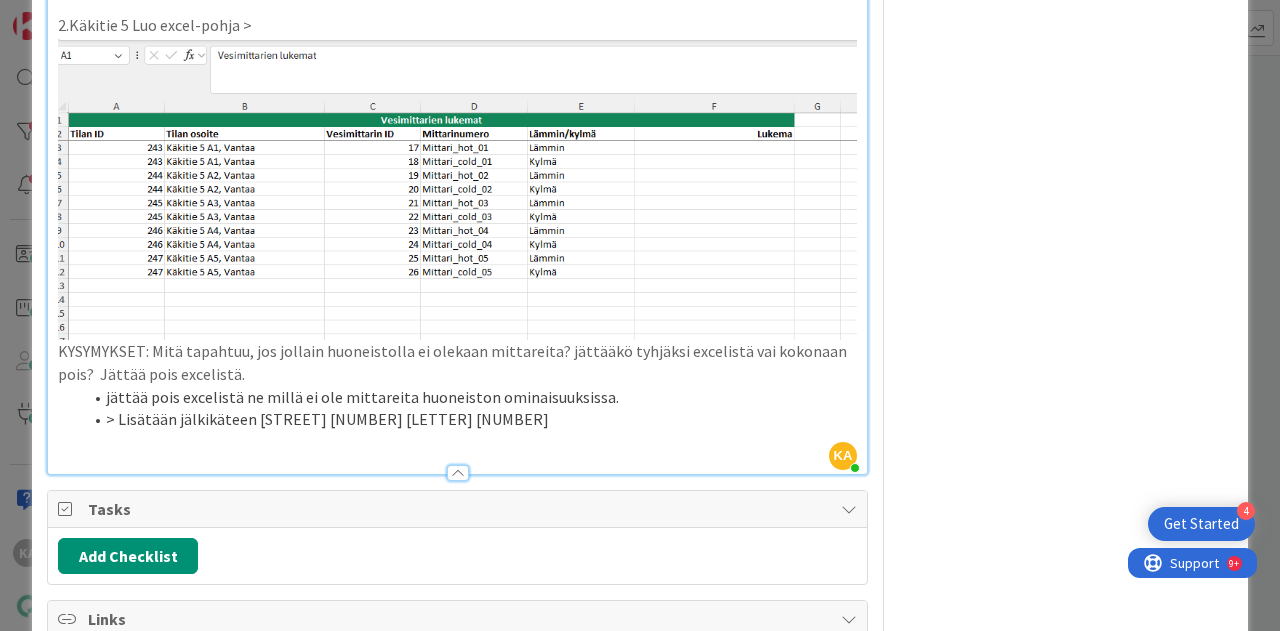 click on "Lisätään jälkikäteen Käkitie 5 A6" at bounding box center [469, 419] 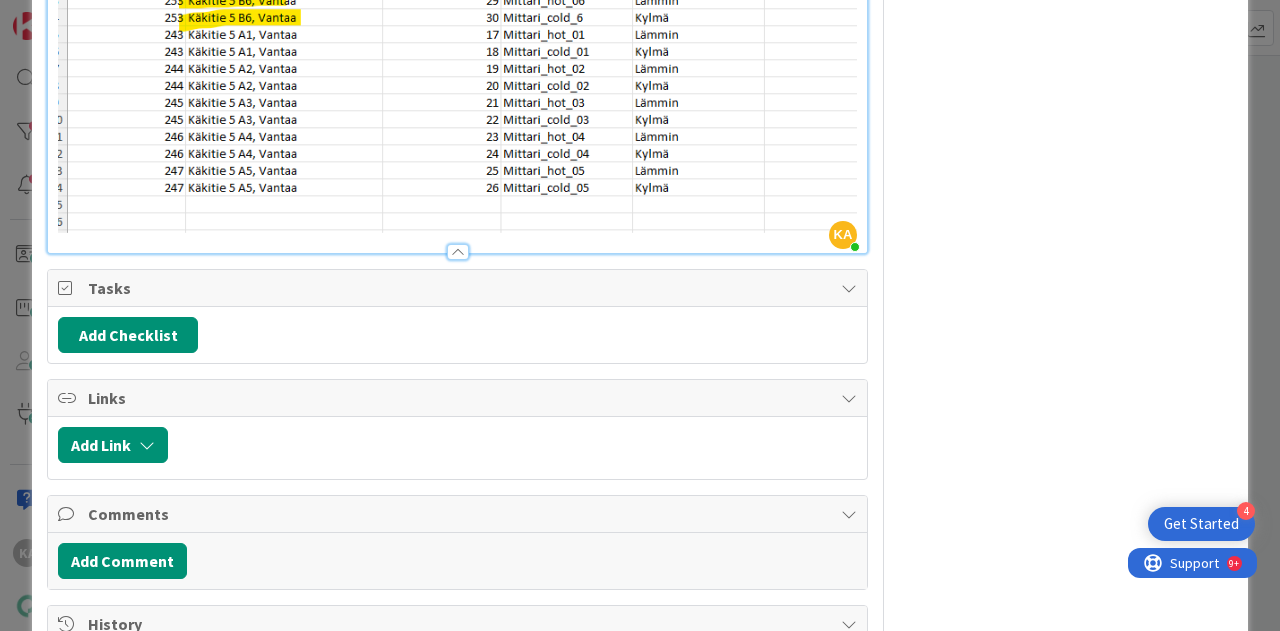 scroll, scrollTop: 2148, scrollLeft: 0, axis: vertical 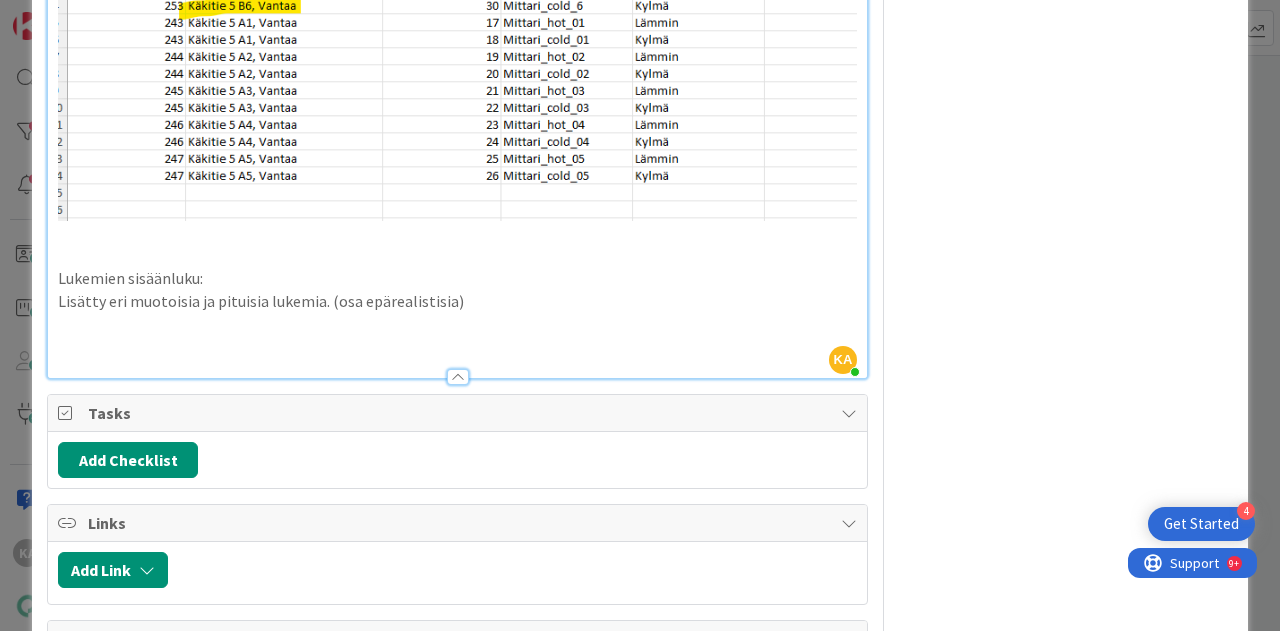 click on "Lisätty eri muotoisia ja pituisia lukemia. (osa epärealistisia)" at bounding box center (457, 301) 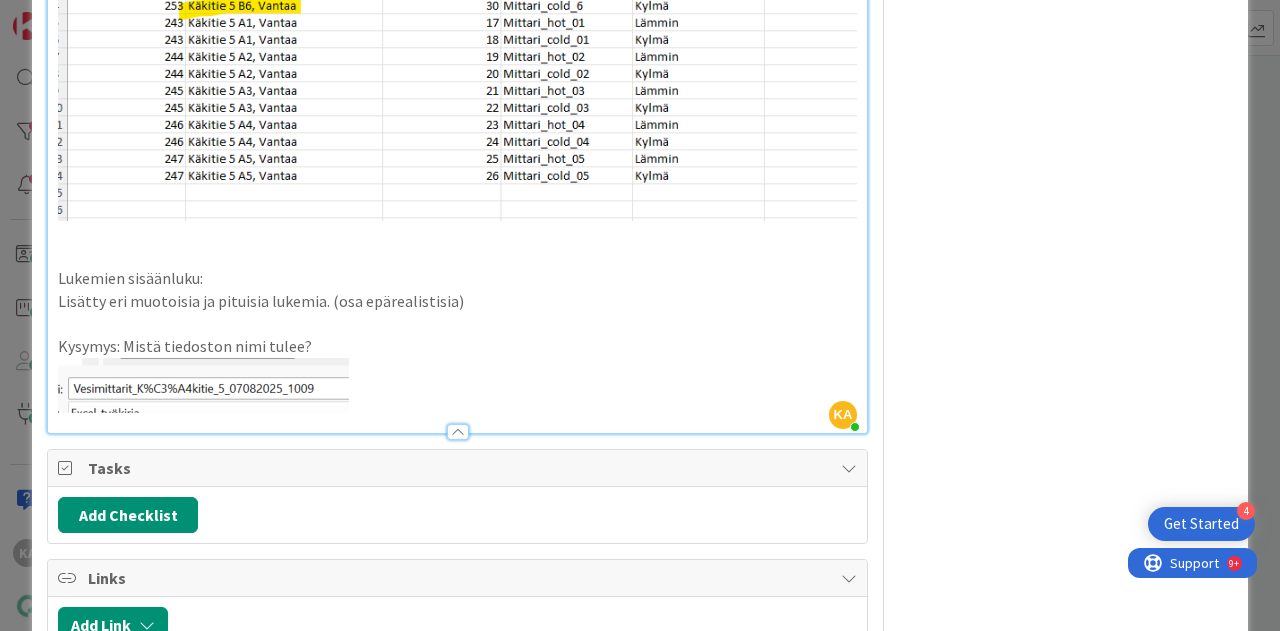 click on "Lisätty eri muotoisia ja pituisia lukemia. (osa epärealistisia)" at bounding box center (457, 301) 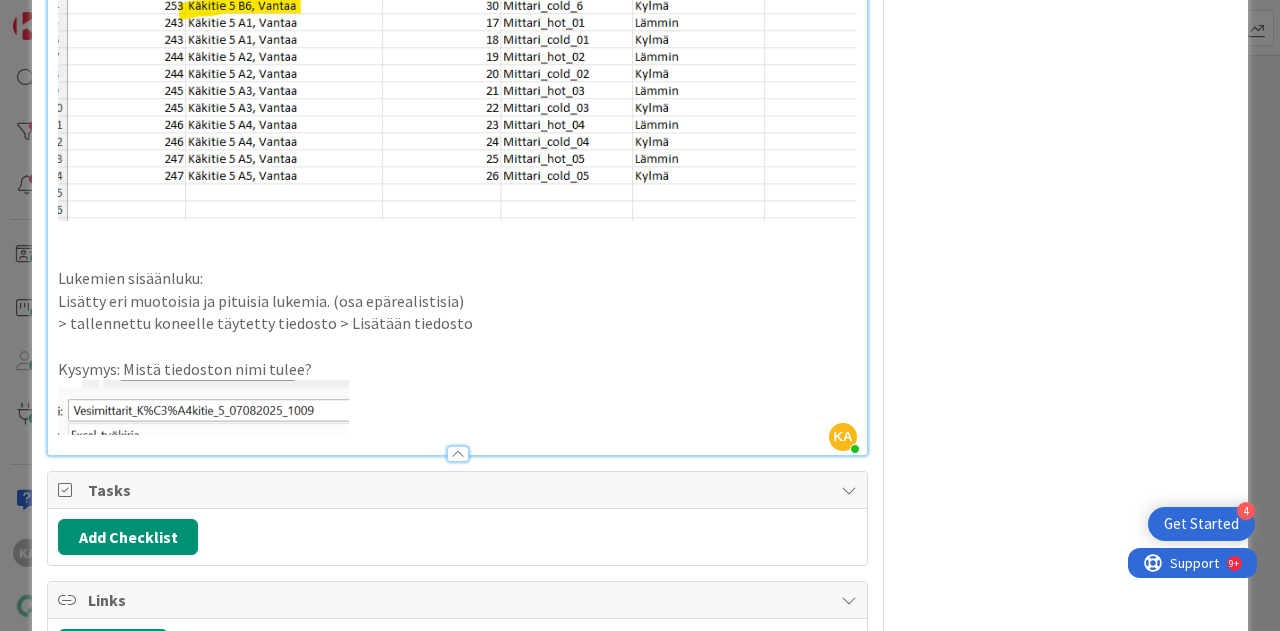click on "> tallennettu koneelle täytetty tiedosto > Lisätään tiedosto" at bounding box center [457, 323] 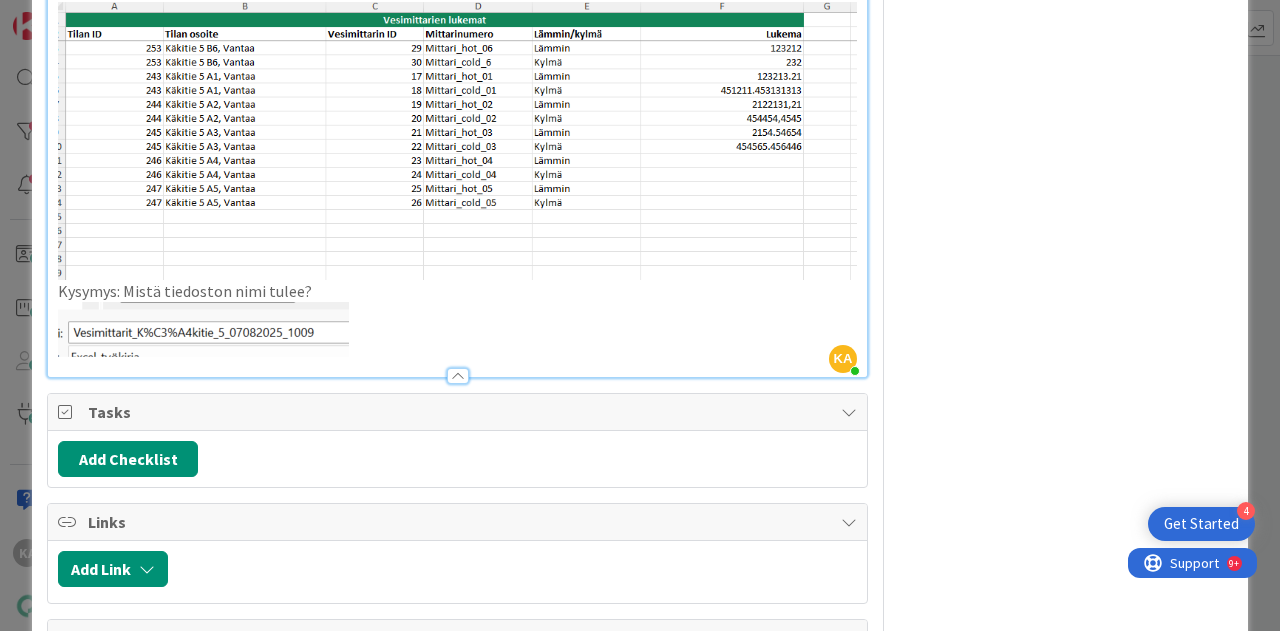 scroll, scrollTop: 2548, scrollLeft: 0, axis: vertical 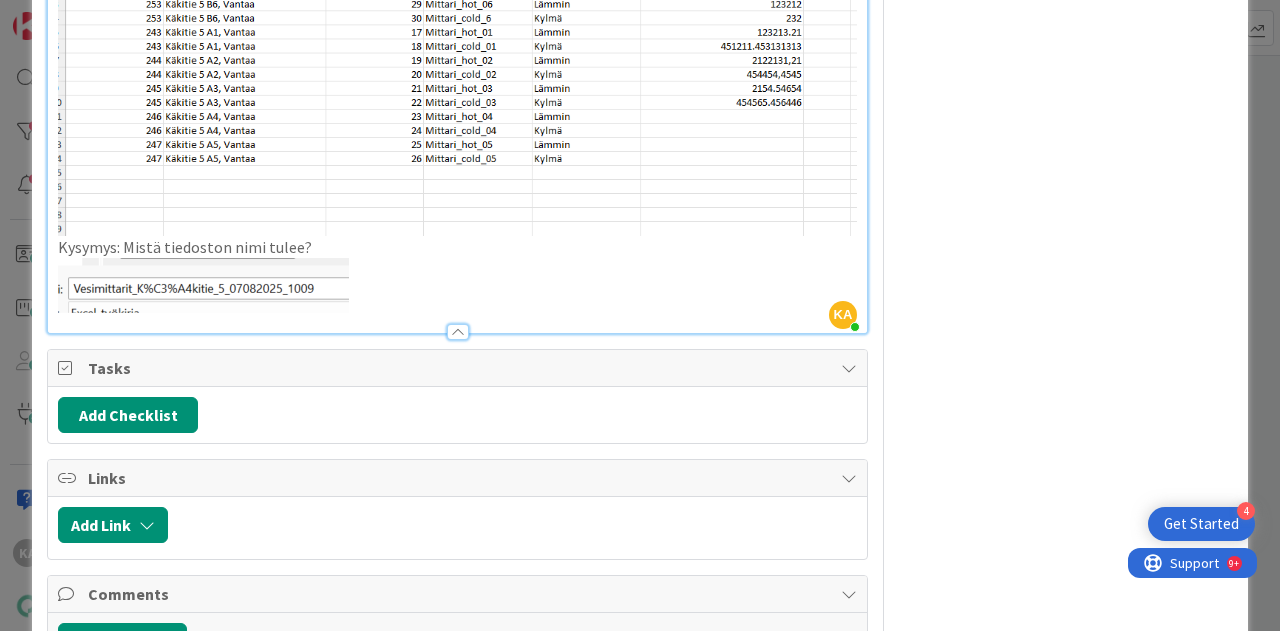 click at bounding box center (457, 285) 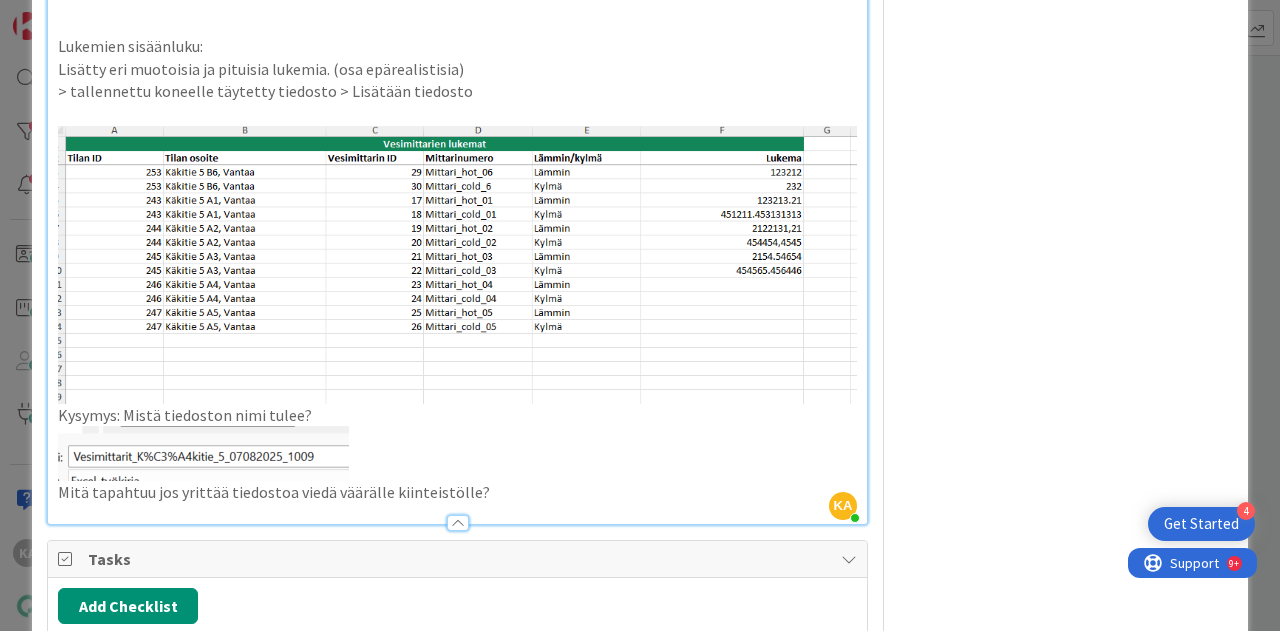 scroll, scrollTop: 2348, scrollLeft: 0, axis: vertical 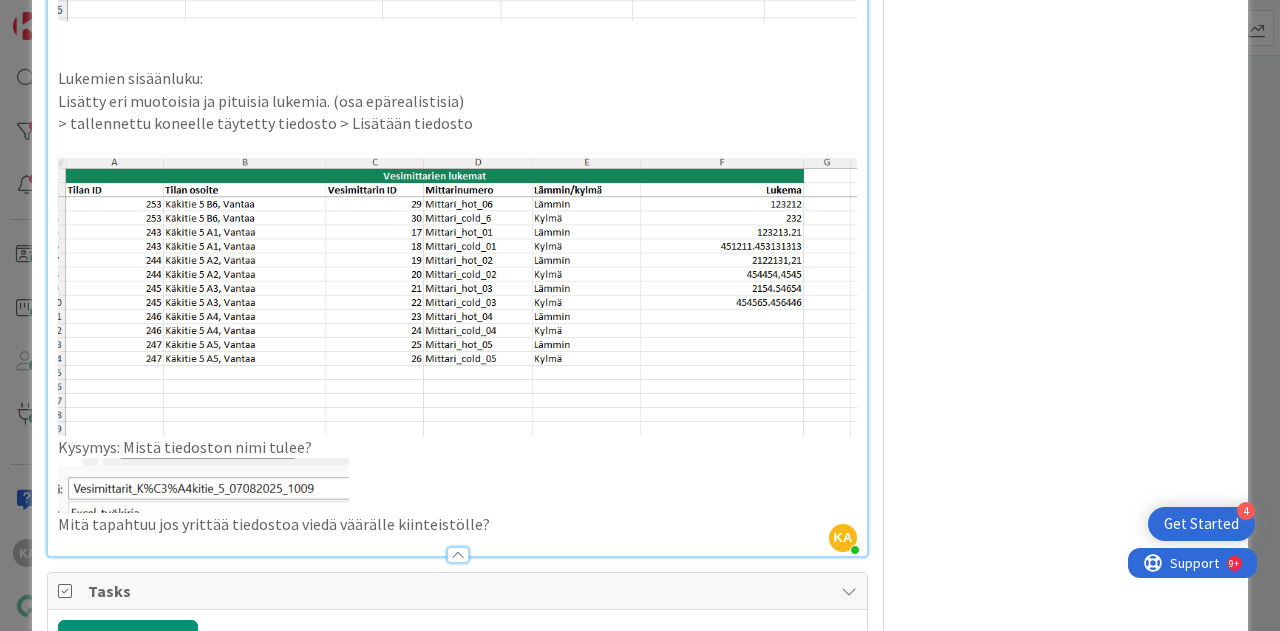 click on "Kysymys: Mistä tiedoston nimi tulee?" at bounding box center (457, 308) 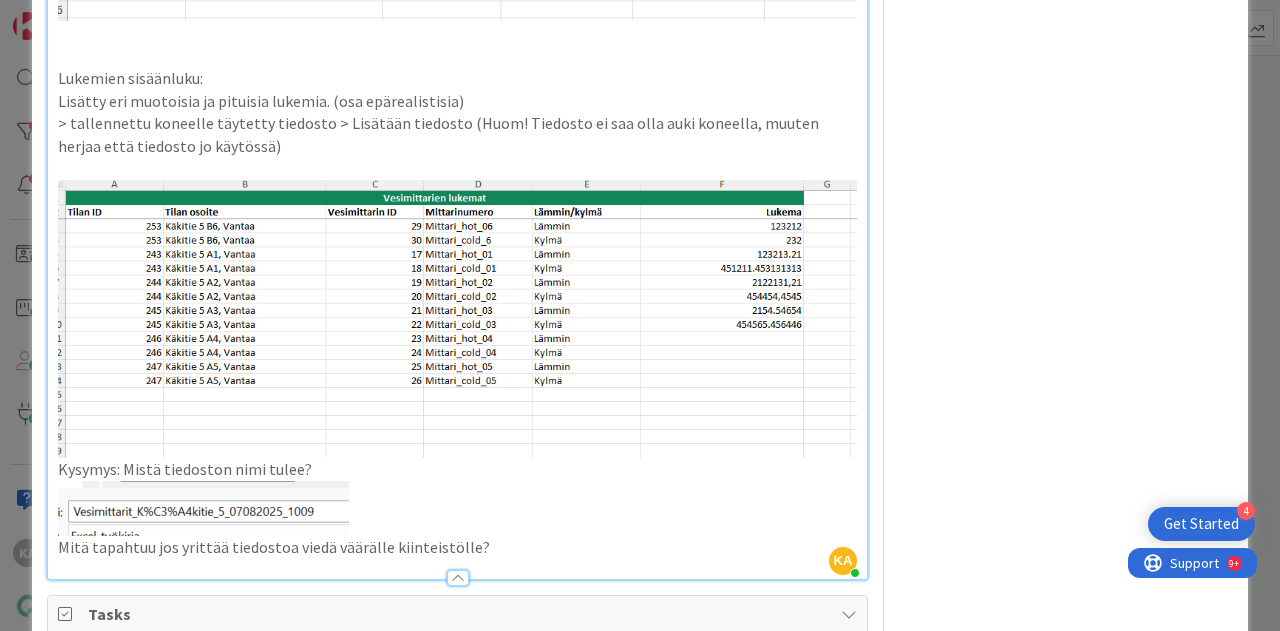 click on "https://github.com/pandiafi/kenno/pull/7816 https://github.com/pandiafi/kenno/pull/7832 https://github.com/pandiafi/kenno/pull/7847 Tarve: pystyä tuomaan Kennoon manuaalisesti luettavien mittarien lukemat tiedostossa etäluettavien mittarien lukematuonnin tapaan excelillä käyttötapaus: kiinteistönhoitaja käy lukemassa mittarit asunnoissa ja tallentaa lukemat exceliin, jonka hän toimittaa kiinteistöyhtiölle joka hoitaa excelin perusteella laskutuksen (tehdään yhdelle kiinteistölle kerrallaan). Aiheesta pohdittua slackissa: luodaan yleinen Excel-pohja jota voi käyttää näissä tilanteissa Excelissä minimäärä sarakkeita sarakkeet? Asunnon id Asunnon osoite Tietokannan mittari-id Mittarinumero Kuuma/Kylmä Lukema muuta, mitä? Näissä tapauksissa Kiinteistöt -osioon vesimittaritoimittajaksi Manuaalinen (lisättävä) Massavesinäkymästä ladattavaksi Excel, jossa valmiiksi täytettynä asunnot ja niiden mittarit --> käyttäjän pitäis vaan kulutukset osata laittaa Huomioonotettavaa:" at bounding box center (457, -772) 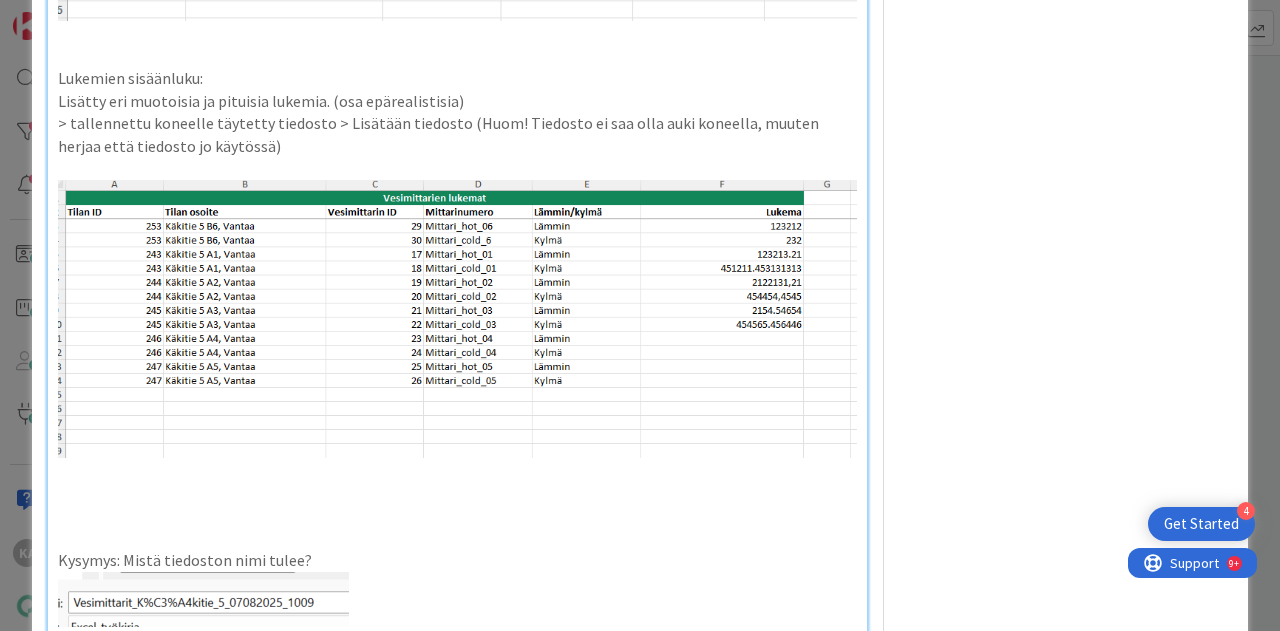 click at bounding box center [457, 492] 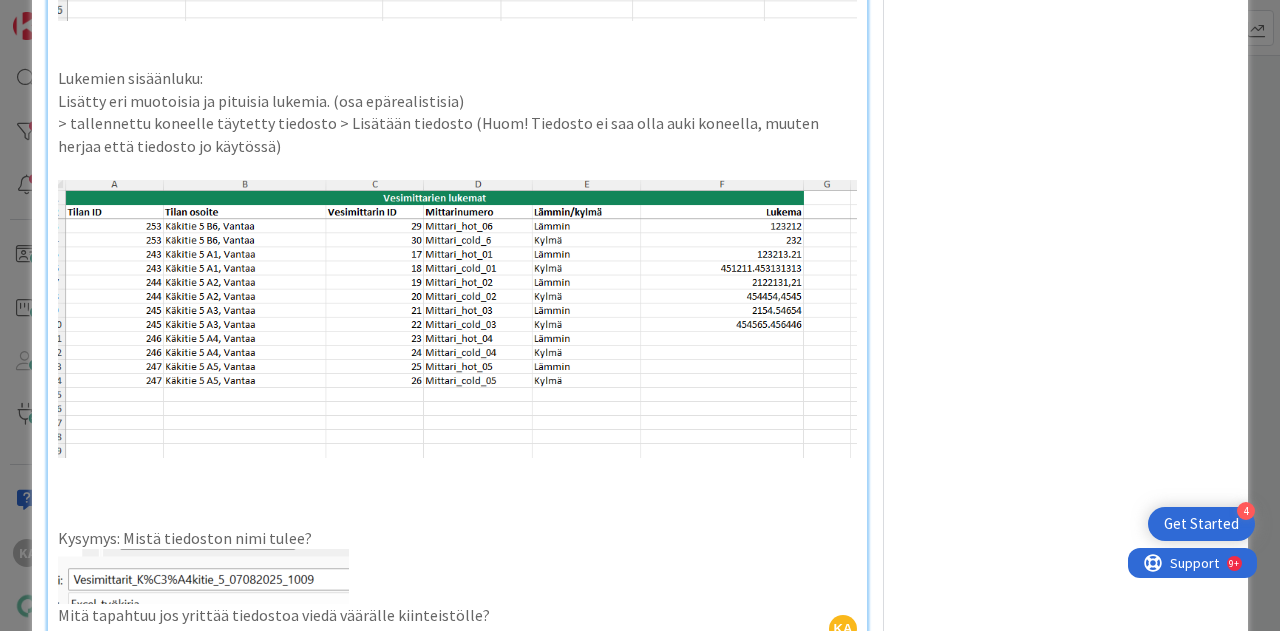 click on "> tallennettu koneelle täytetty tiedosto > Lisätään tiedosto (Huom! Tiedosto ei saa olla auki koneella, muuten herjaa että tiedosto jo käytössä)" at bounding box center [457, 134] 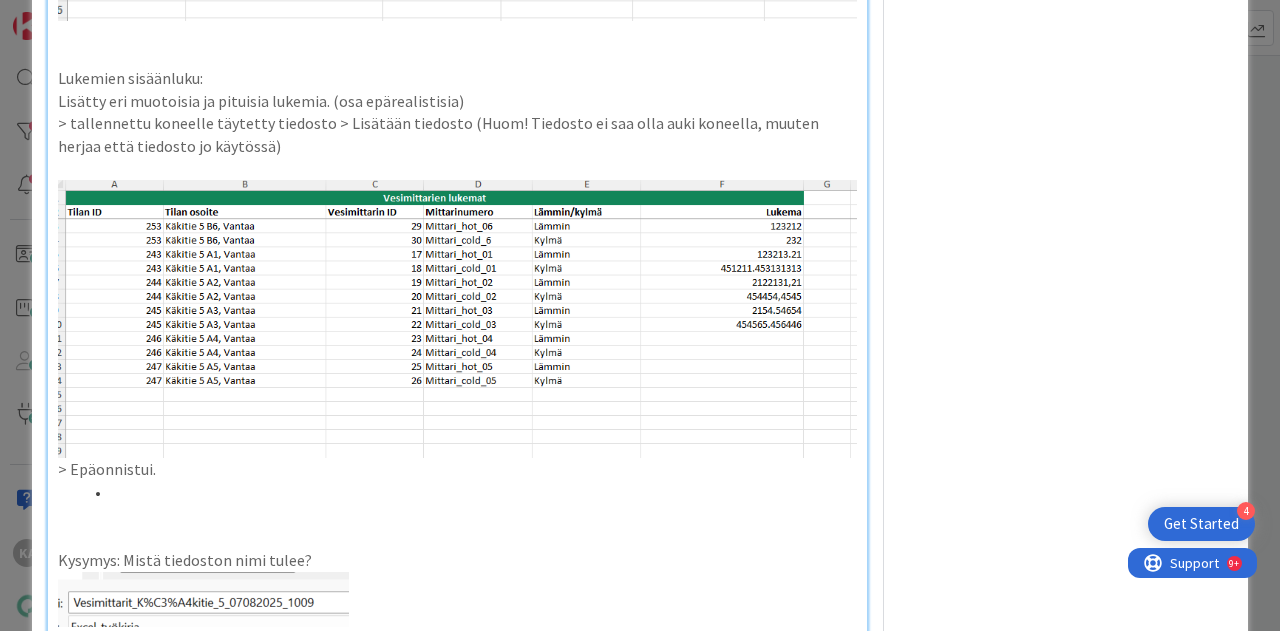 click at bounding box center [469, 492] 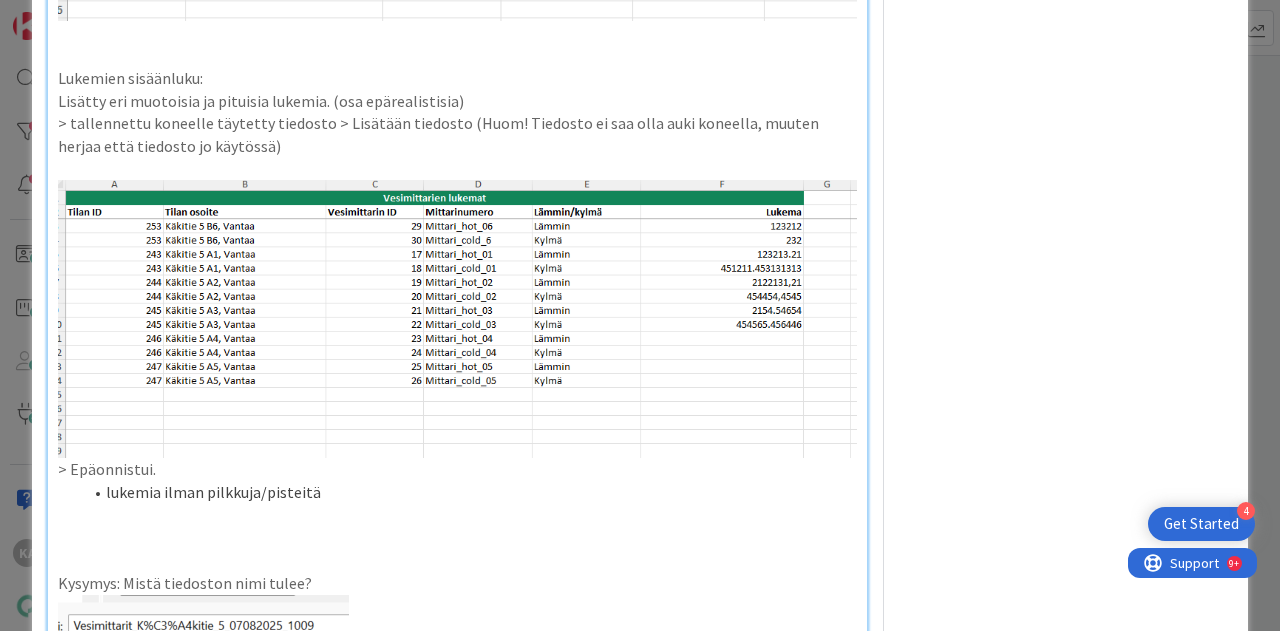 click at bounding box center [457, 538] 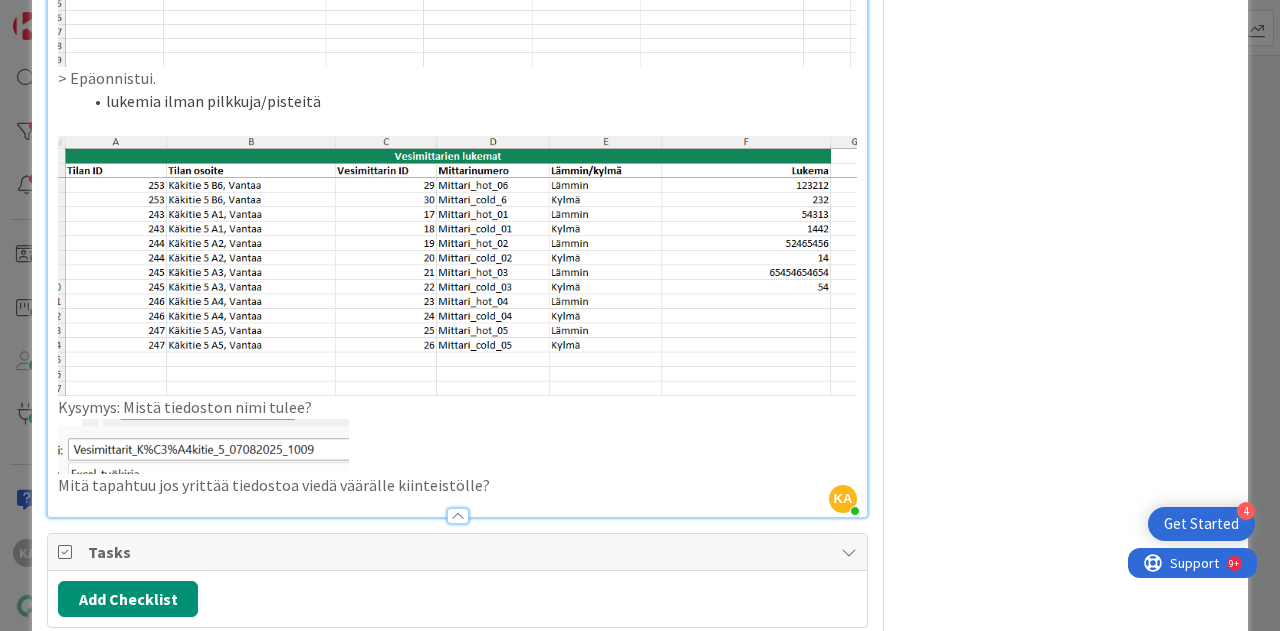 scroll, scrollTop: 2748, scrollLeft: 0, axis: vertical 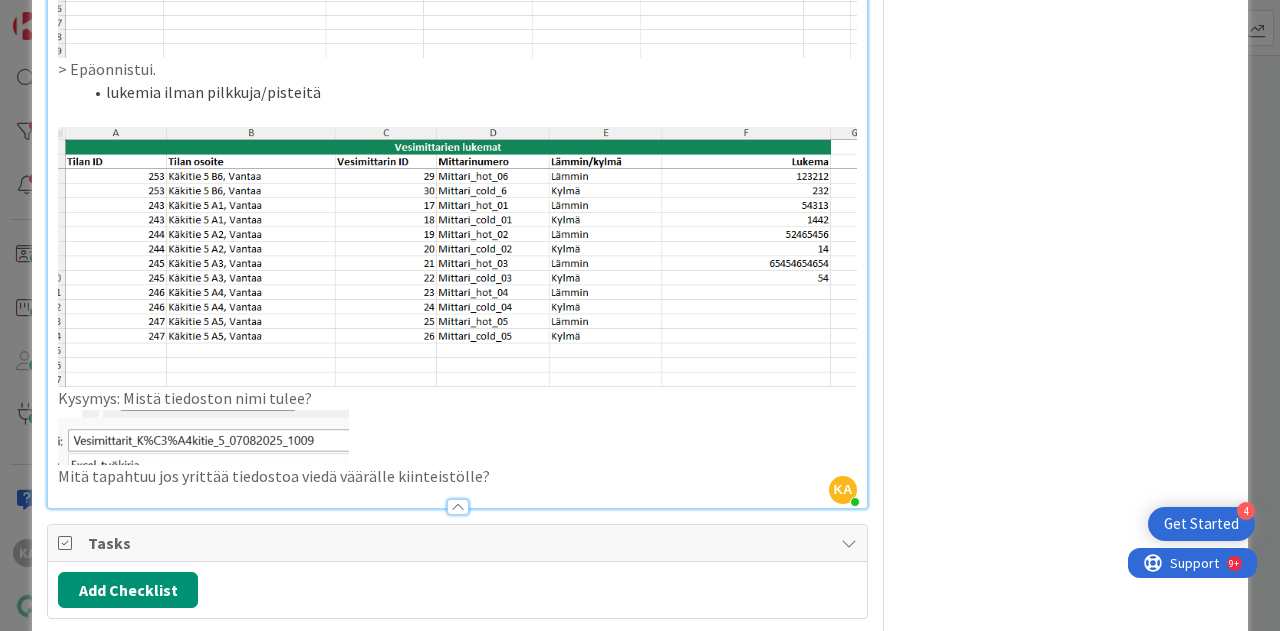 click on "https://github.com/pandiafi/kenno/pull/7816 https://github.com/pandiafi/kenno/pull/7832 https://github.com/pandiafi/kenno/pull/7847 Tarve: pystyä tuomaan Kennoon manuaalisesti luettavien mittarien lukemat tiedostossa etäluettavien mittarien lukematuonnin tapaan excelillä käyttötapaus: kiinteistönhoitaja käy lukemassa mittarit asunnoissa ja tallentaa lukemat exceliin, jonka hän toimittaa kiinteistöyhtiölle joka hoitaa excelin perusteella laskutuksen (tehdään yhdelle kiinteistölle kerrallaan). Aiheesta pohdittua slackissa: luodaan yleinen Excel-pohja jota voi käyttää näissä tilanteissa Excelissä minimäärä sarakkeita sarakkeet? Asunnon id Asunnon osoite Tietokannan mittari-id Mittarinumero Kuuma/Kylmä Lukema muuta, mitä? Näissä tapauksissa Kiinteistöt -osioon vesimittaritoimittajaksi Manuaalinen (lisättävä) Massavesinäkymästä ladattavaksi Excel, jossa valmiiksi täytettynä asunnot ja niiden mittarit --> käyttäjän pitäis vaan kulutukset osata laittaa Huomioonotettavaa:" at bounding box center (457, -1007) 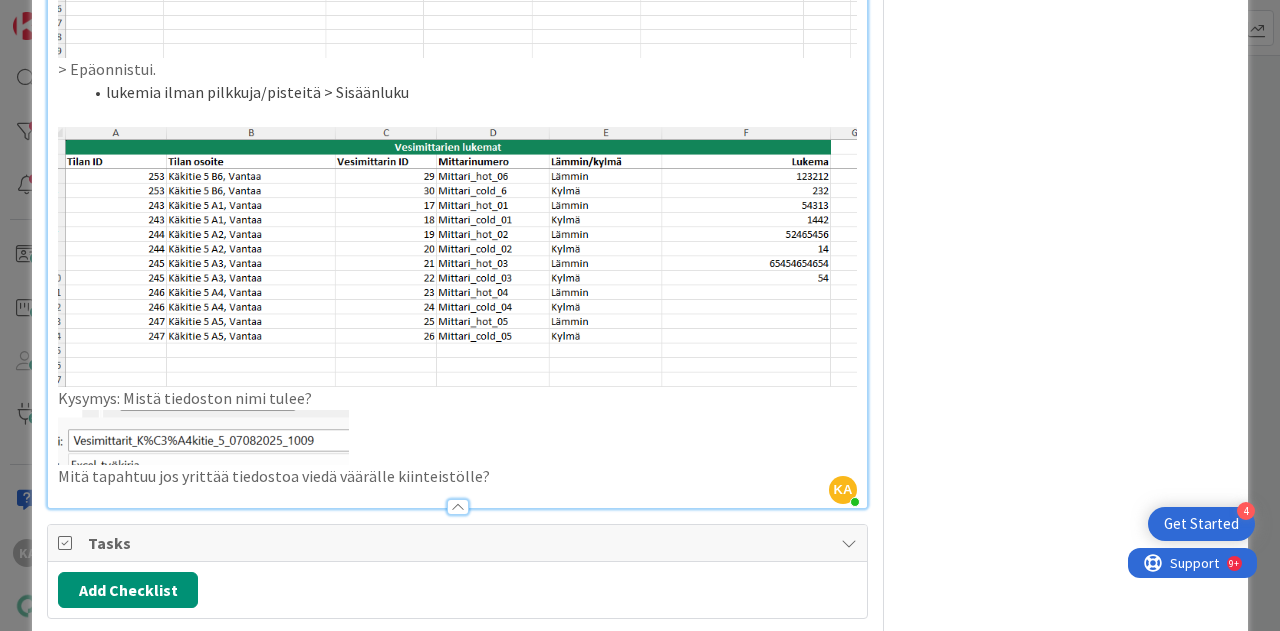 click on "Kysymys: Mistä tiedoston nimi tulee?" at bounding box center [457, 268] 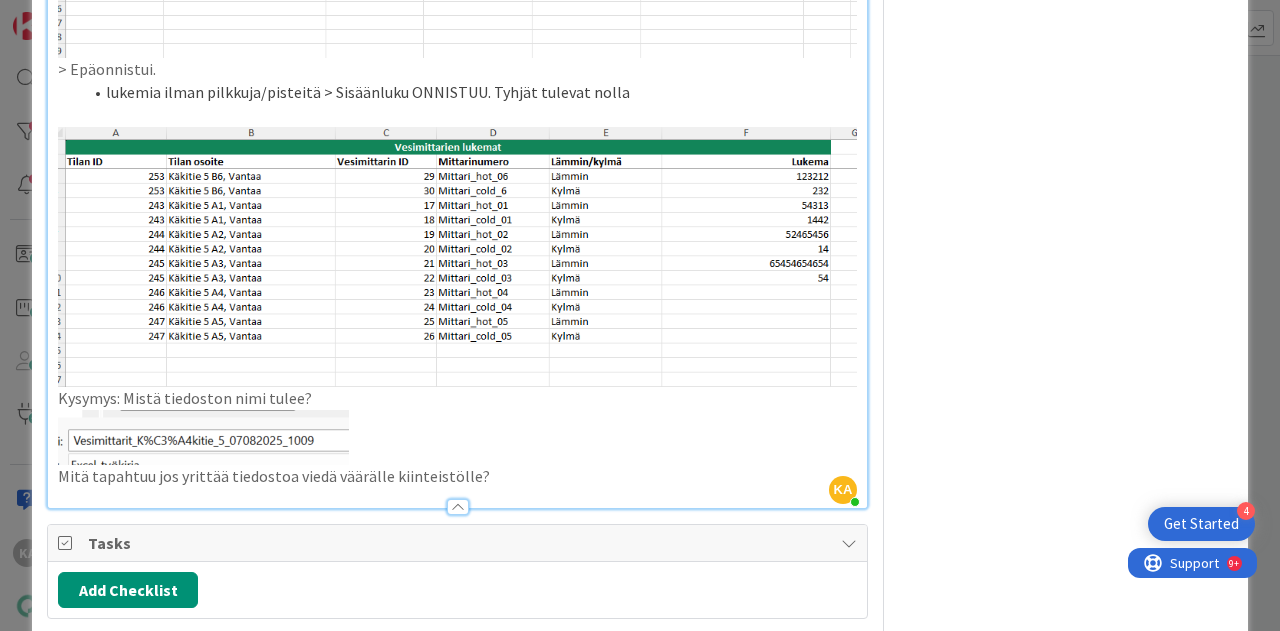 click on "lukemia ilman pilkkuja/pisteitä > Sisäänluku ONNISTUU. Tyhjät tulevat nolla" at bounding box center (469, 92) 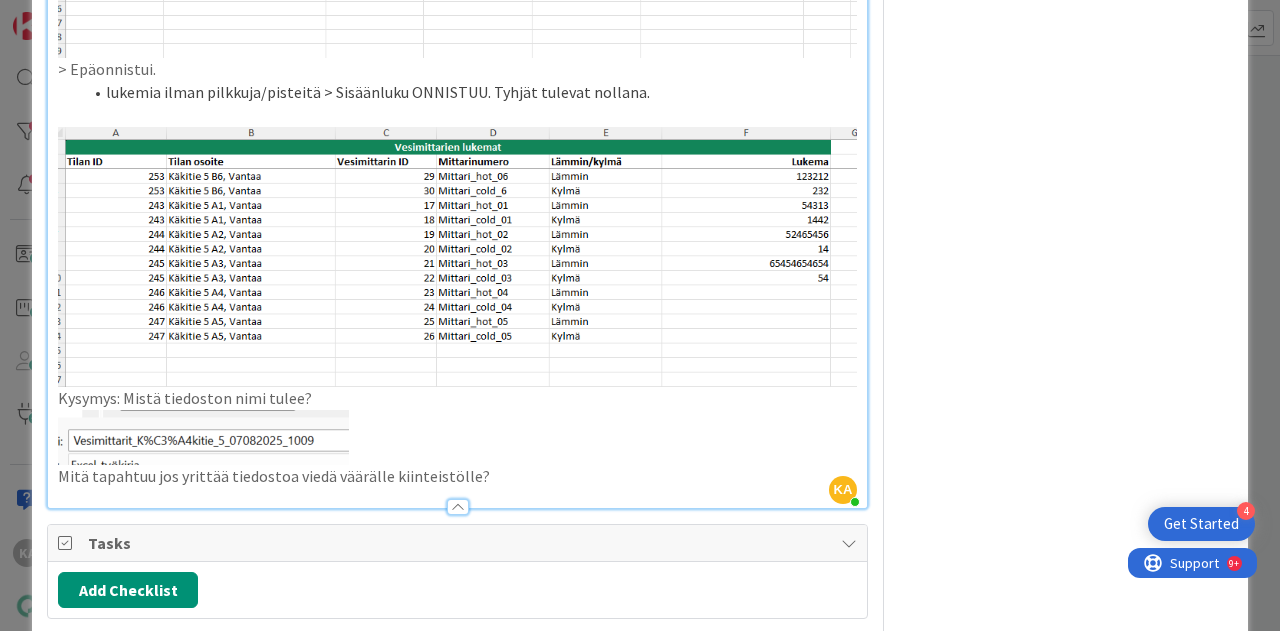 click on "https://github.com/pandiafi/kenno/pull/7816 https://github.com/pandiafi/kenno/pull/7832 https://github.com/pandiafi/kenno/pull/7847 Tarve: pystyä tuomaan Kennoon manuaalisesti luettavien mittarien lukemat tiedostossa etäluettavien mittarien lukematuonnin tapaan excelillä käyttötapaus: kiinteistönhoitaja käy lukemassa mittarit asunnoissa ja tallentaa lukemat exceliin, jonka hän toimittaa kiinteistöyhtiölle joka hoitaa excelin perusteella laskutuksen (tehdään yhdelle kiinteistölle kerrallaan). Aiheesta pohdittua slackissa: luodaan yleinen Excel-pohja jota voi käyttää näissä tilanteissa Excelissä minimäärä sarakkeita sarakkeet? Asunnon id Asunnon osoite Tietokannan mittari-id Mittarinumero Kuuma/Kylmä Lukema muuta, mitä? Näissä tapauksissa Kiinteistöt -osioon vesimittaritoimittajaksi Manuaalinen (lisättävä) Massavesinäkymästä ladattavaksi Excel, jossa valmiiksi täytettynä asunnot ja niiden mittarit --> käyttäjän pitäis vaan kulutukset osata laittaa Huomioonotettavaa:" at bounding box center [457, -1007] 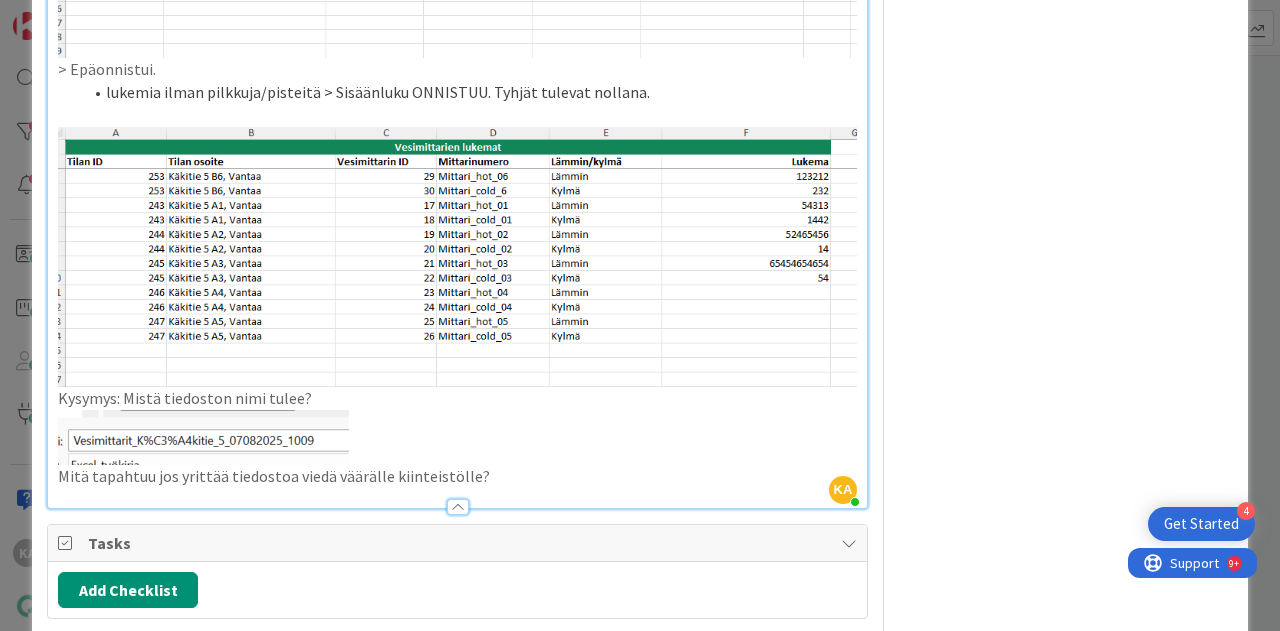 click on "https://github.com/pandiafi/kenno/pull/7816 https://github.com/pandiafi/kenno/pull/7832 https://github.com/pandiafi/kenno/pull/7847 Tarve: pystyä tuomaan Kennoon manuaalisesti luettavien mittarien lukemat tiedostossa etäluettavien mittarien lukematuonnin tapaan excelillä käyttötapaus: kiinteistönhoitaja käy lukemassa mittarit asunnoissa ja tallentaa lukemat exceliin, jonka hän toimittaa kiinteistöyhtiölle joka hoitaa excelin perusteella laskutuksen (tehdään yhdelle kiinteistölle kerrallaan). Aiheesta pohdittua slackissa: luodaan yleinen Excel-pohja jota voi käyttää näissä tilanteissa Excelissä minimäärä sarakkeita sarakkeet? Asunnon id Asunnon osoite Tietokannan mittari-id Mittarinumero Kuuma/Kylmä Lukema muuta, mitä? Näissä tapauksissa Kiinteistöt -osioon vesimittaritoimittajaksi Manuaalinen (lisättävä) Massavesinäkymästä ladattavaksi Excel, jossa valmiiksi täytettynä asunnot ja niiden mittarit --> käyttäjän pitäis vaan kulutukset osata laittaa Huomioonotettavaa:" at bounding box center (457, -1007) 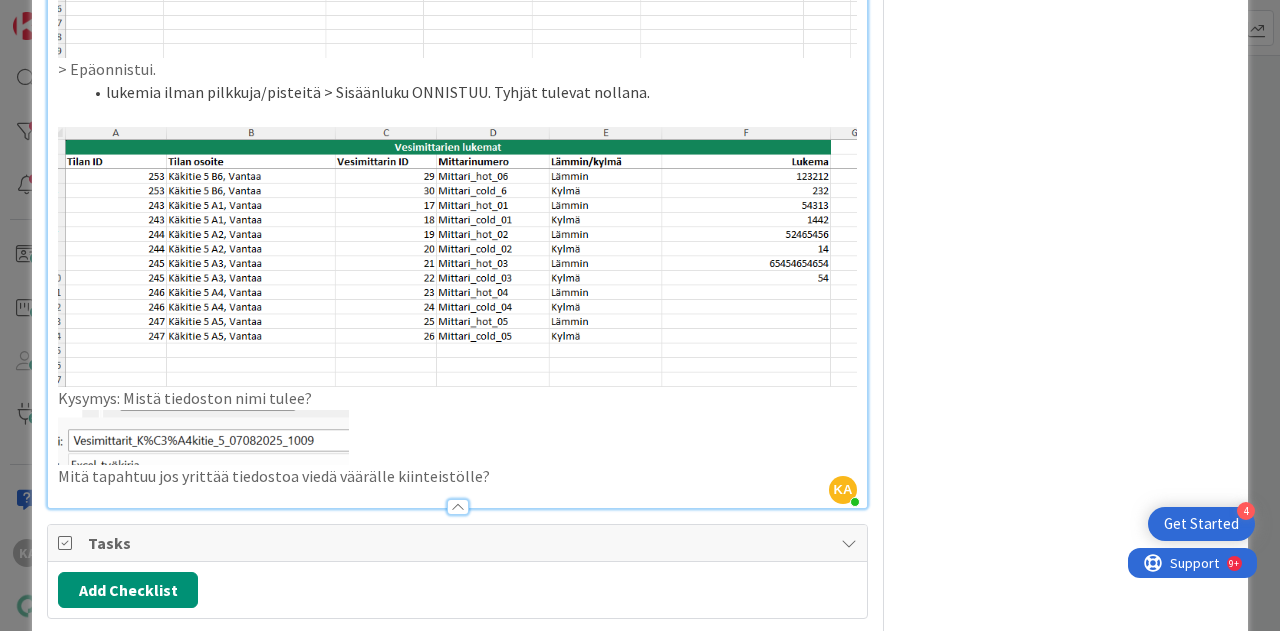 click on "Kysymys: Mistä tiedoston nimi tulee?" at bounding box center (457, 268) 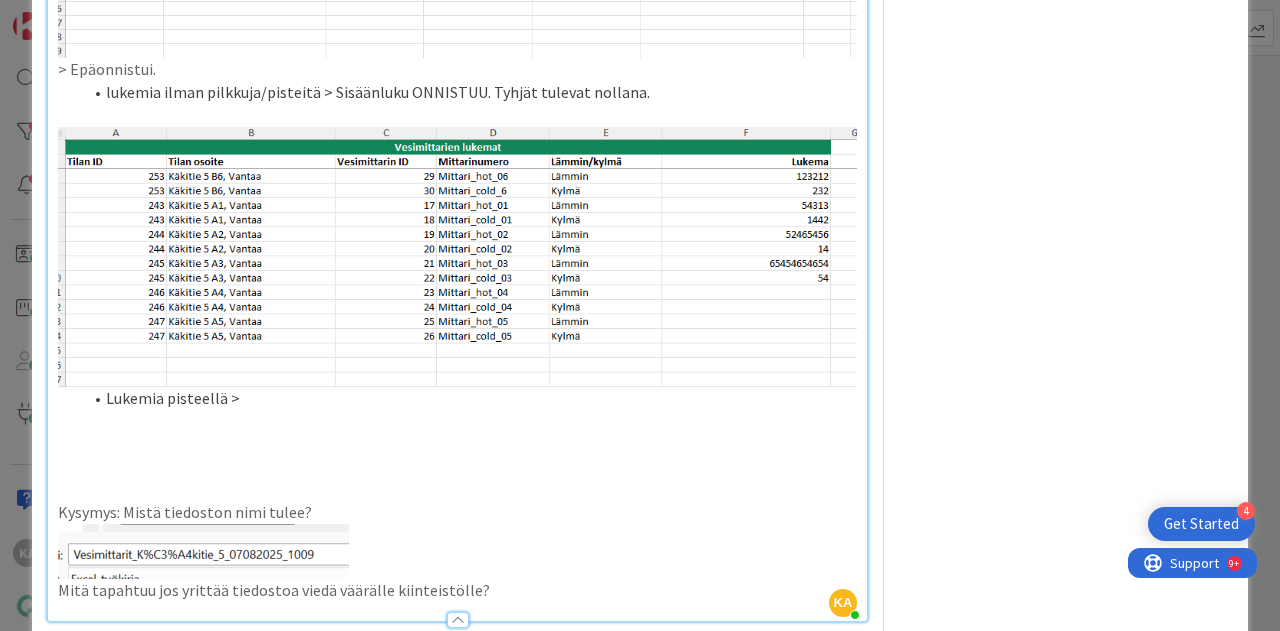click on "lukemia ilman pilkkuja/pisteitä > Sisäänluku ONNISTUU. Tyhjät tulevat nollana." at bounding box center (469, 92) 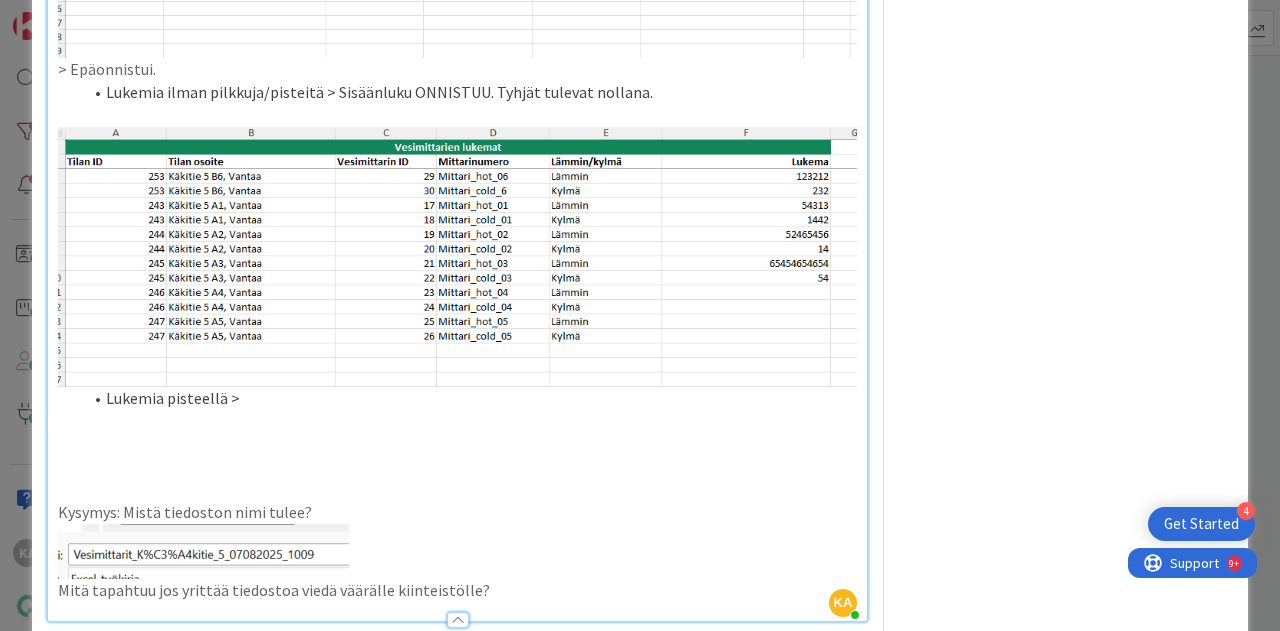 click on "Lukemia pisteellä >" at bounding box center (469, 398) 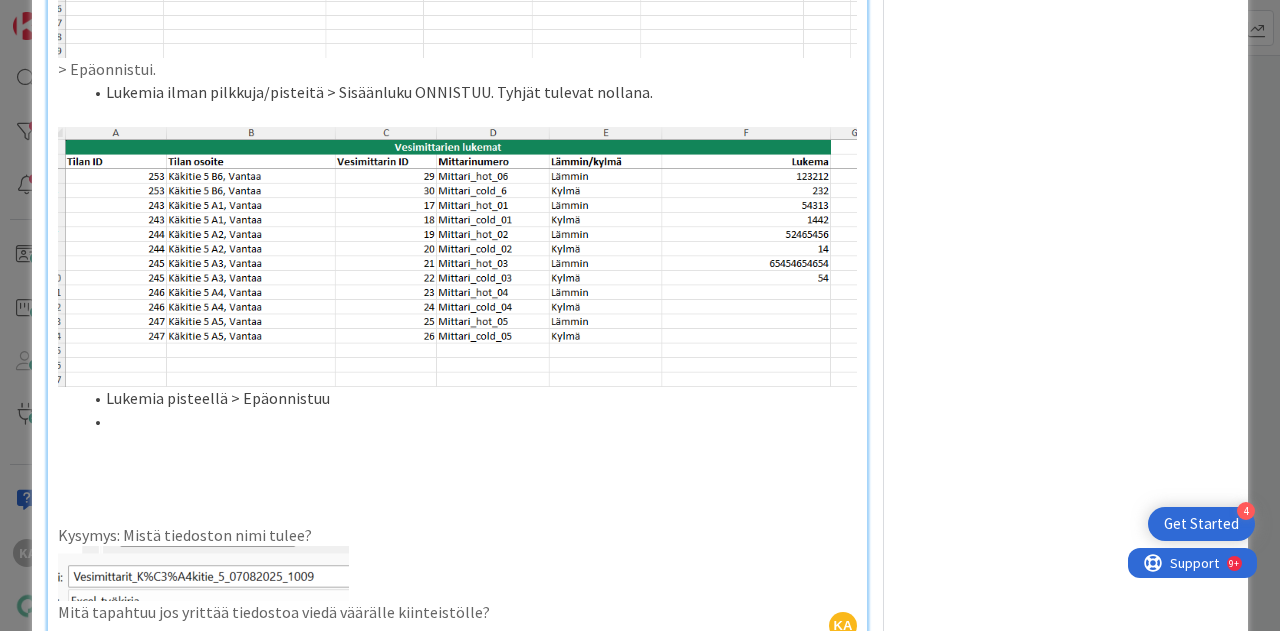 click at bounding box center [469, 421] 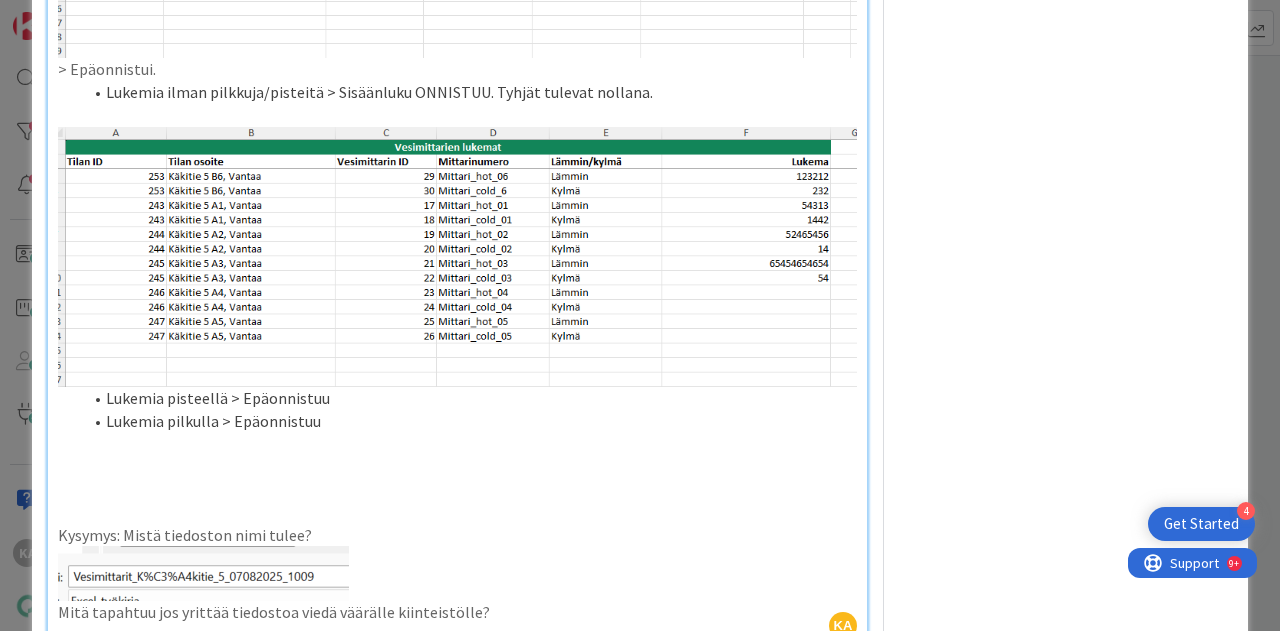 click at bounding box center [457, 466] 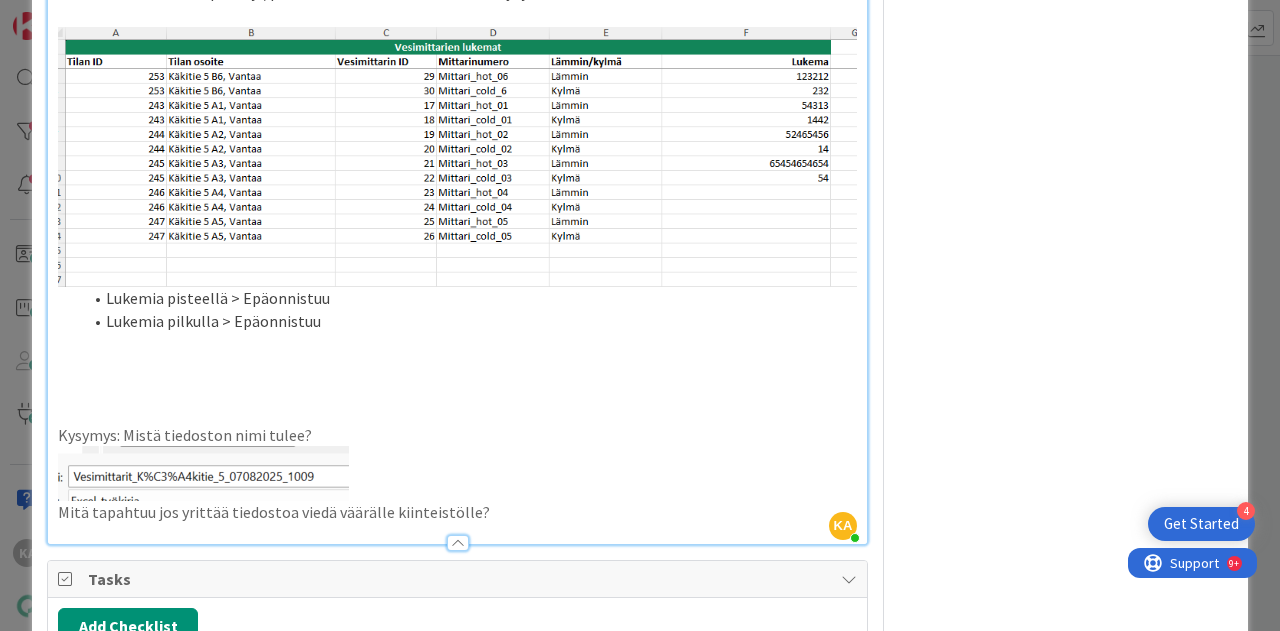 click at bounding box center [457, 389] 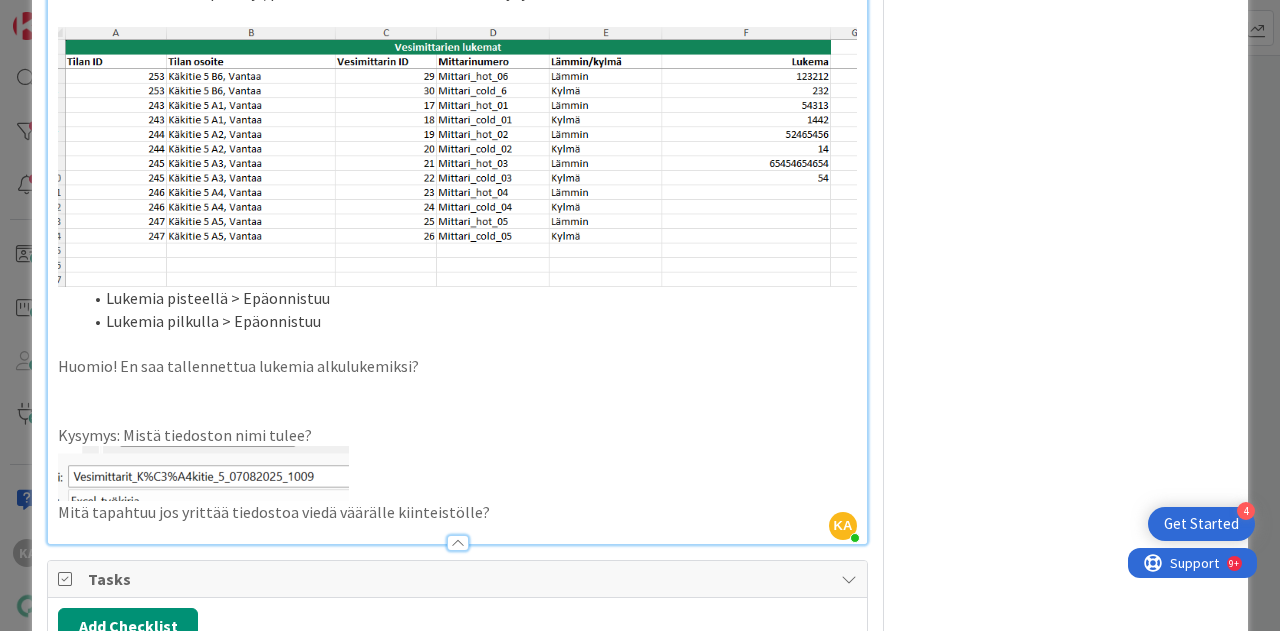click on "Mitä tapahtuu jos yrittää tiedostoa viedä väärälle kiinteistölle?" at bounding box center (457, 512) 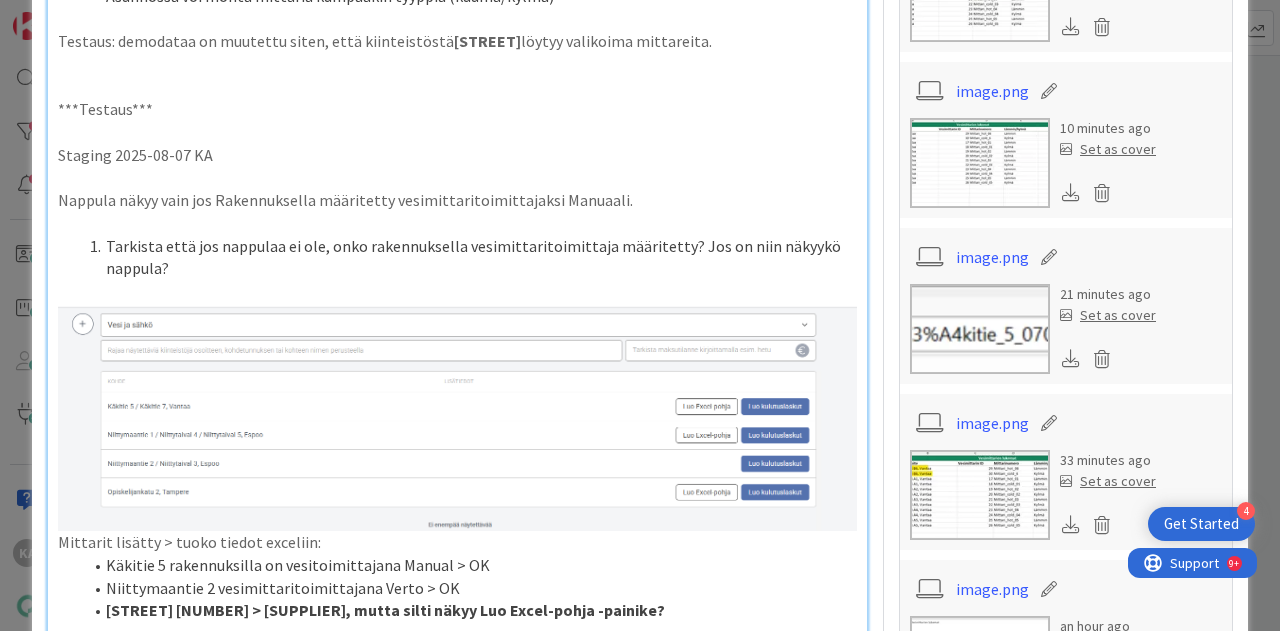 scroll, scrollTop: 948, scrollLeft: 0, axis: vertical 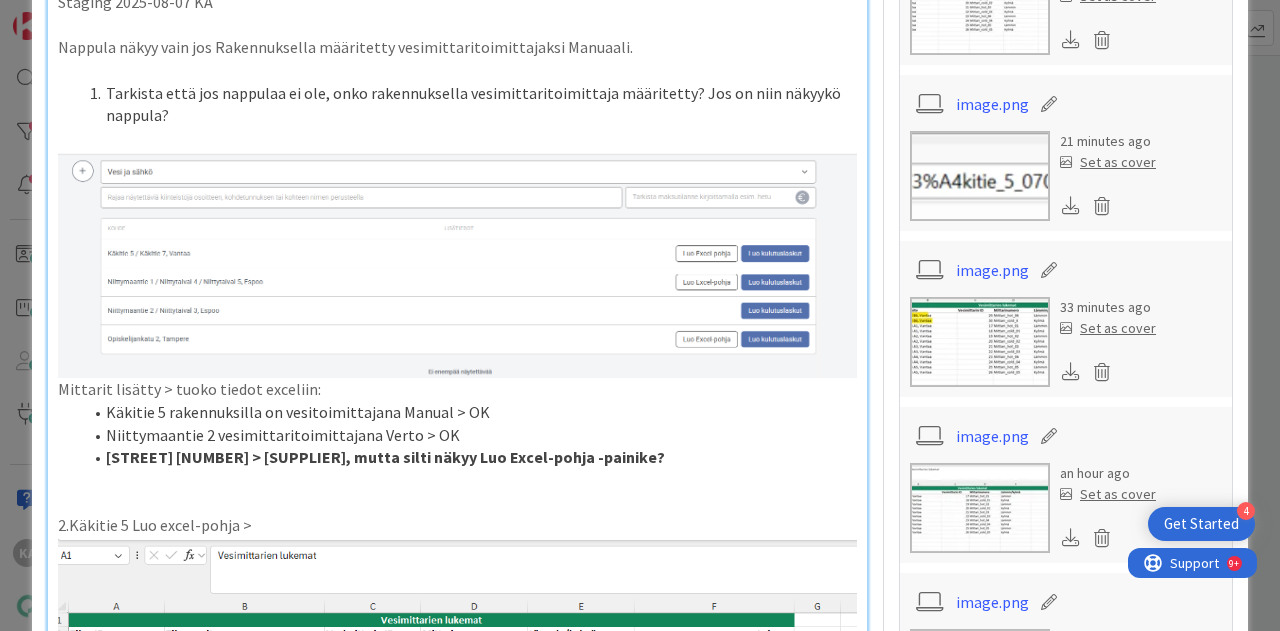 drag, startPoint x: 756, startPoint y: 451, endPoint x: 110, endPoint y: 455, distance: 646.0124 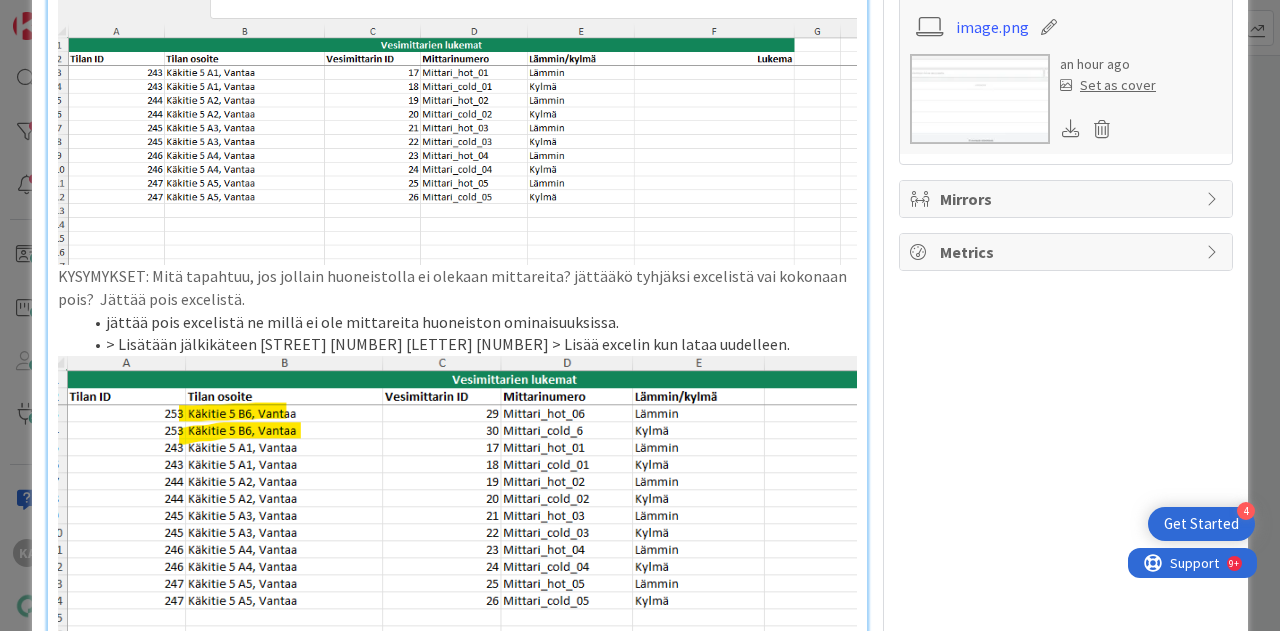 scroll, scrollTop: 1748, scrollLeft: 0, axis: vertical 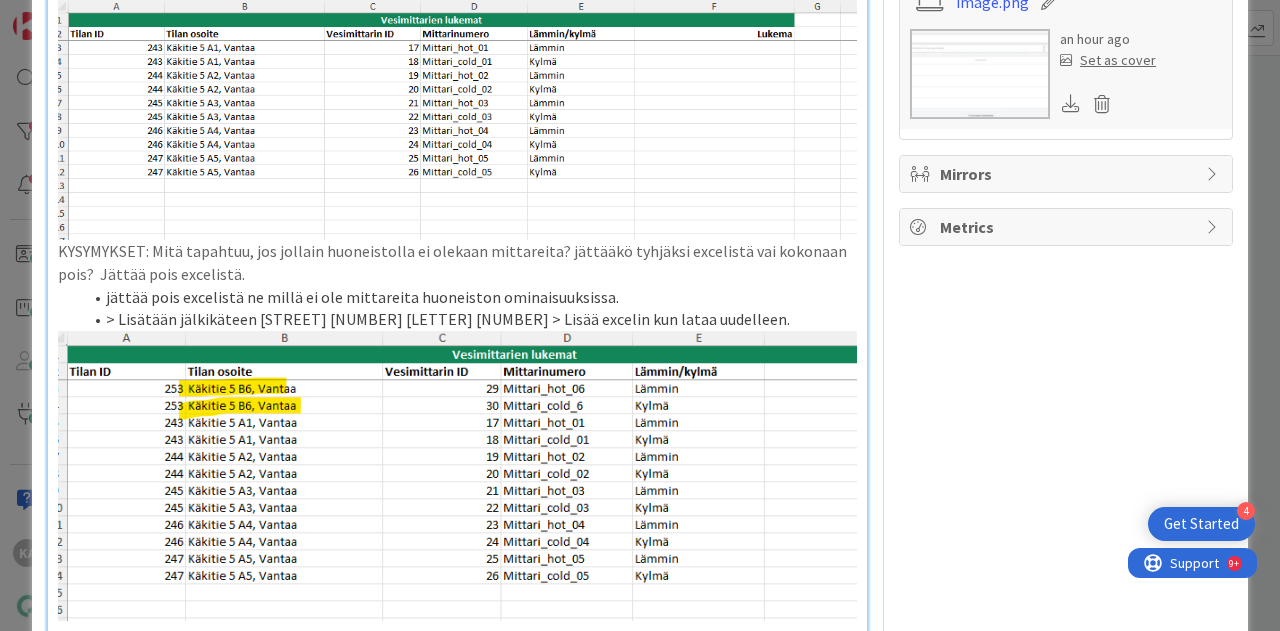 click on "KYSYMYKSET: Mitä tapahtuu, jos jollain huoneistolla ei olekaan mittareita? jättääkö tyhjäksi excelistä vai kokonaan pois?  Jättää pois excelistä." at bounding box center [457, 262] 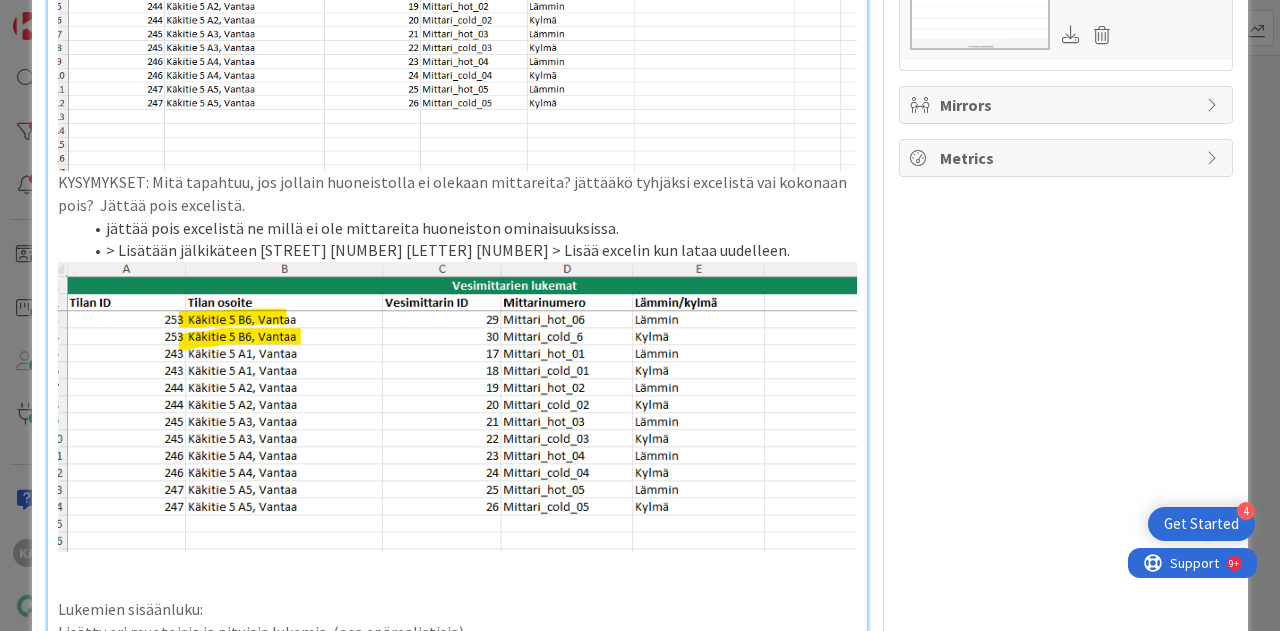 scroll, scrollTop: 1848, scrollLeft: 0, axis: vertical 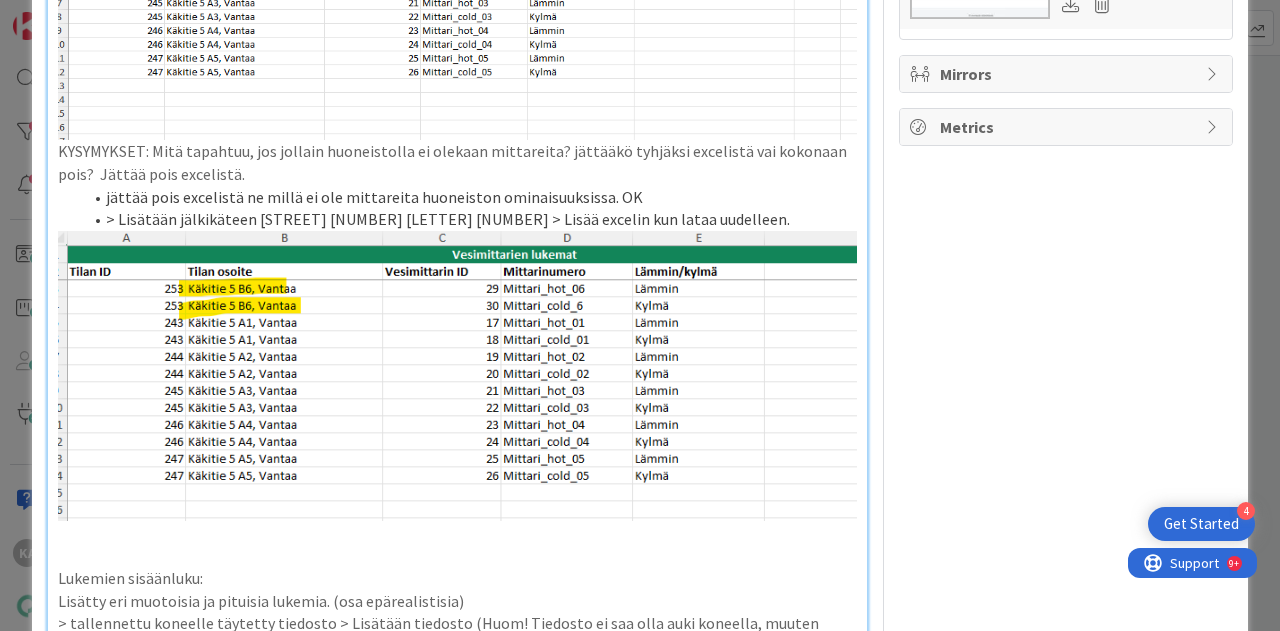 click on "Lisätään jälkikäteen Käkitie 5 B 6 > Lisää excelin kun lataa uudelleen." at bounding box center [469, 219] 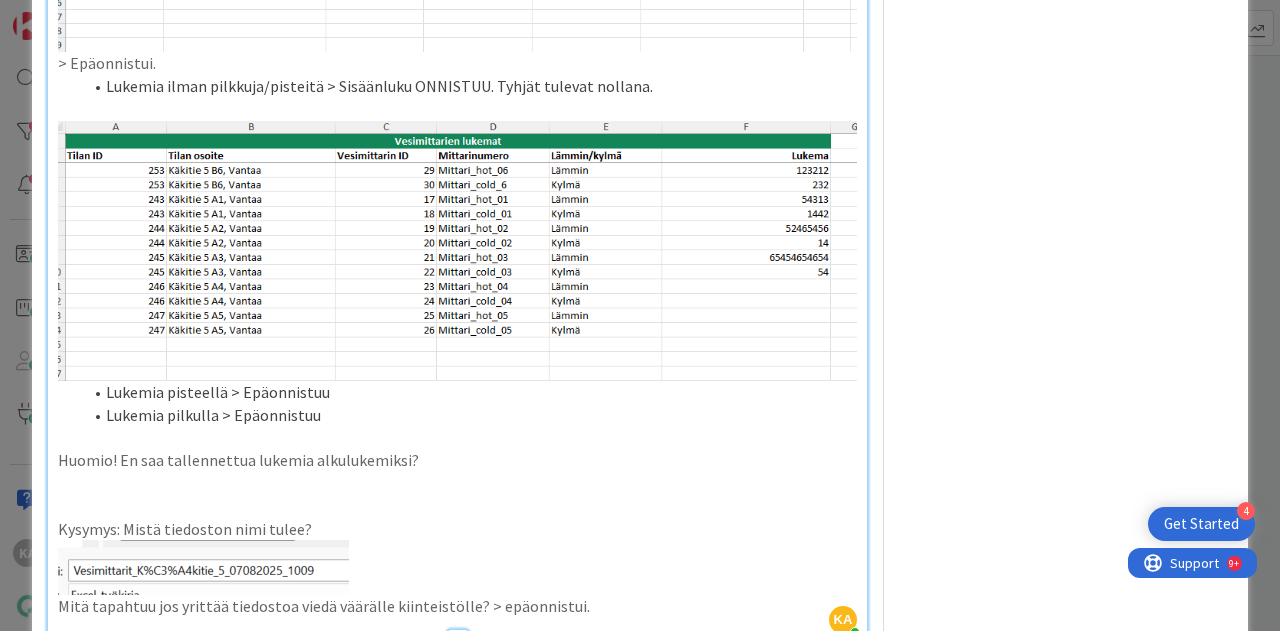 scroll, scrollTop: 2848, scrollLeft: 0, axis: vertical 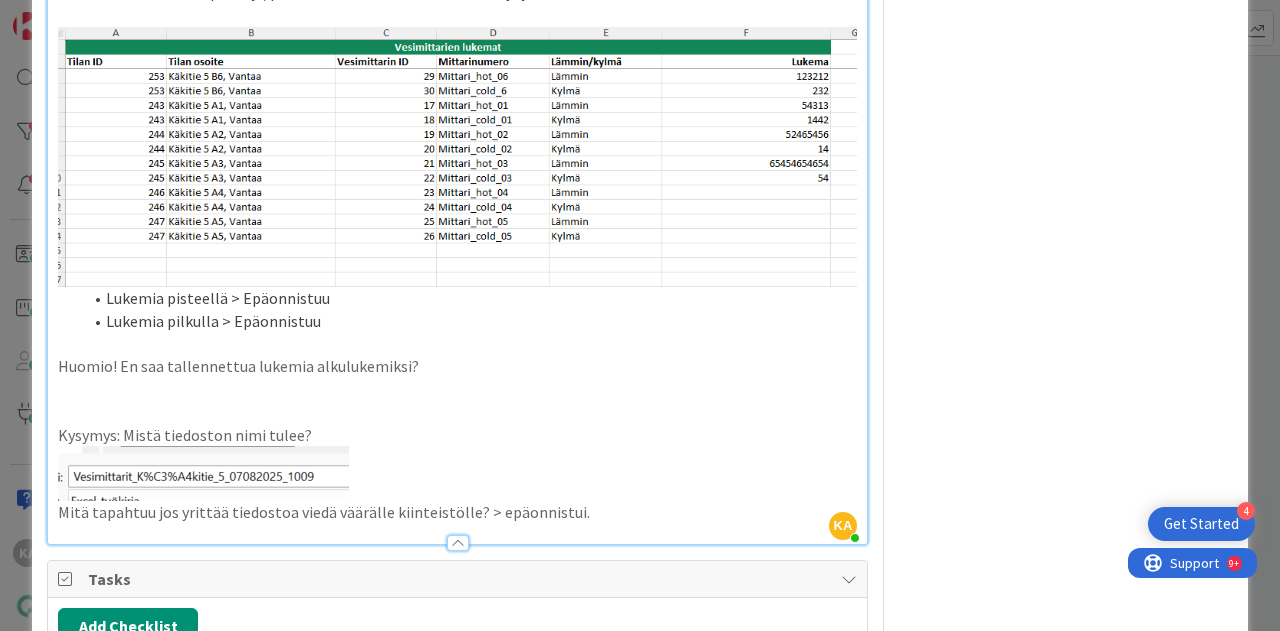 click on "Huomio! En saa tallennettua lukemia alkulukemiksi?" at bounding box center [457, 366] 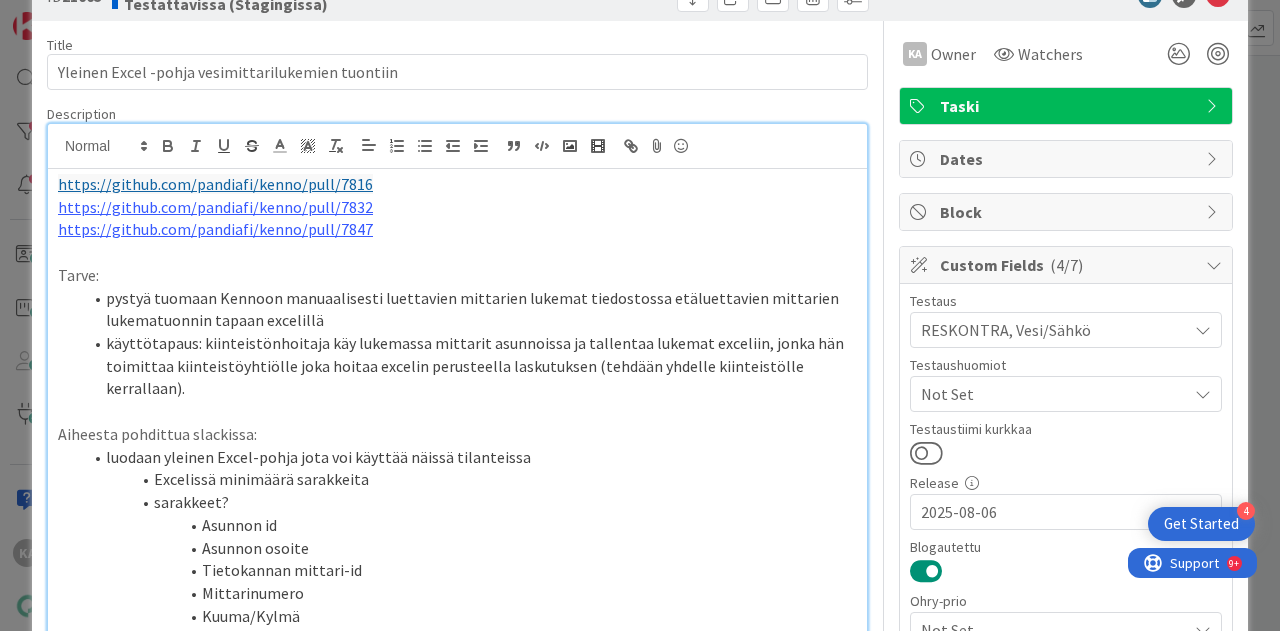 scroll, scrollTop: 0, scrollLeft: 0, axis: both 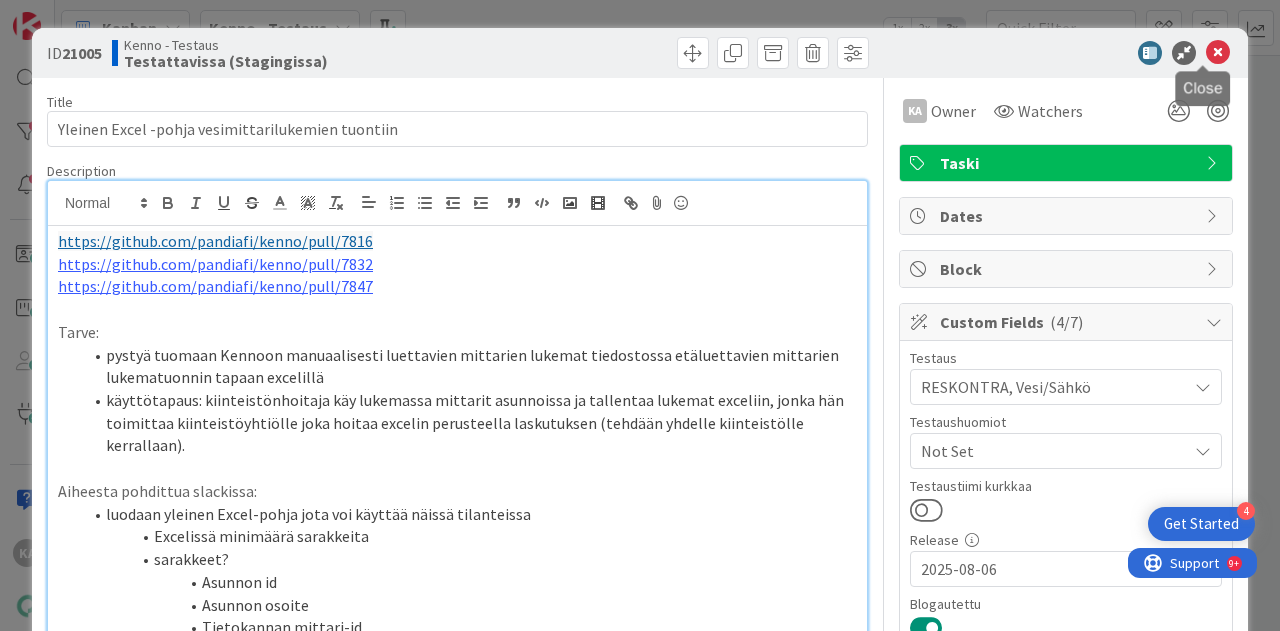 click at bounding box center [1218, 53] 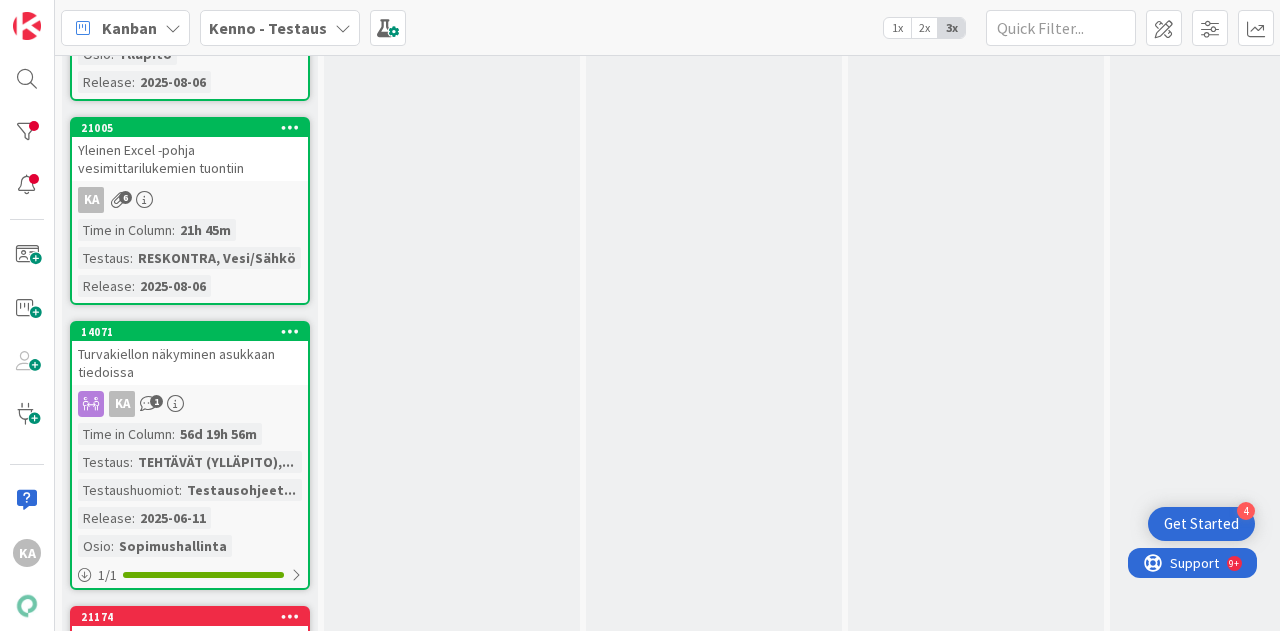 scroll, scrollTop: 0, scrollLeft: 0, axis: both 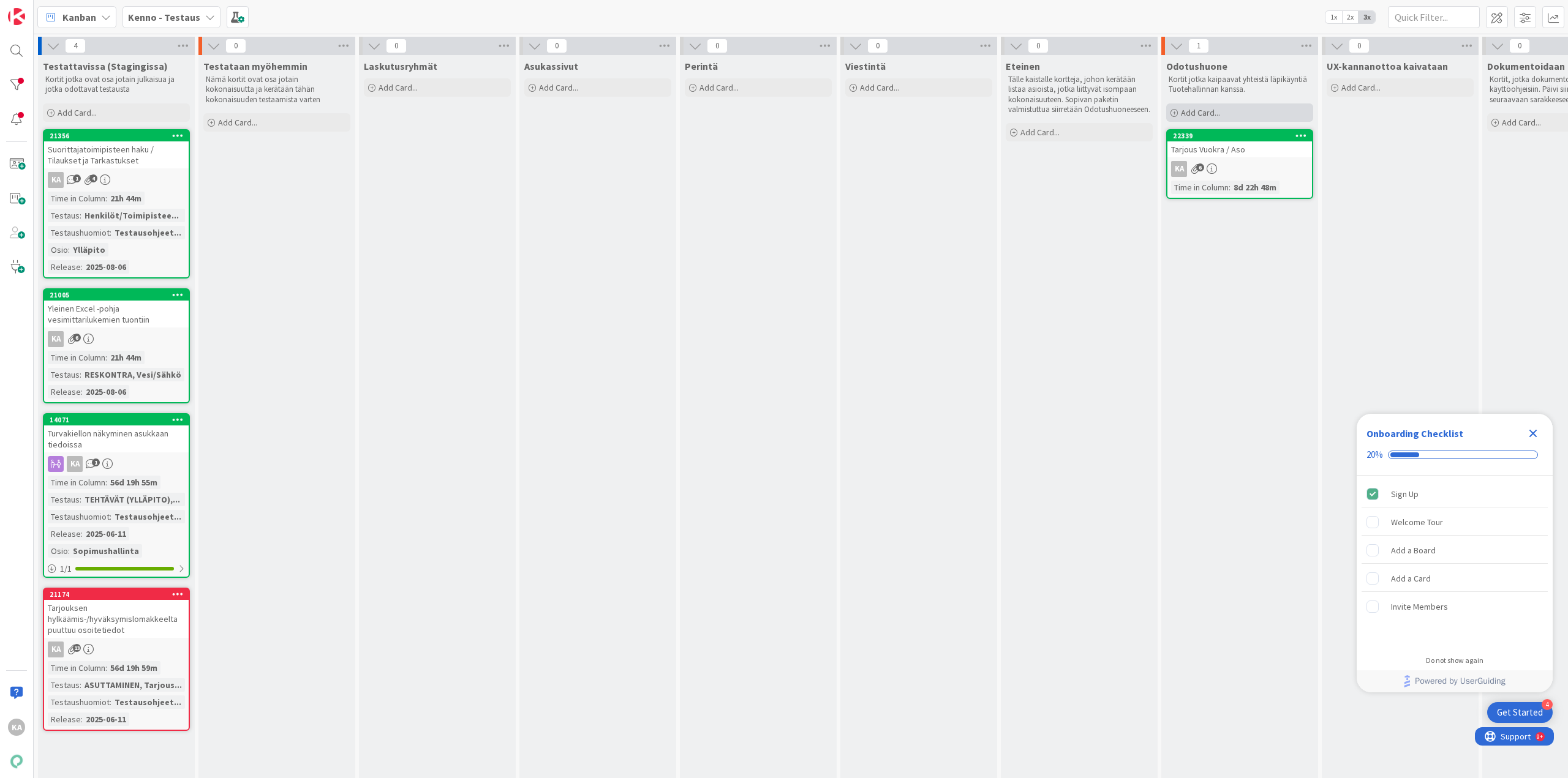 click on "Add Card..." at bounding box center [1200, 113] 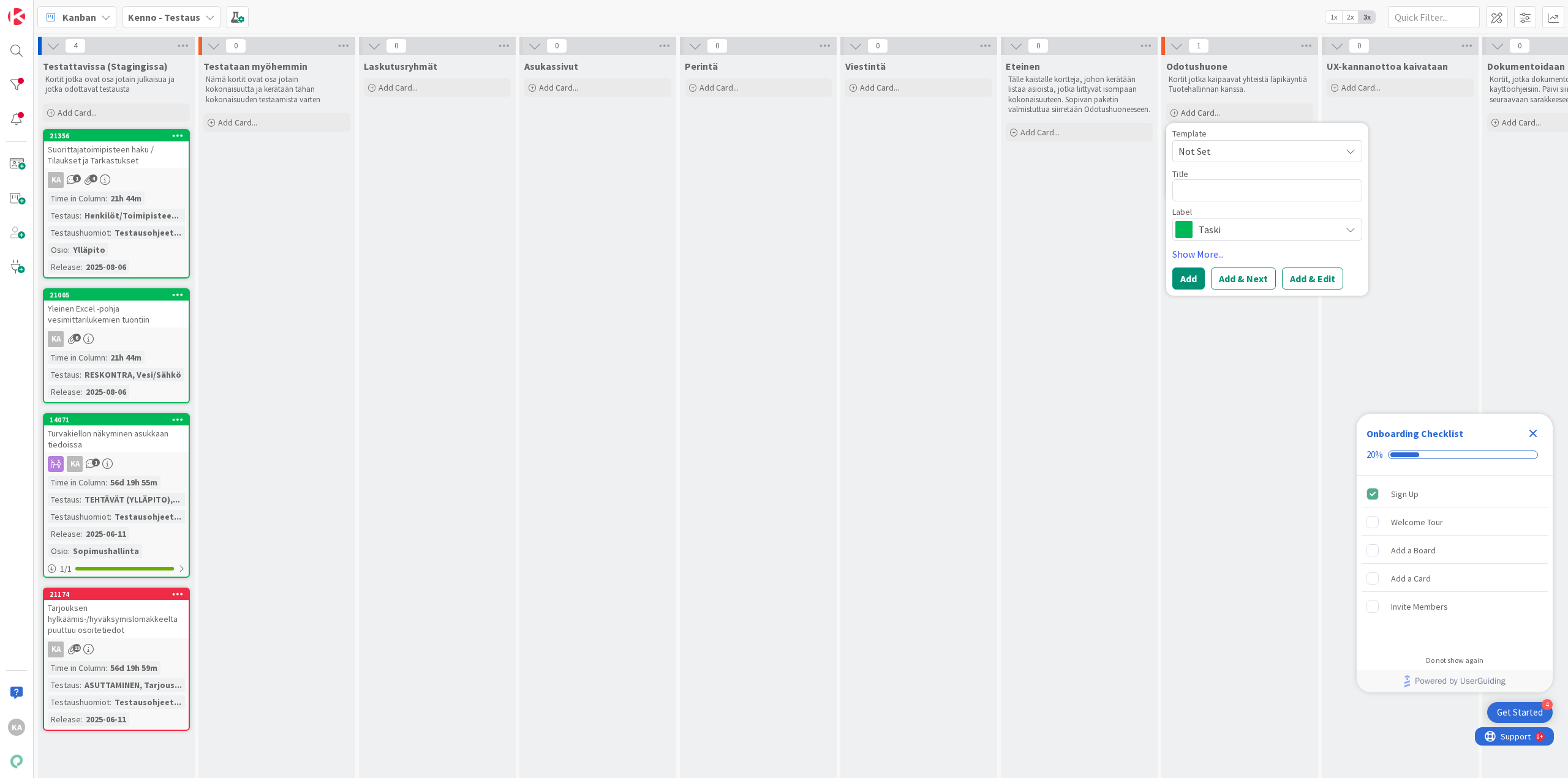 type on "x" 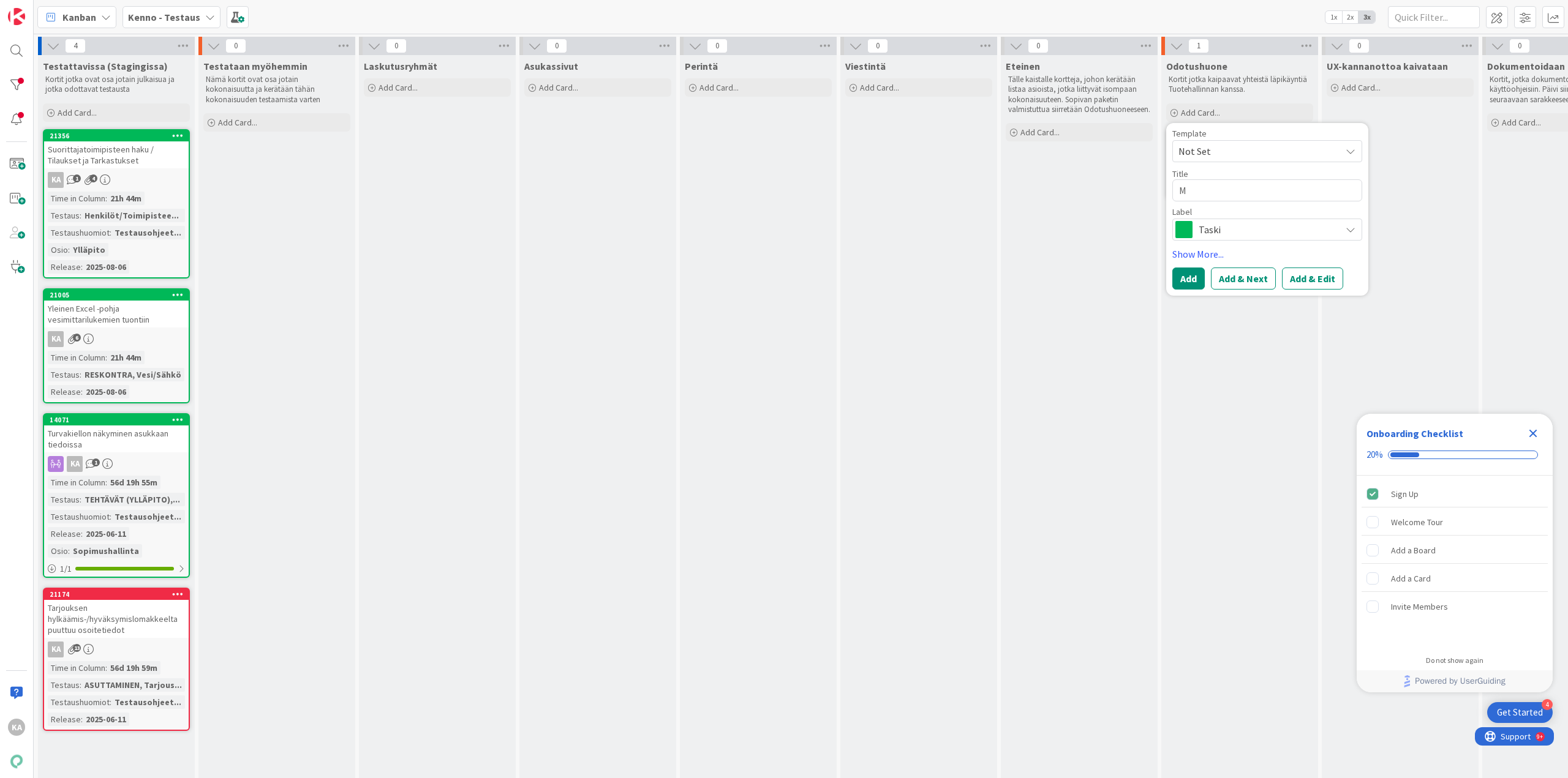 type on "x" 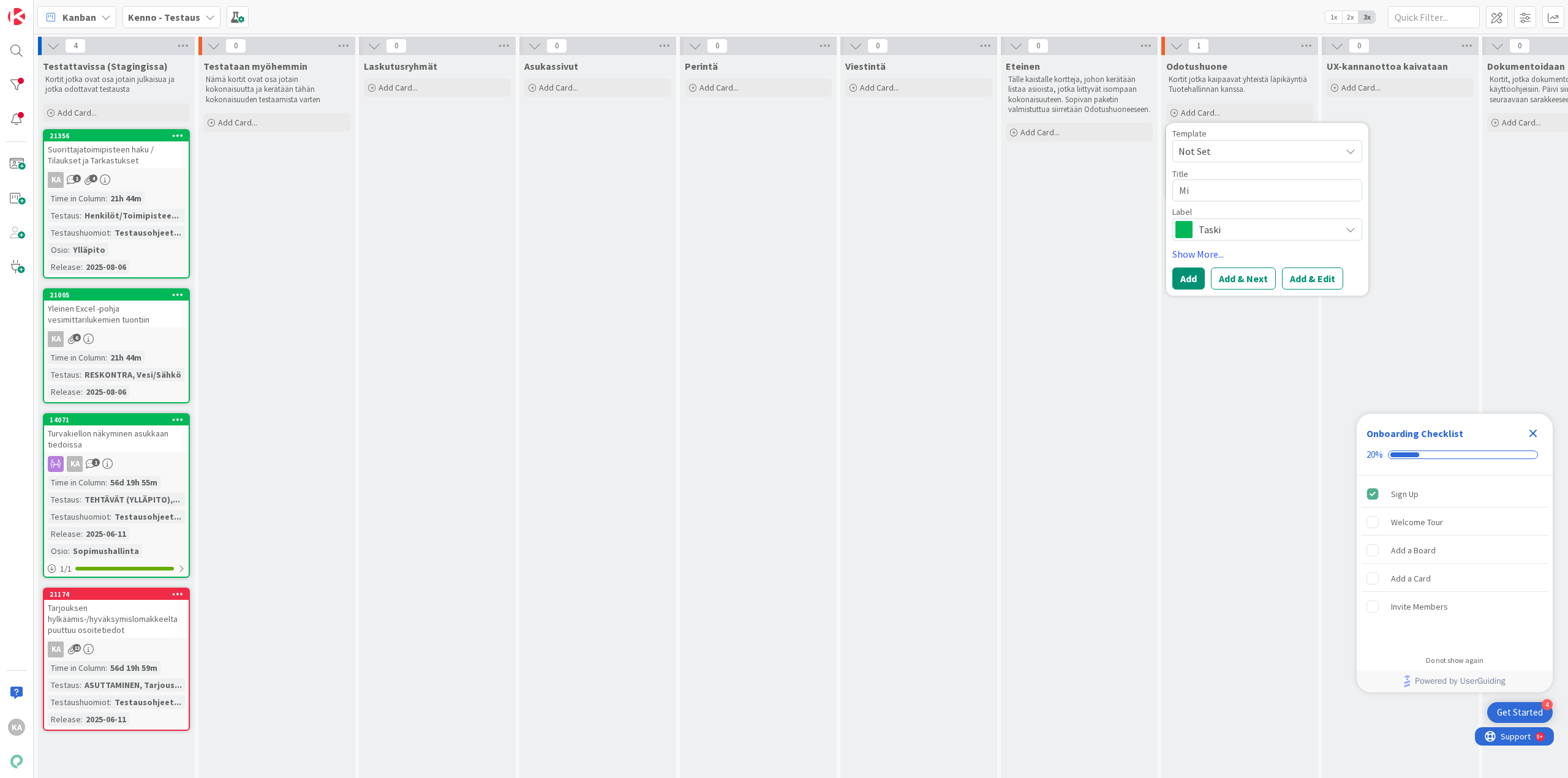 type on "x" 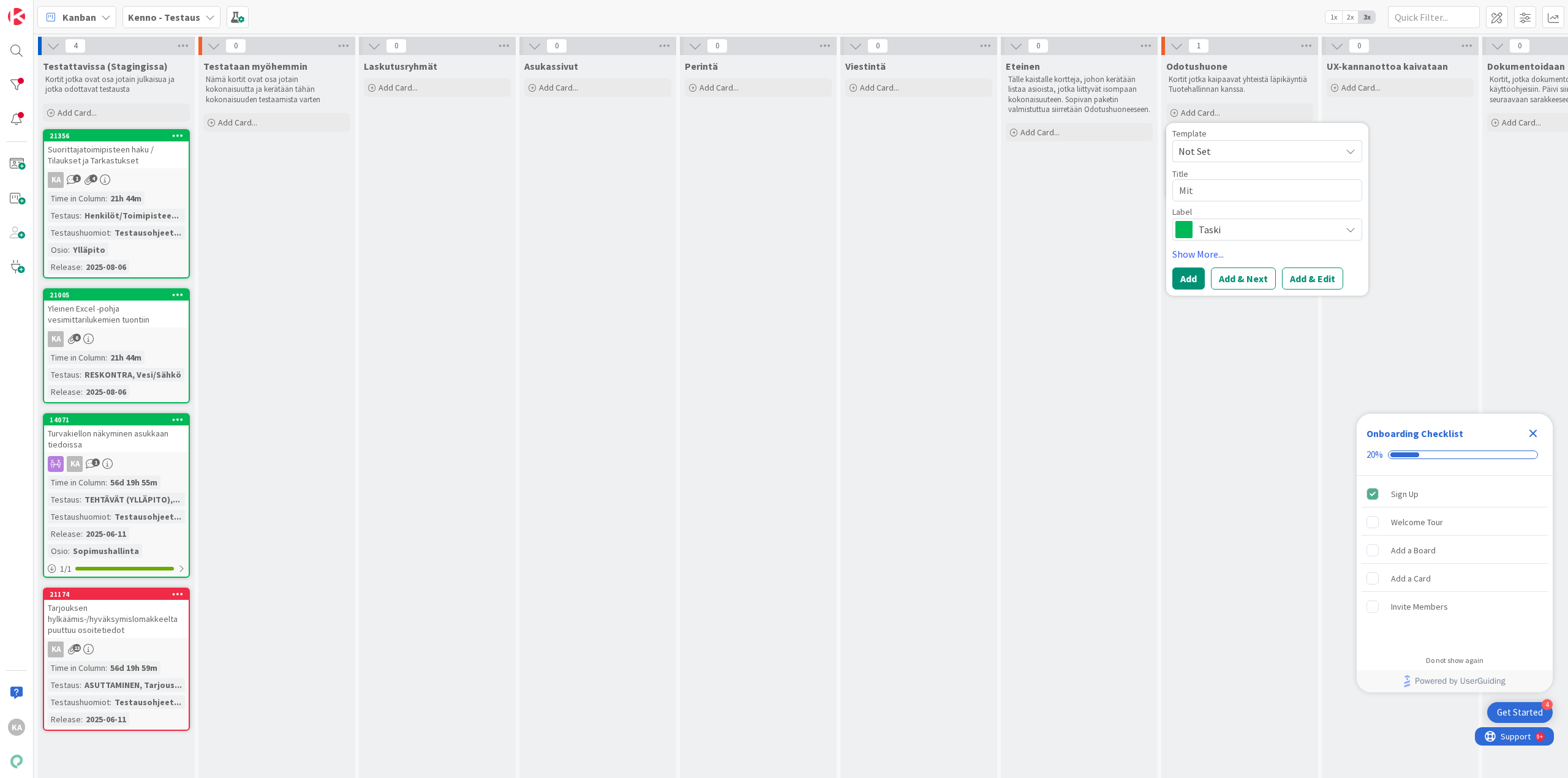 type on "x" 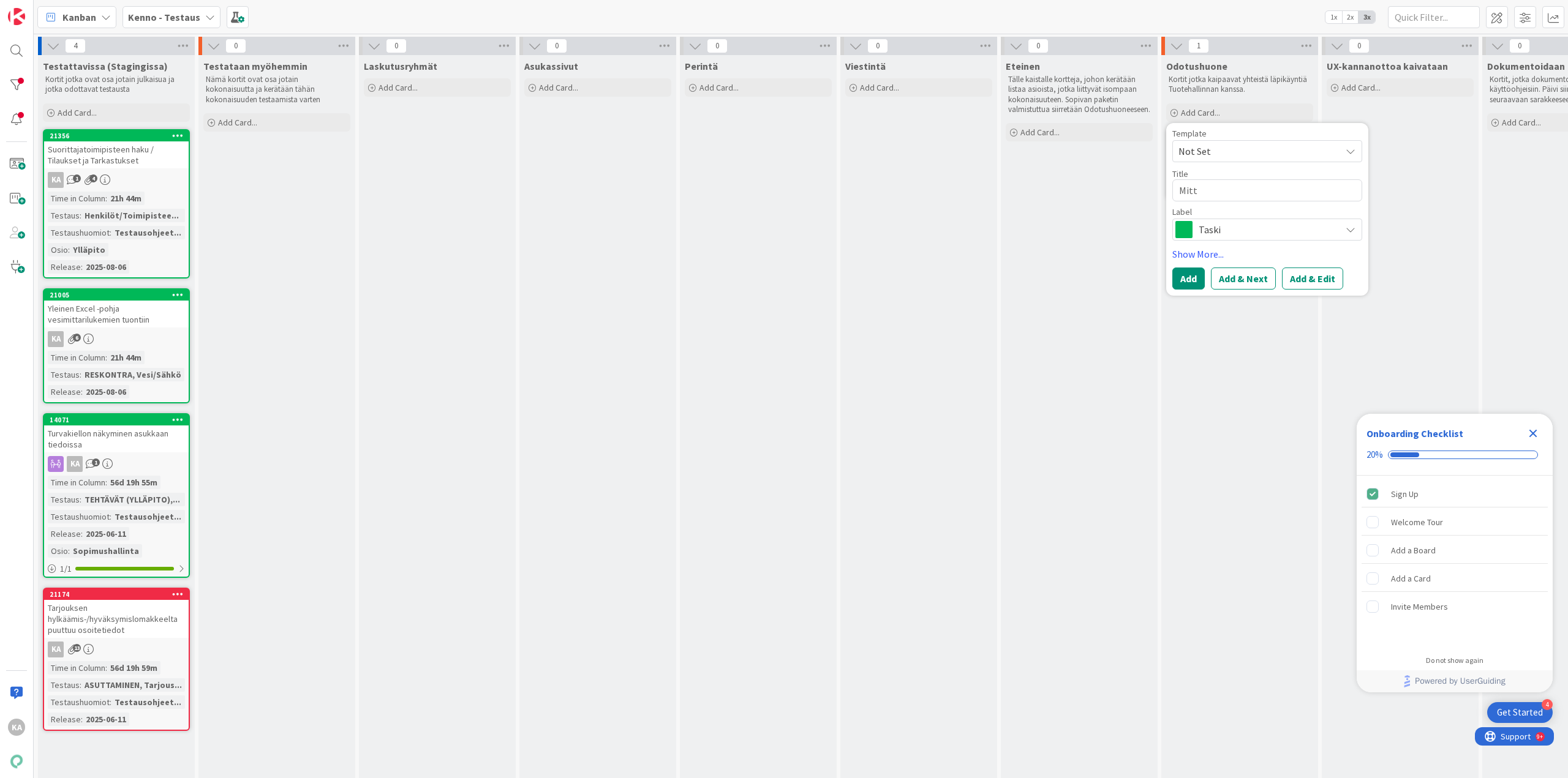 type on "x" 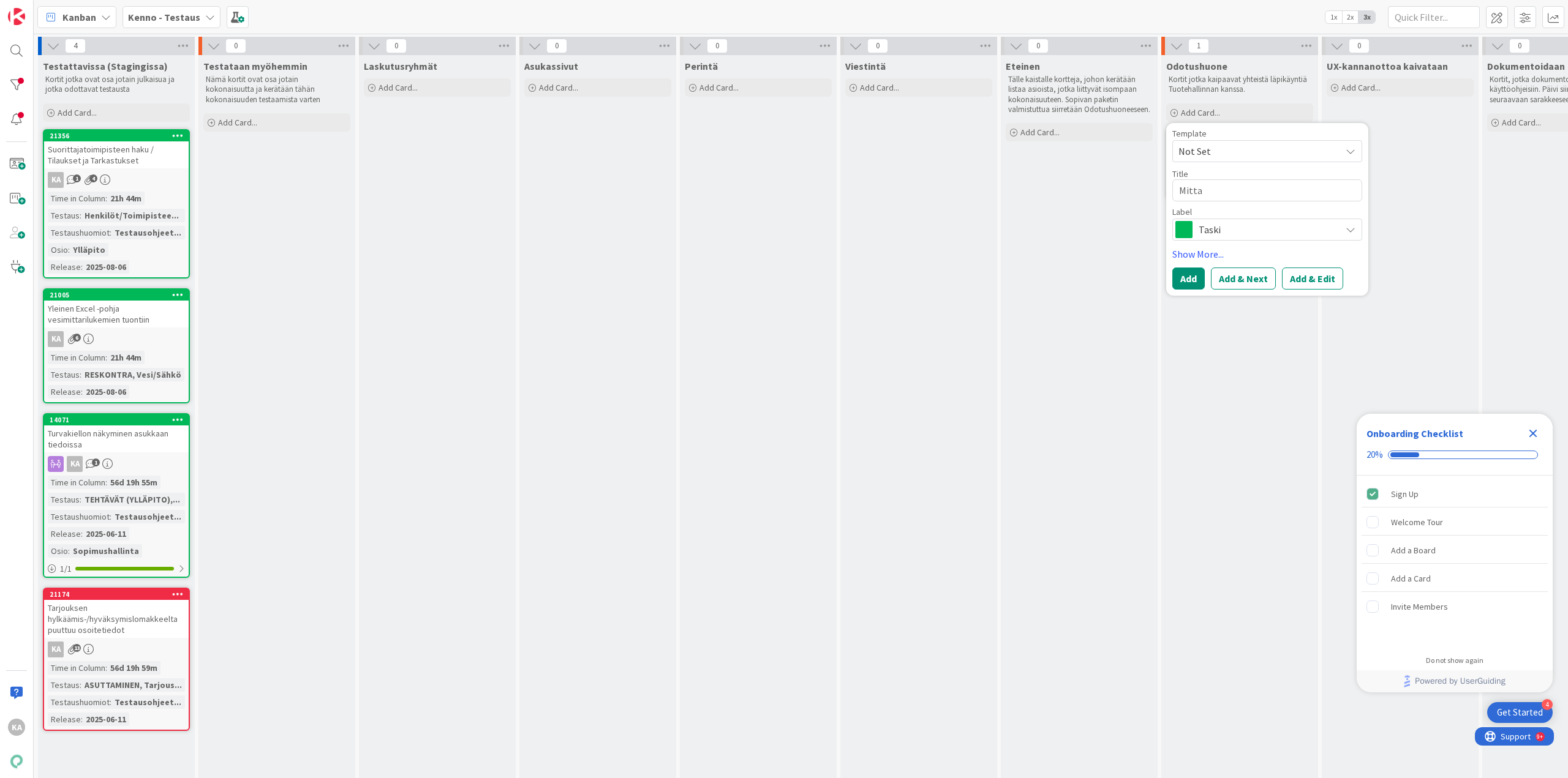 type on "x" 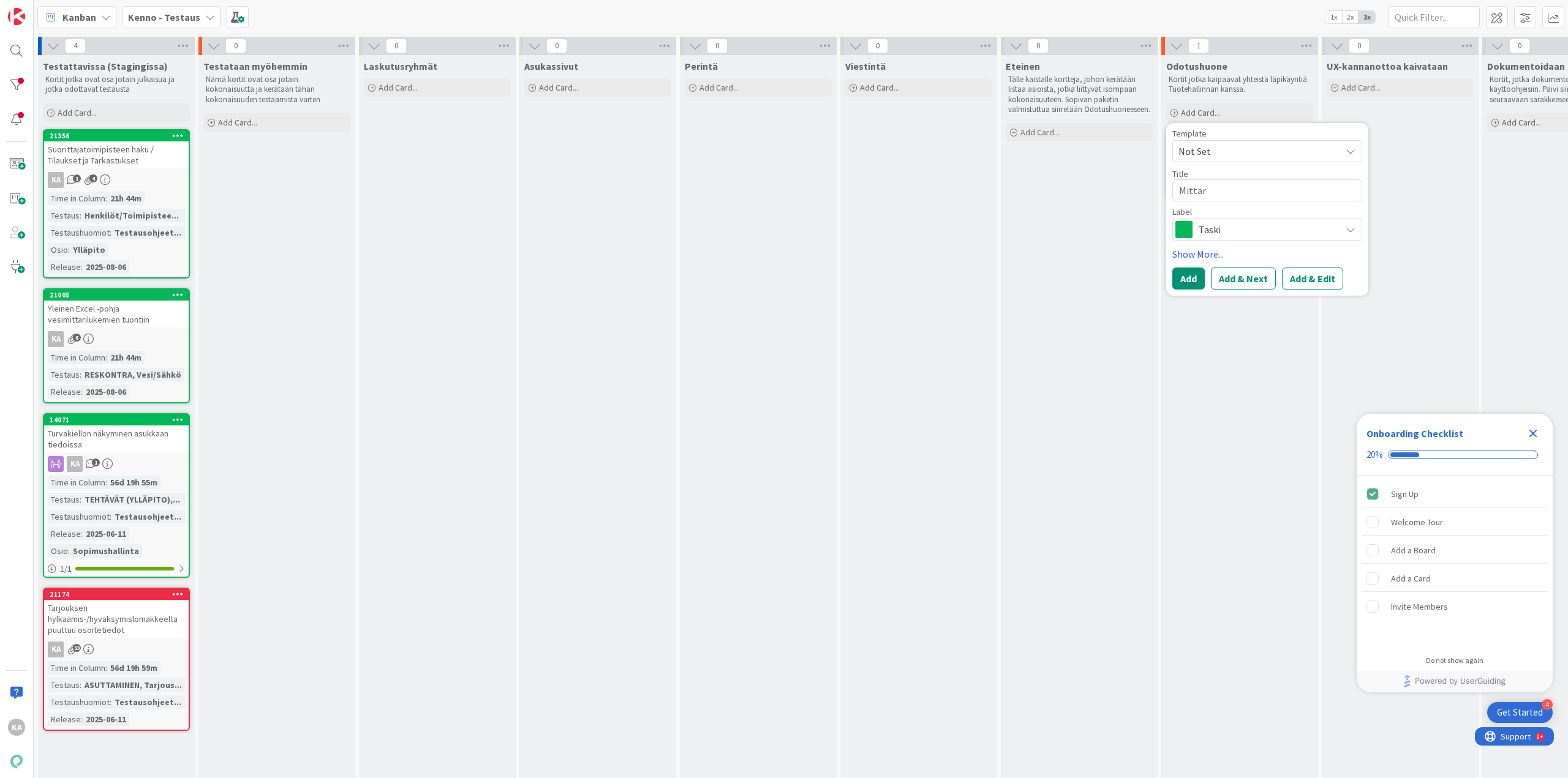type on "x" 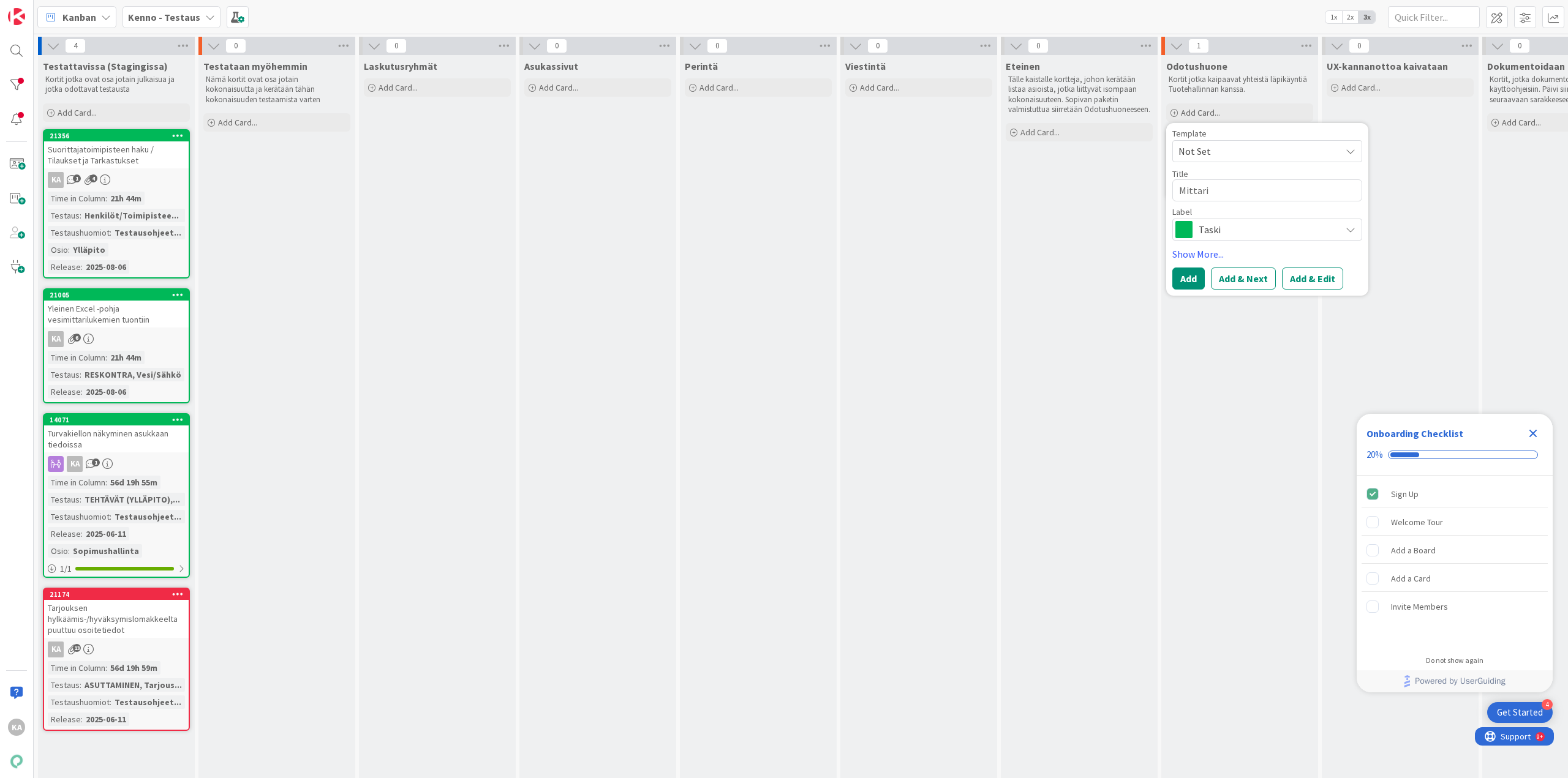 type on "x" 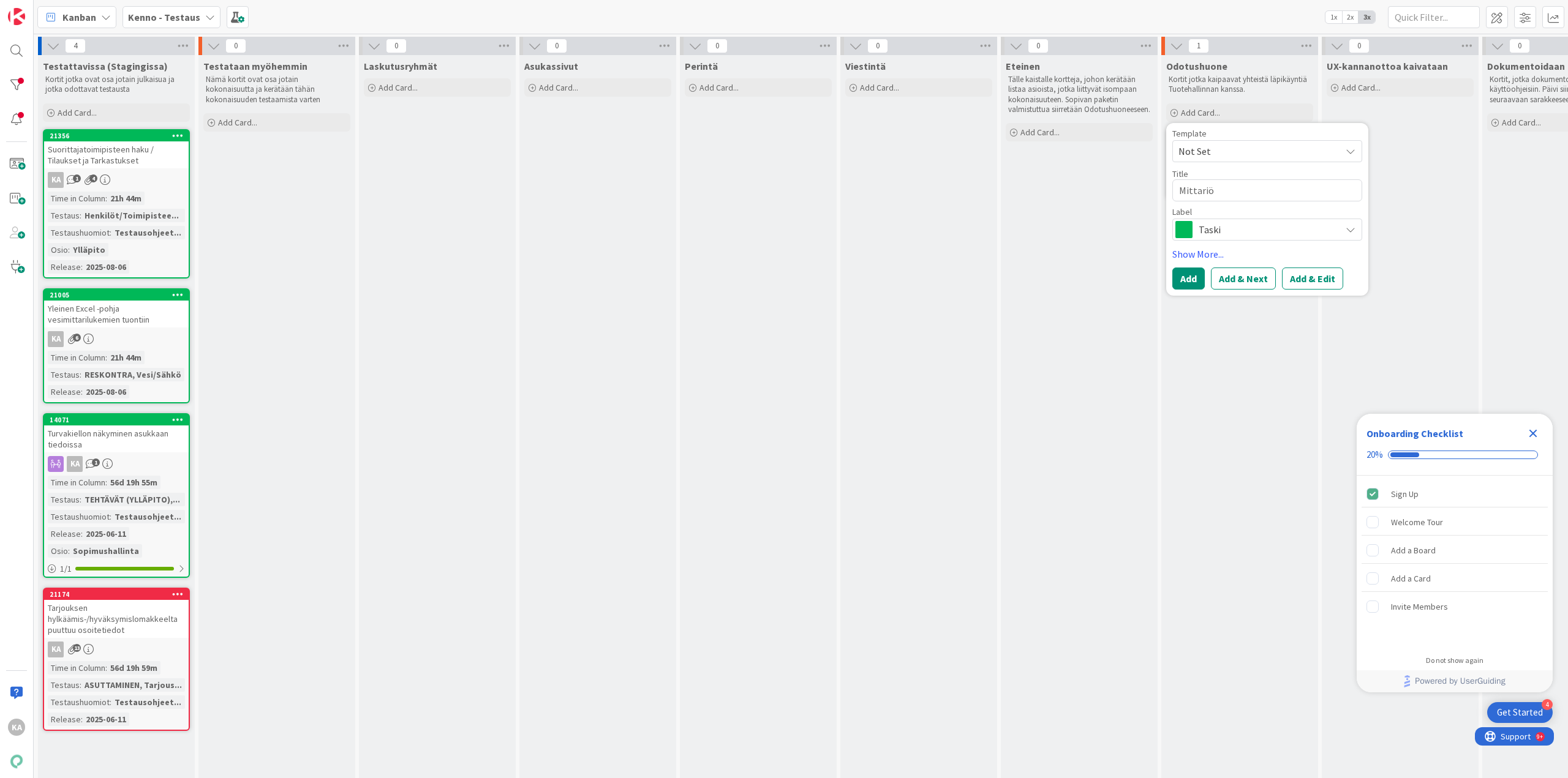 type on "x" 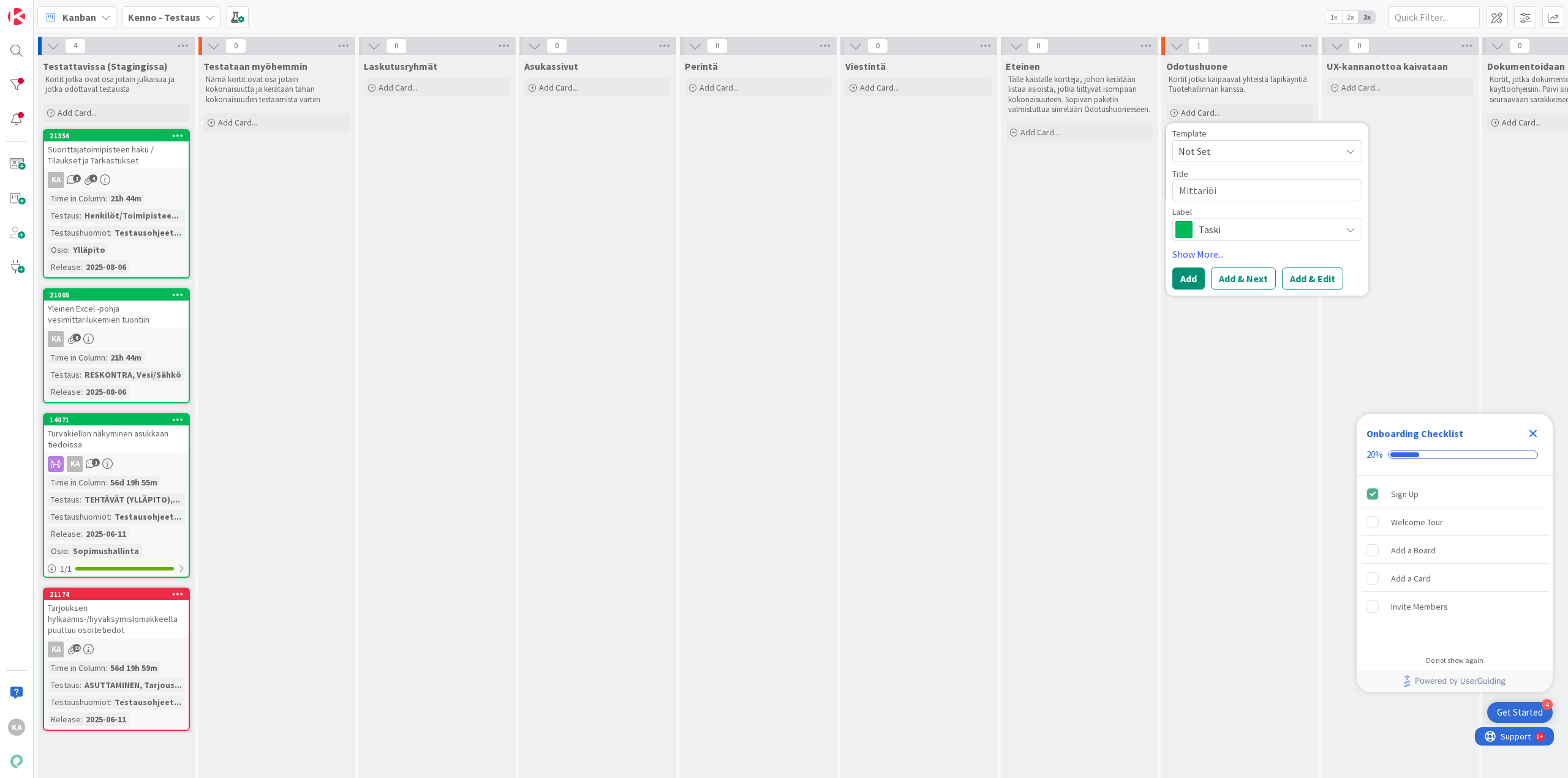 type on "x" 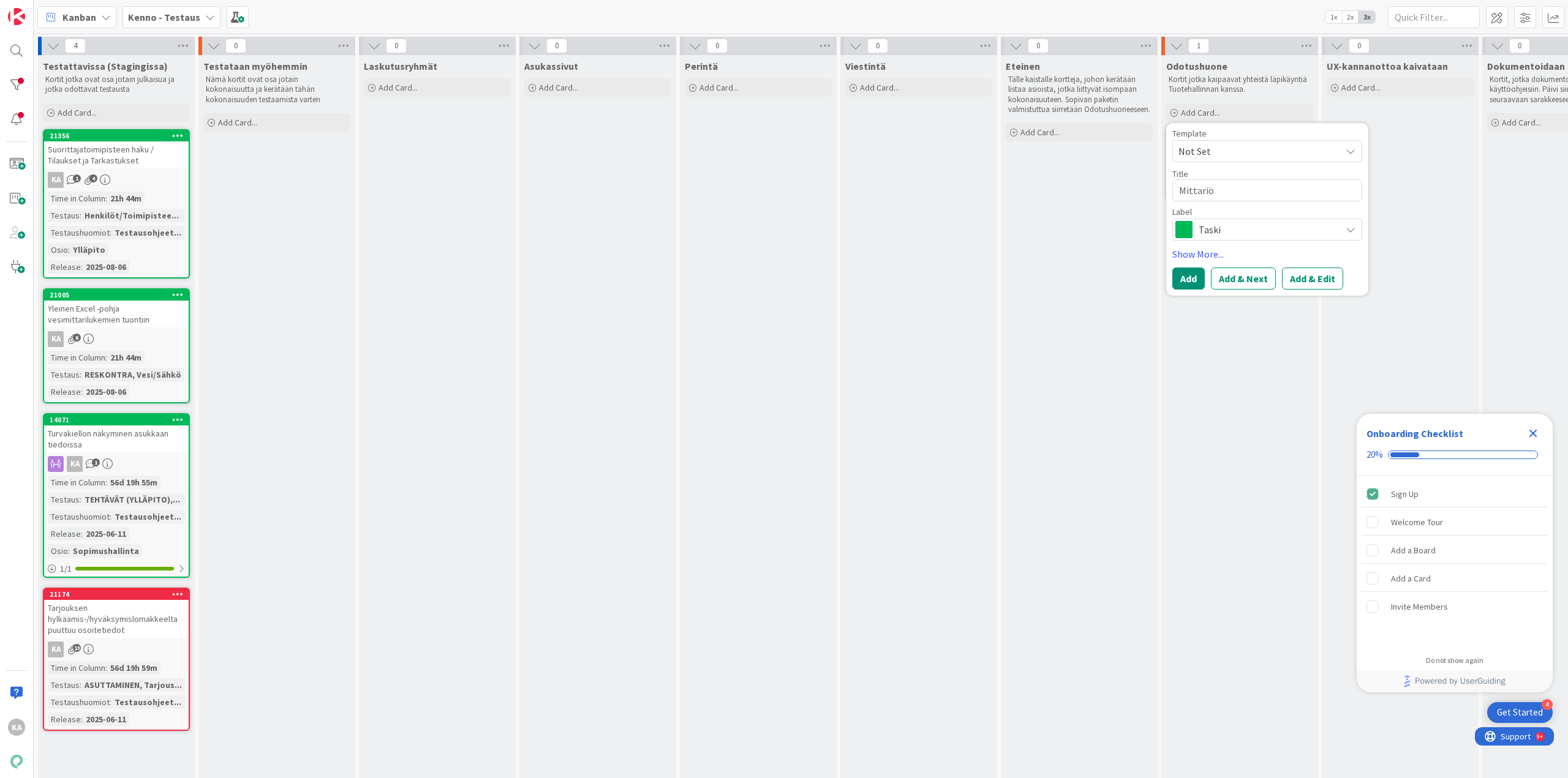type on "x" 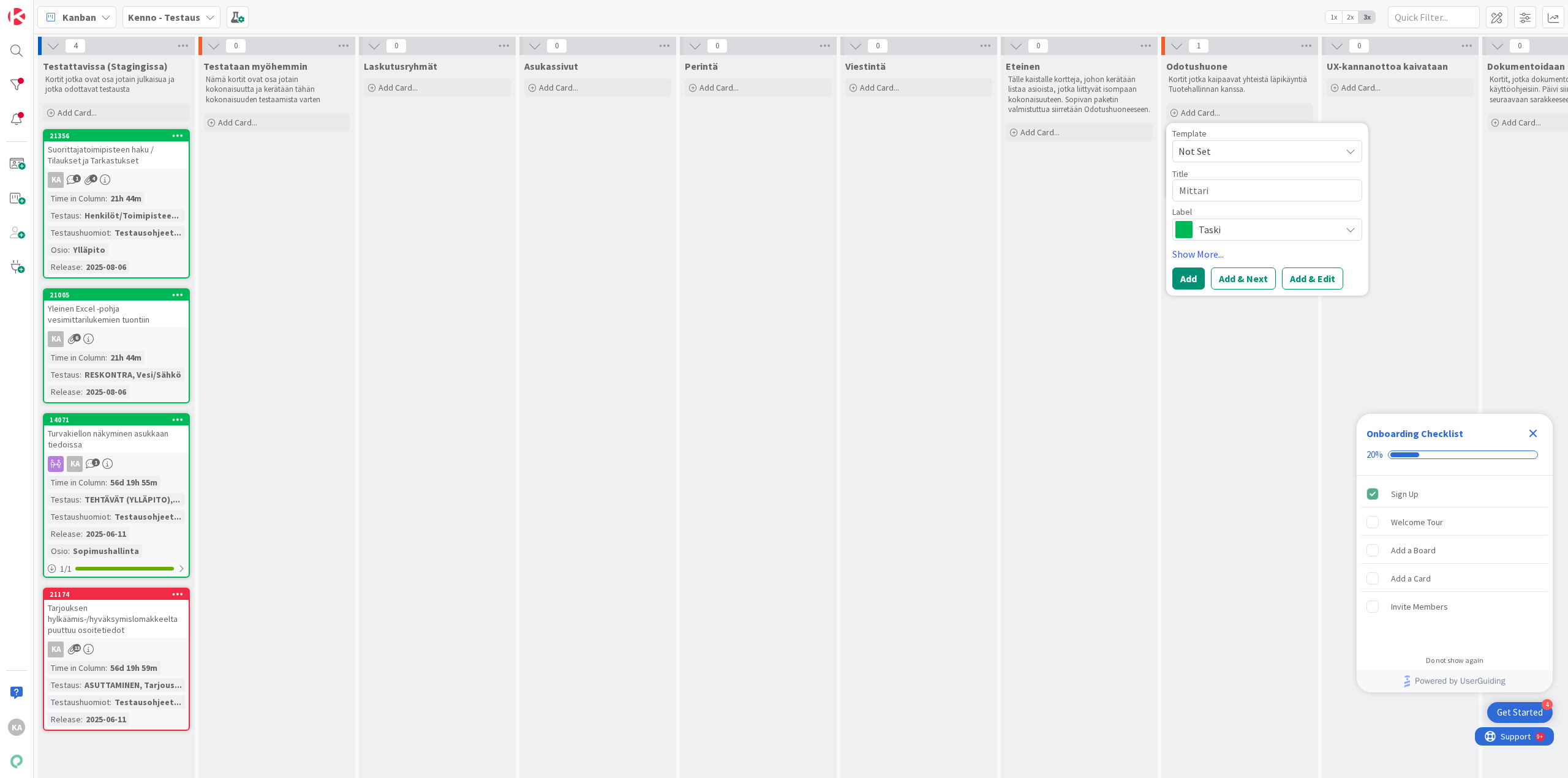 type on "x" 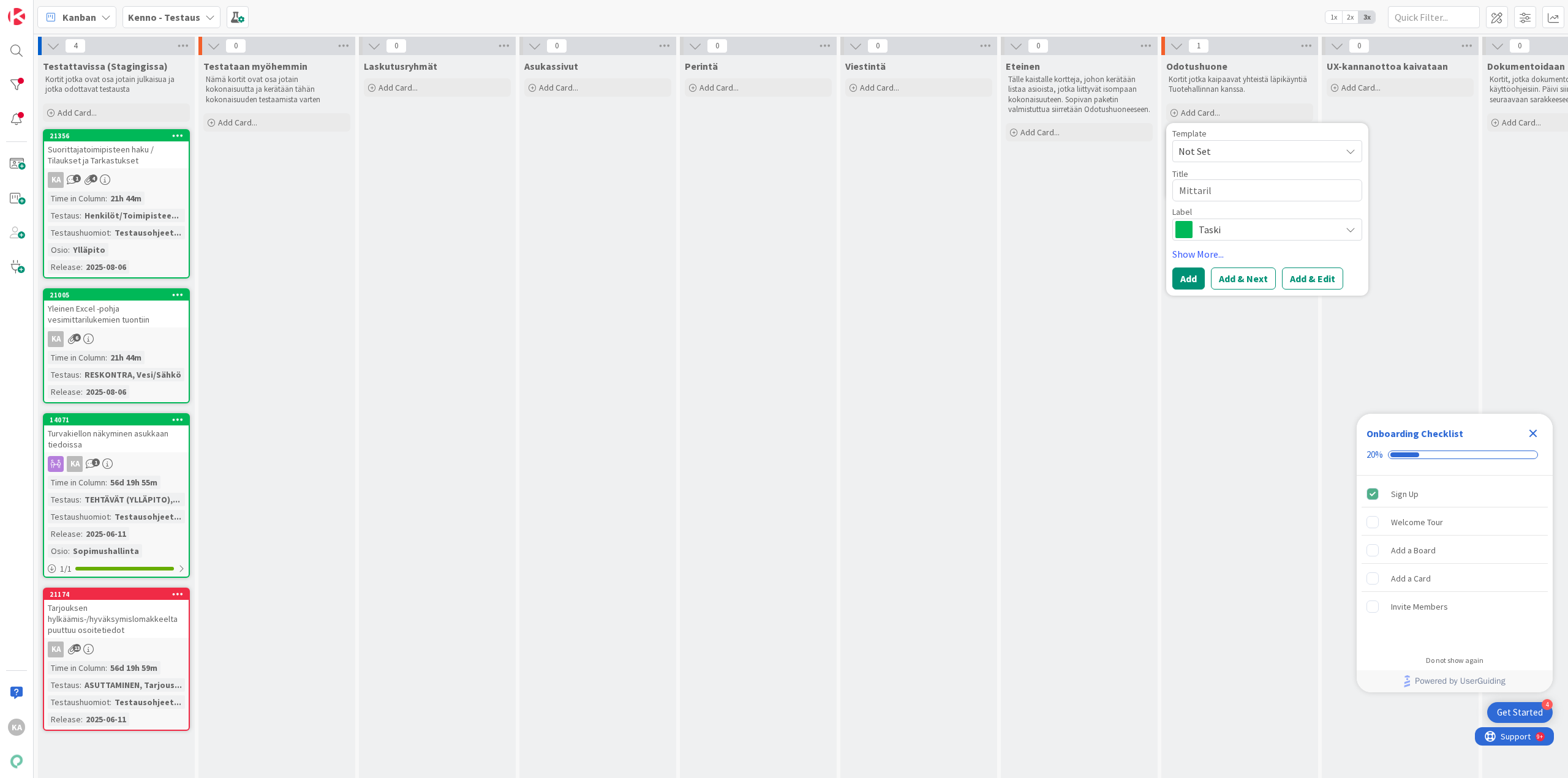 type on "x" 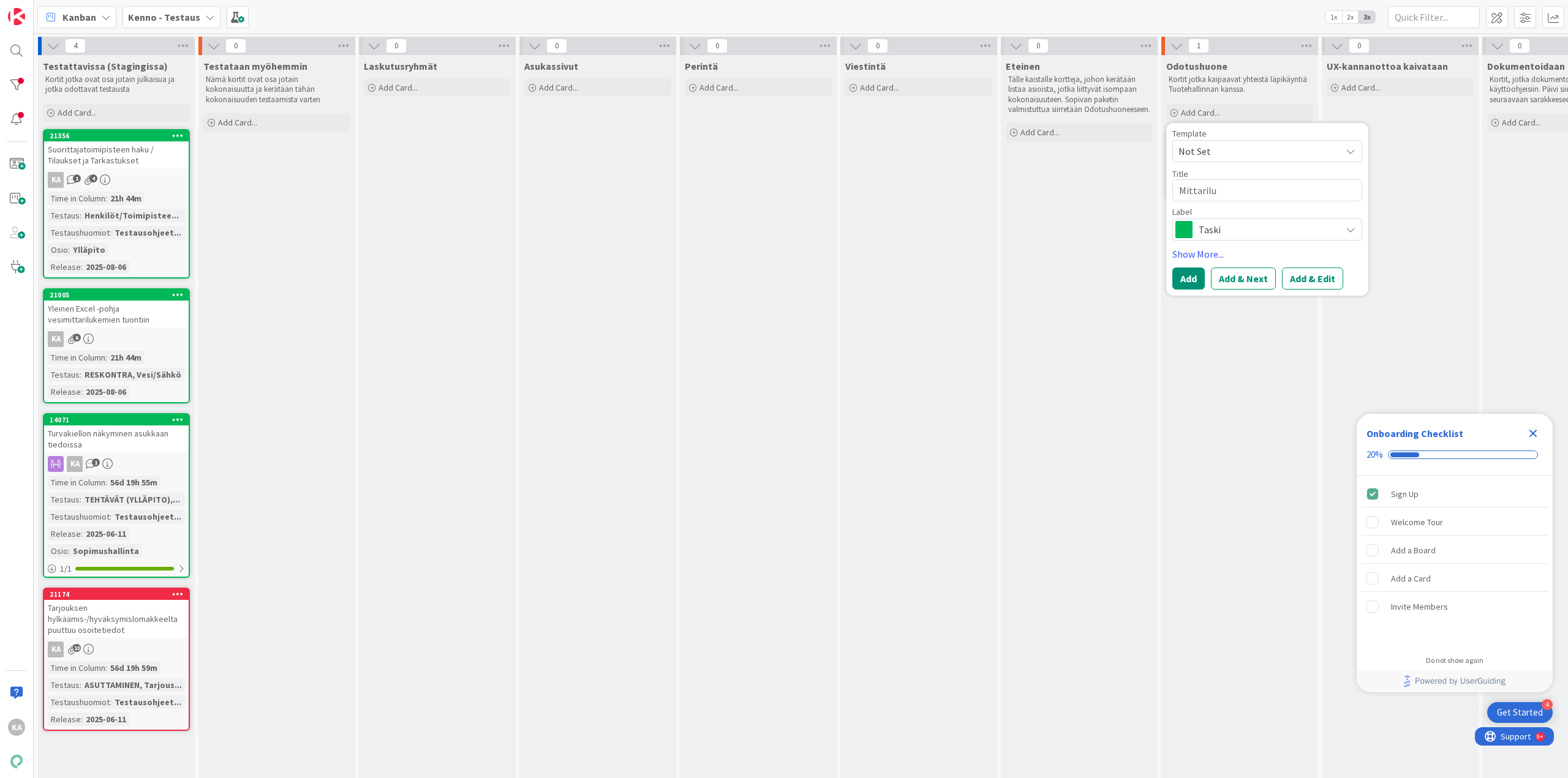 type on "x" 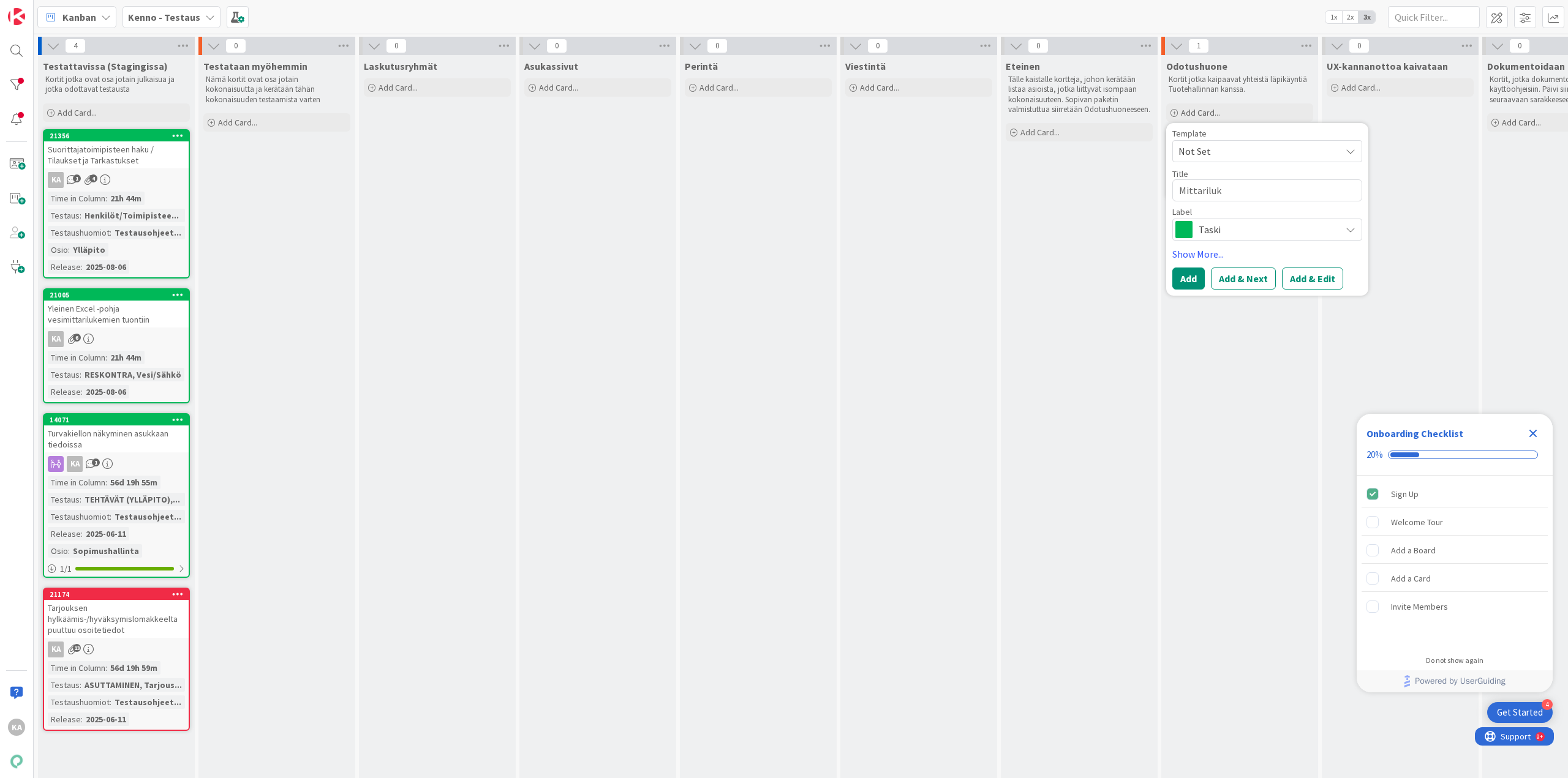 type on "x" 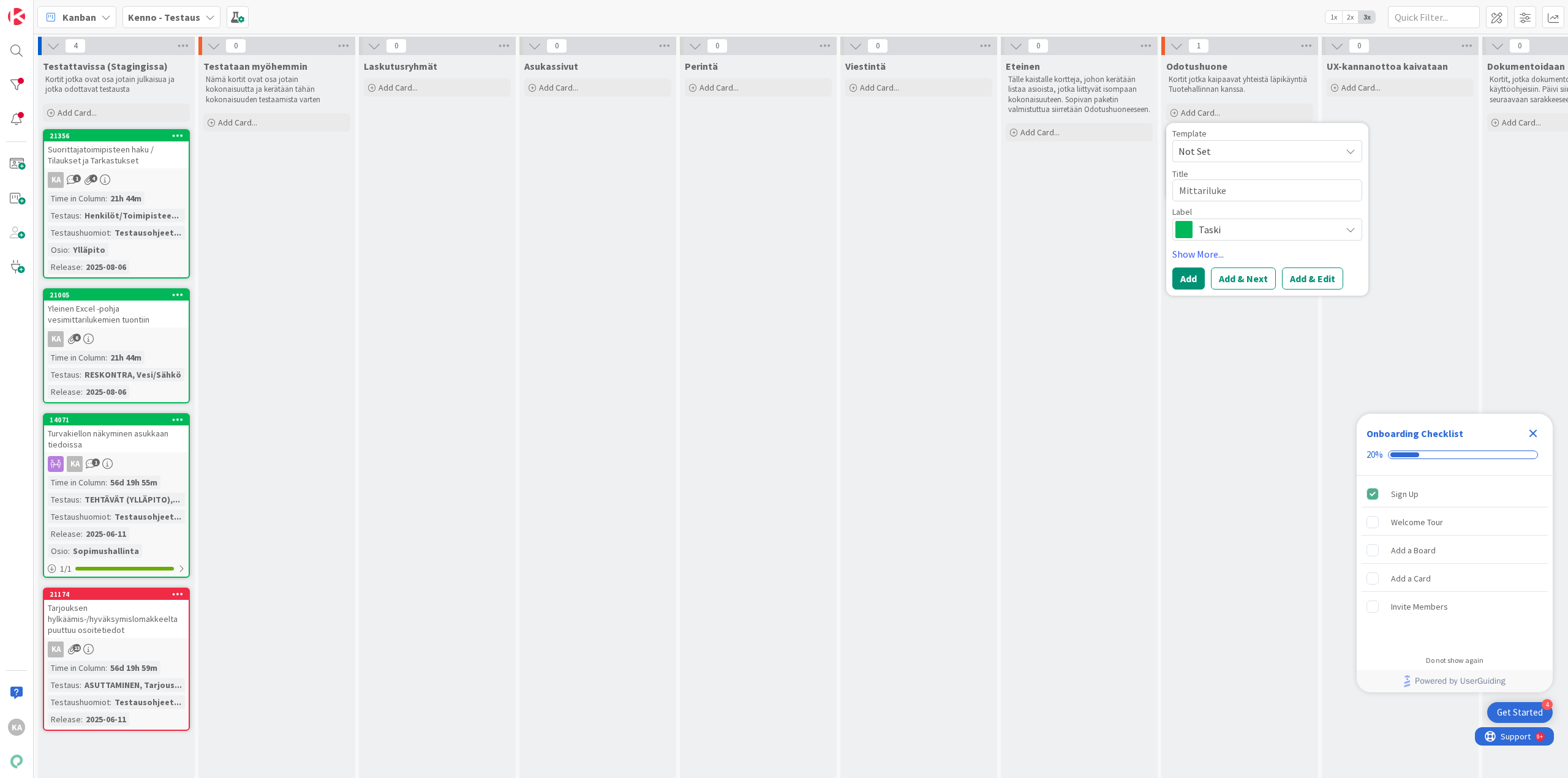 type on "x" 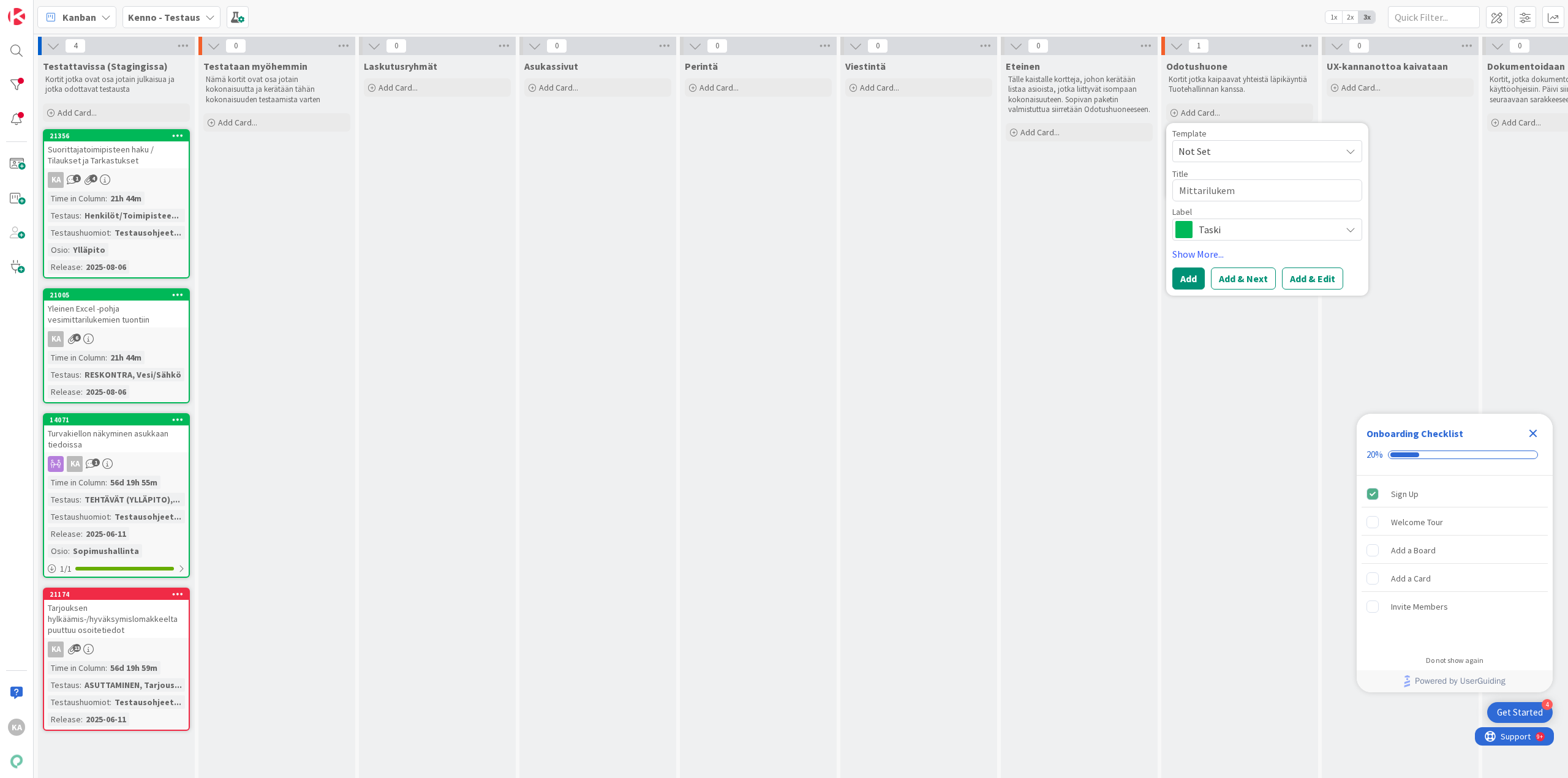 type on "x" 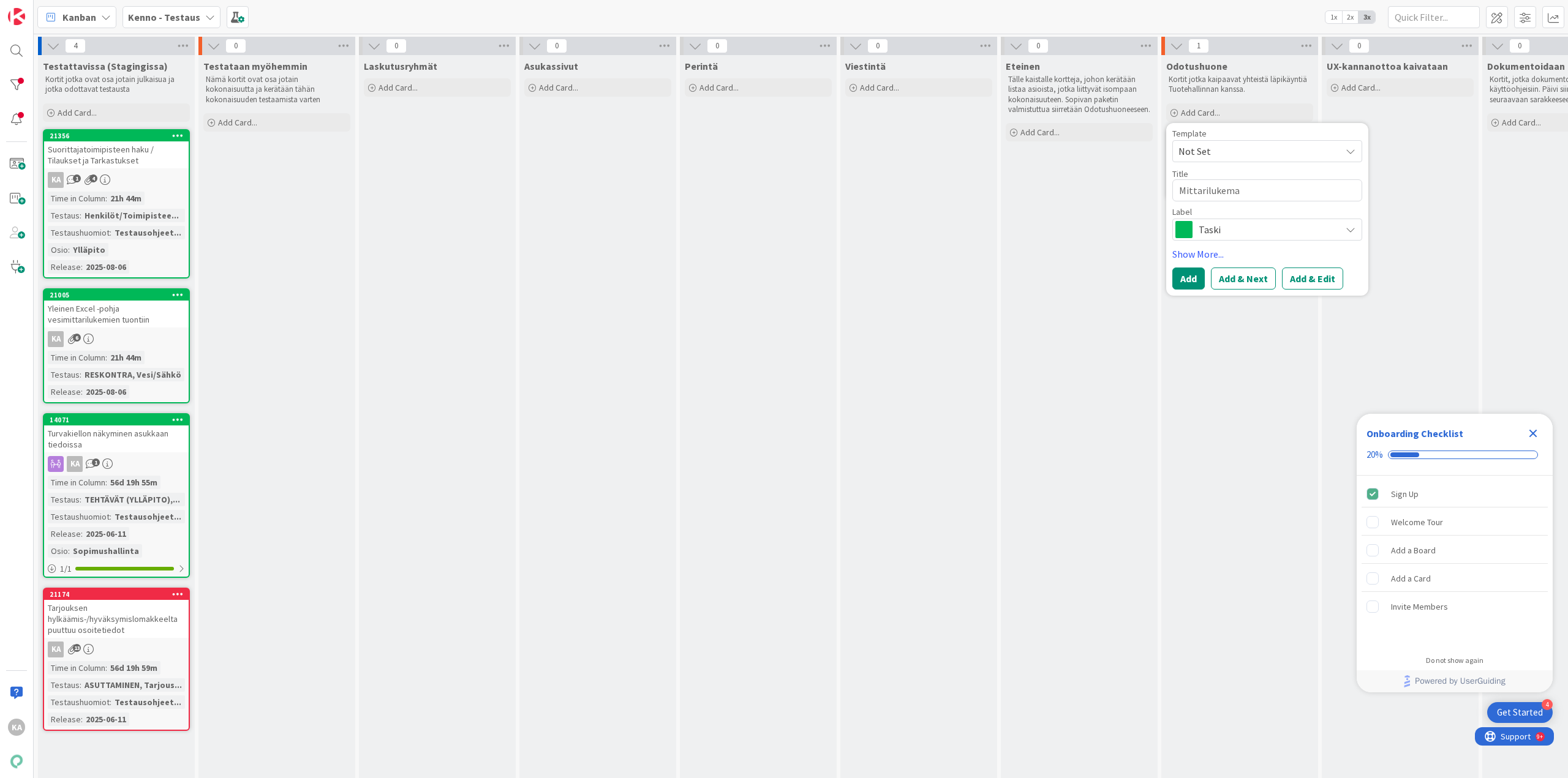 type on "x" 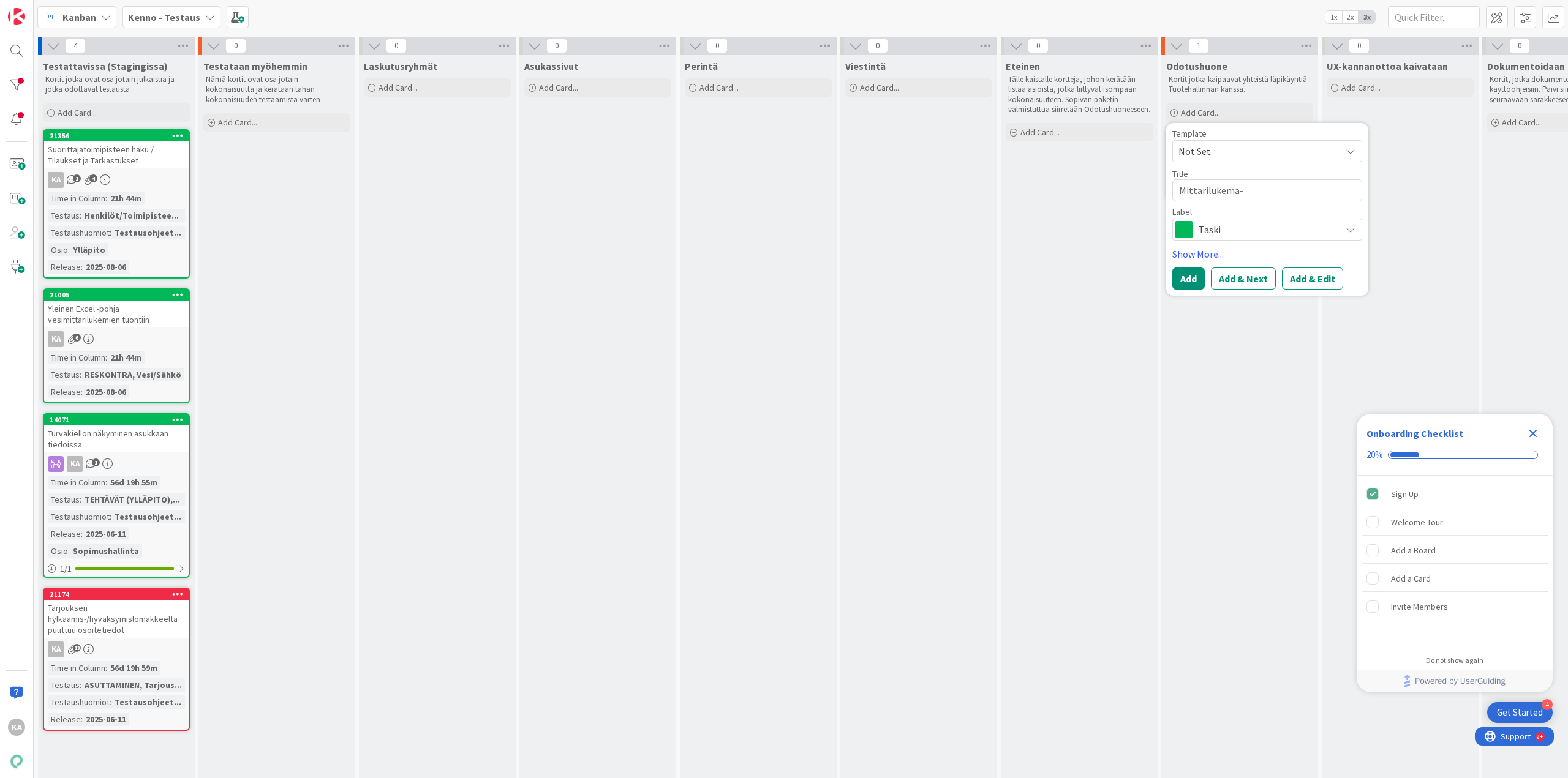 type on "x" 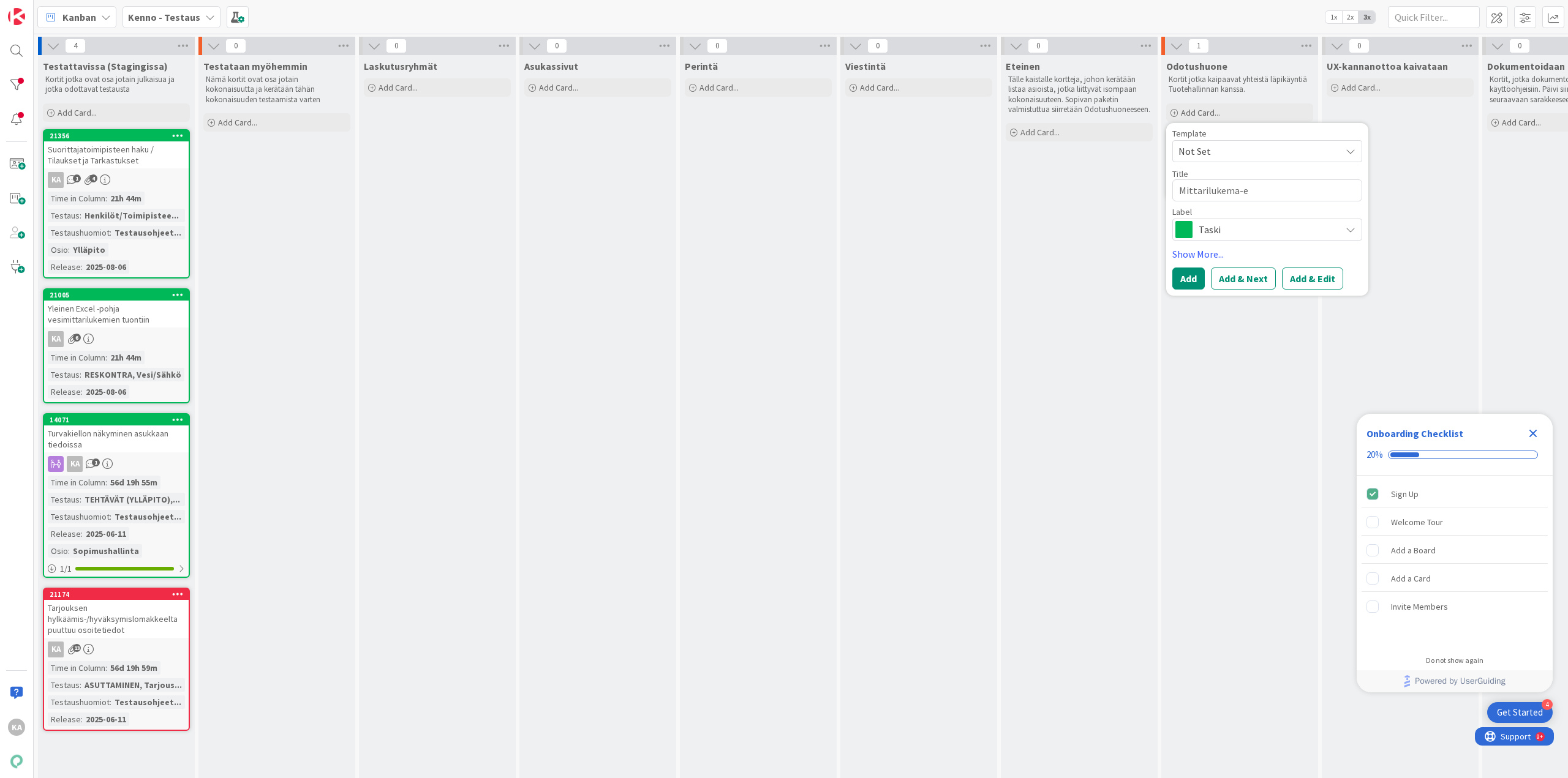 scroll, scrollTop: 0, scrollLeft: 0, axis: both 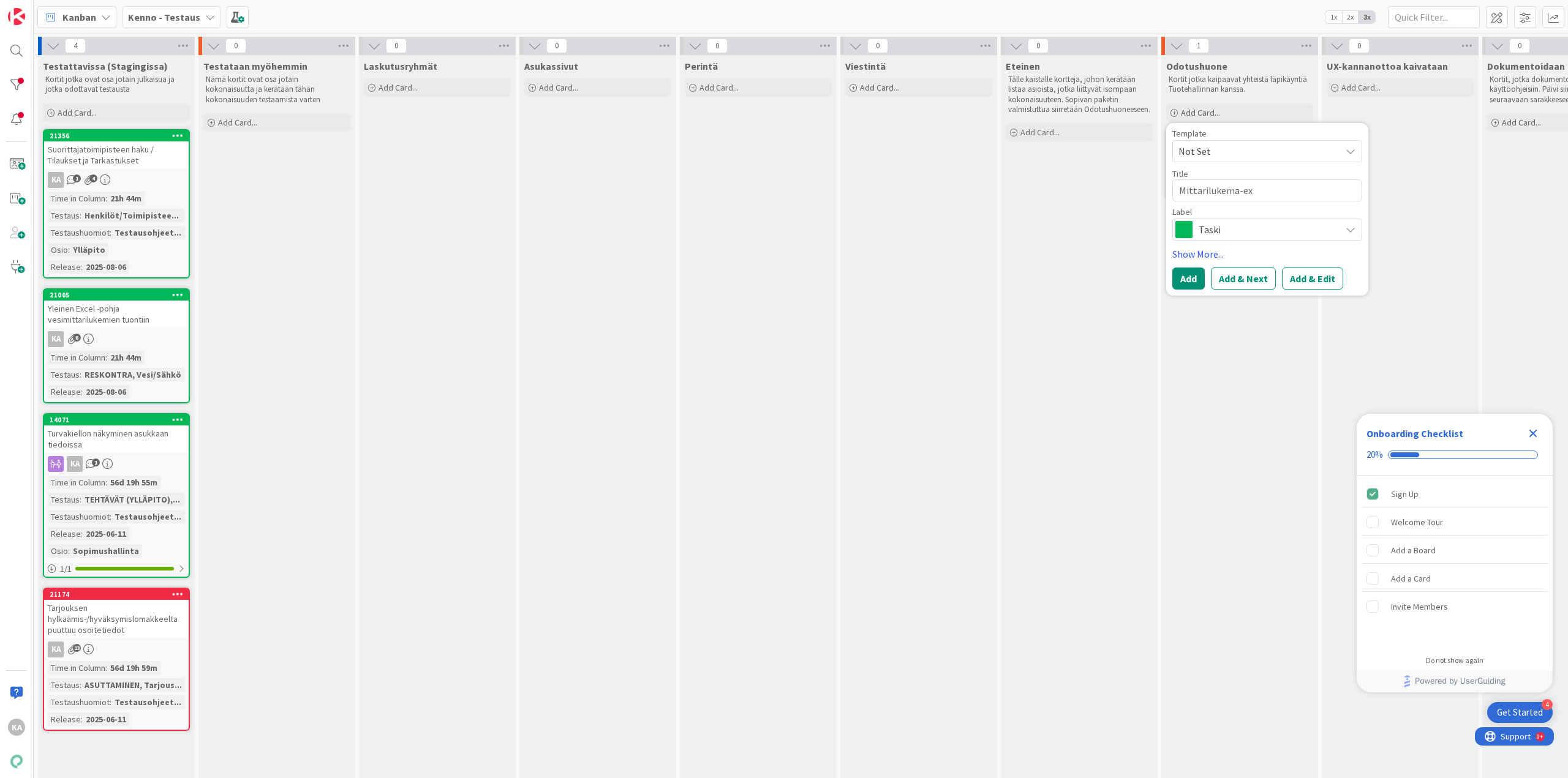type on "x" 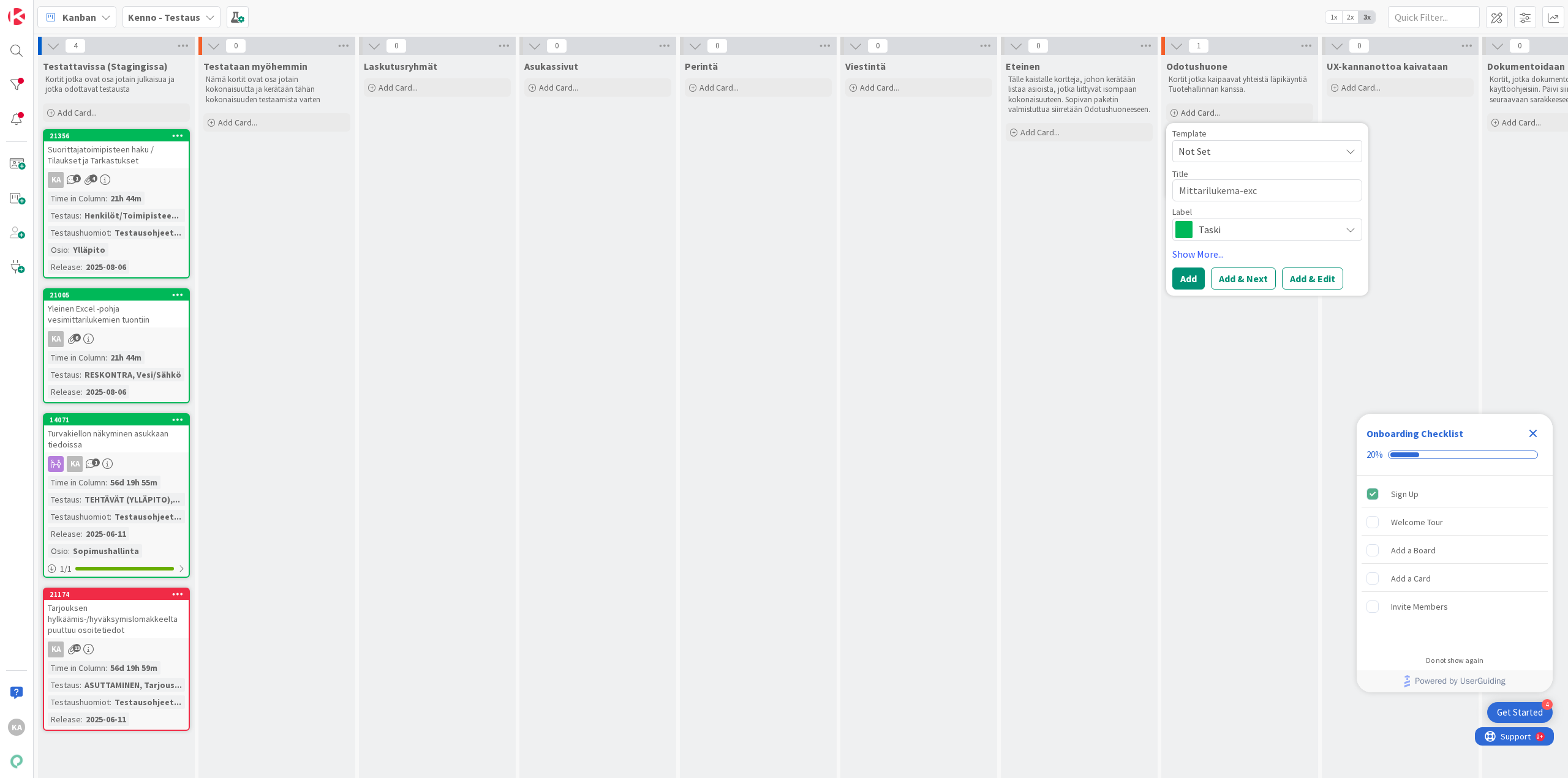 type on "x" 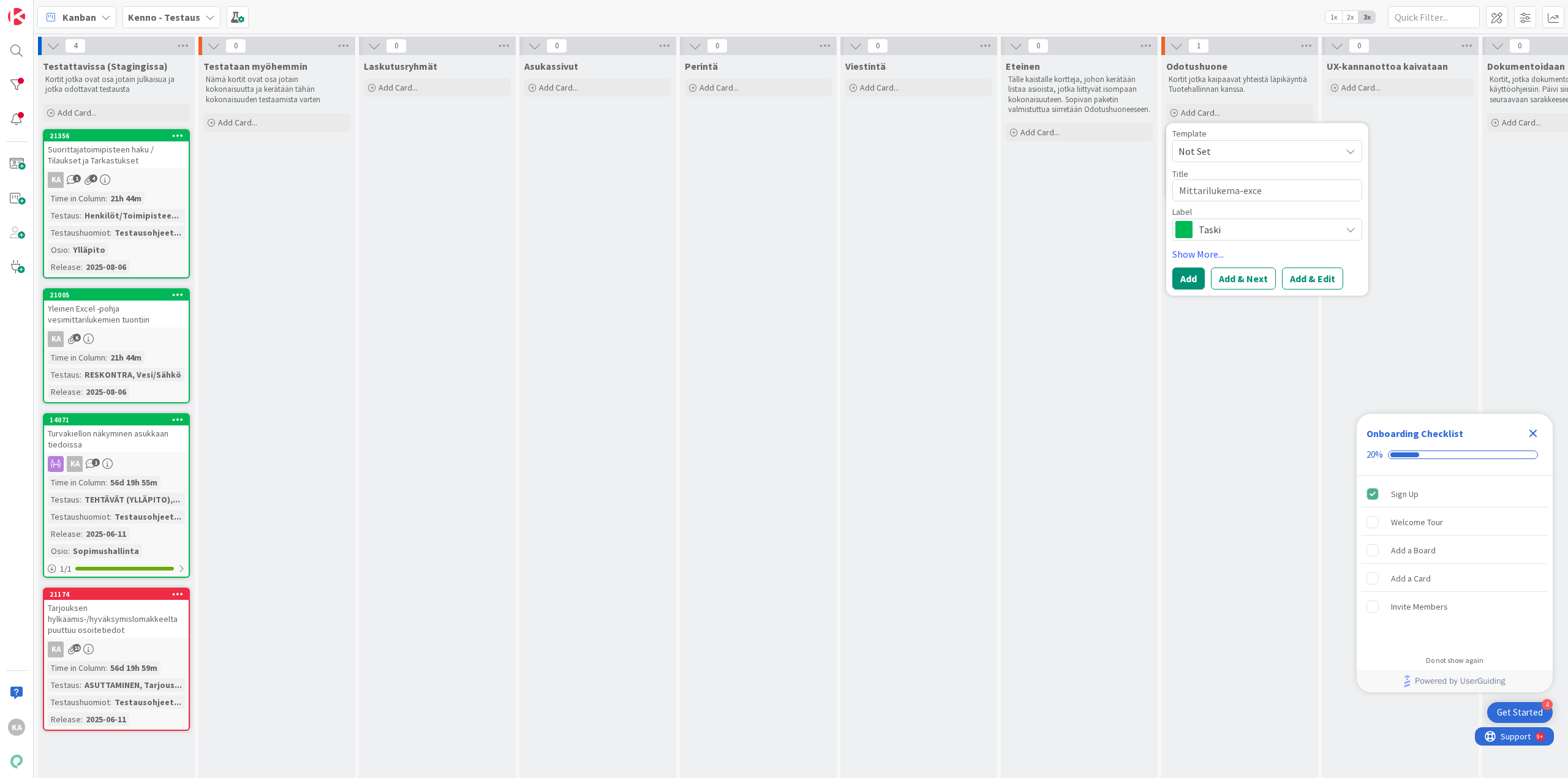 type on "x" 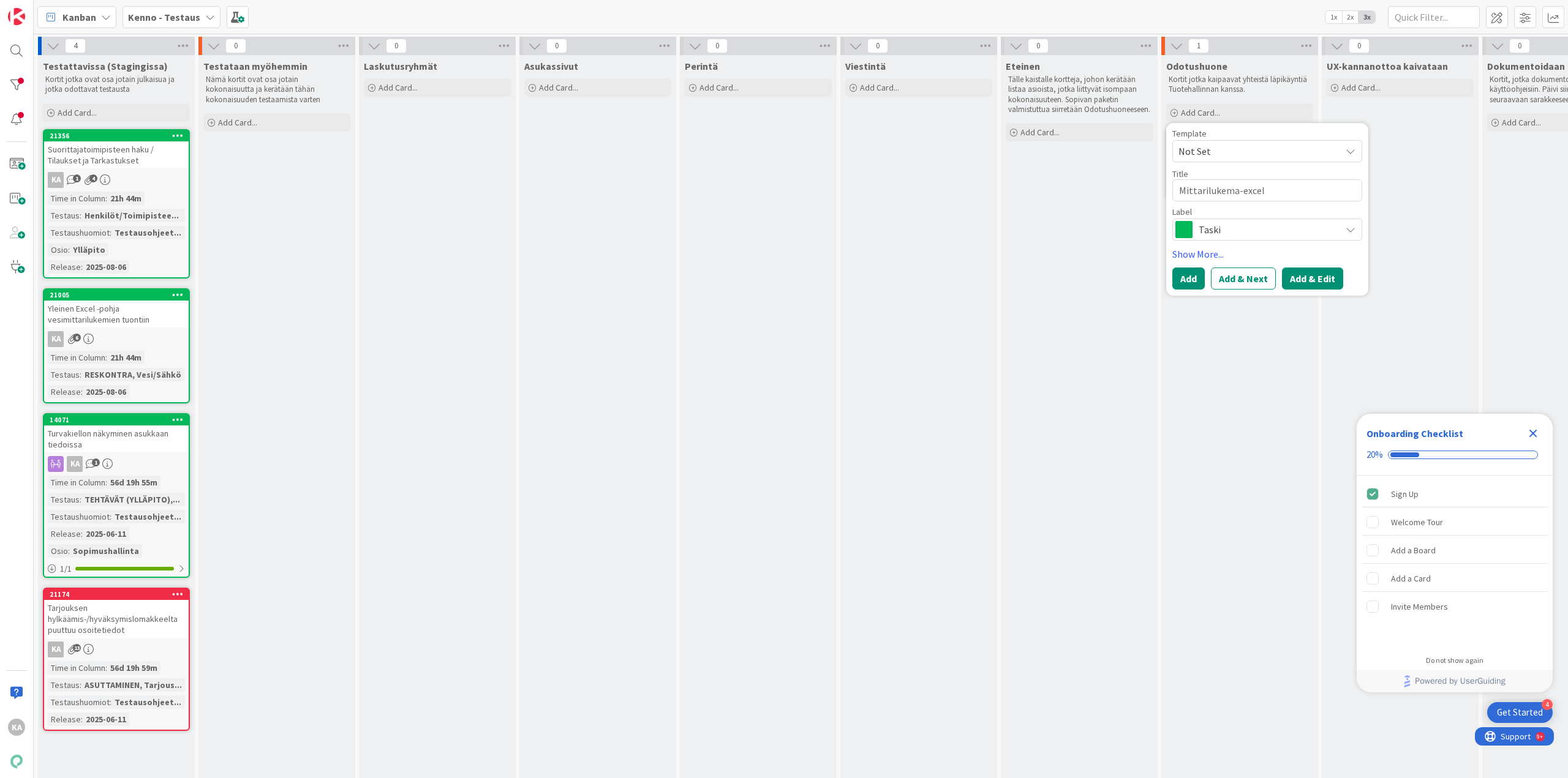 type on "Mittarilukema-excel" 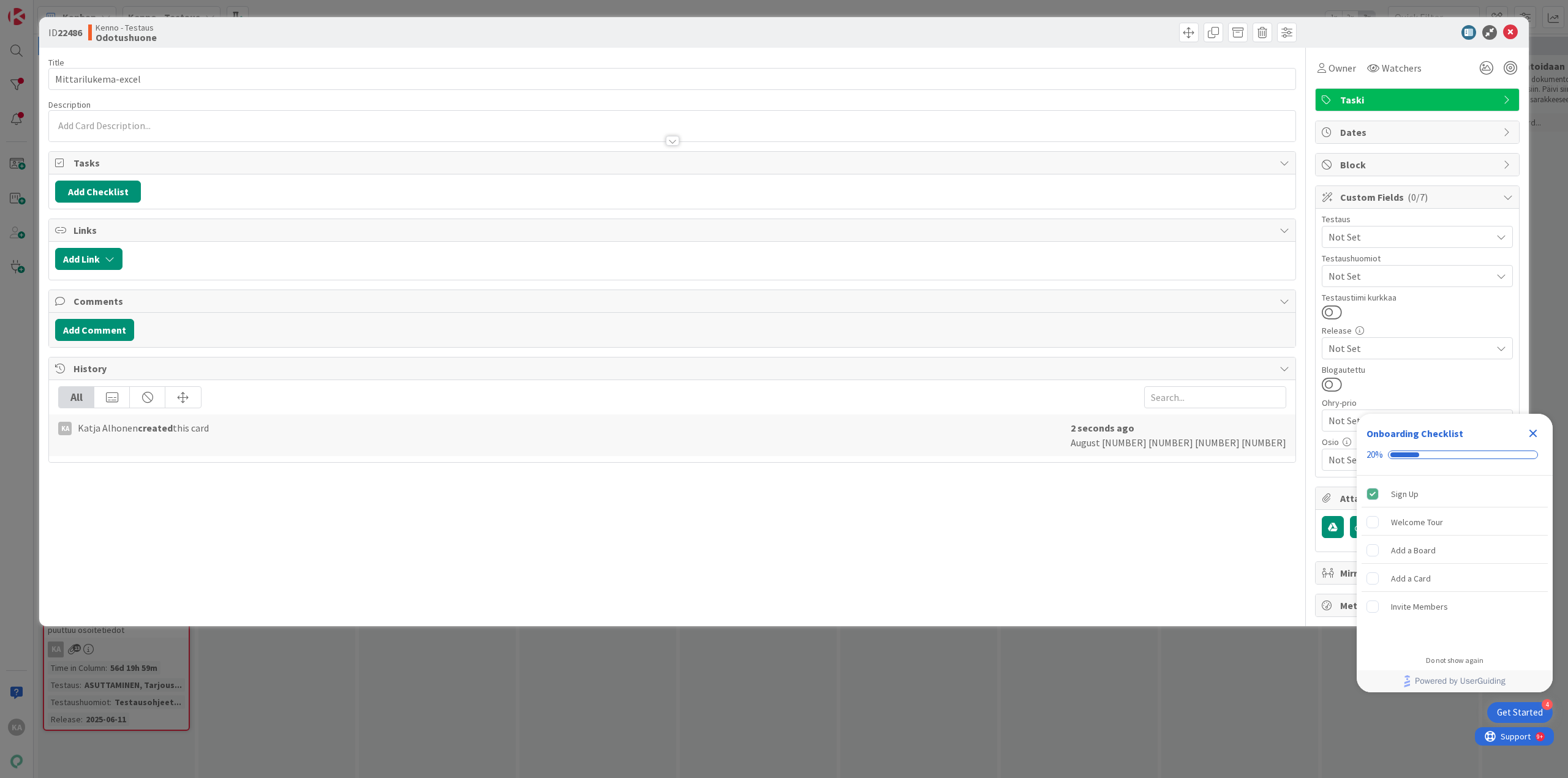 scroll, scrollTop: 0, scrollLeft: 0, axis: both 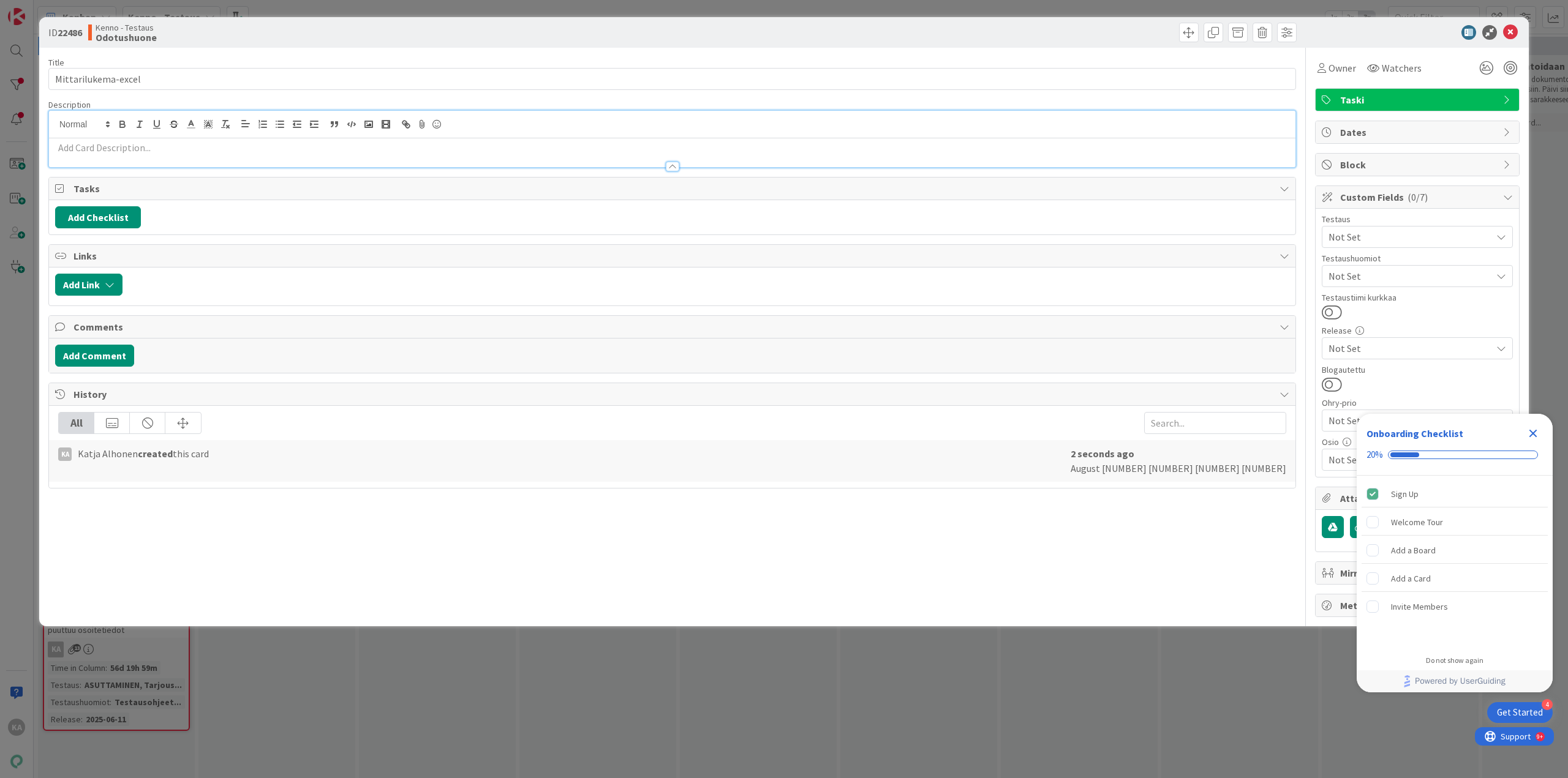 click at bounding box center [672, 148] 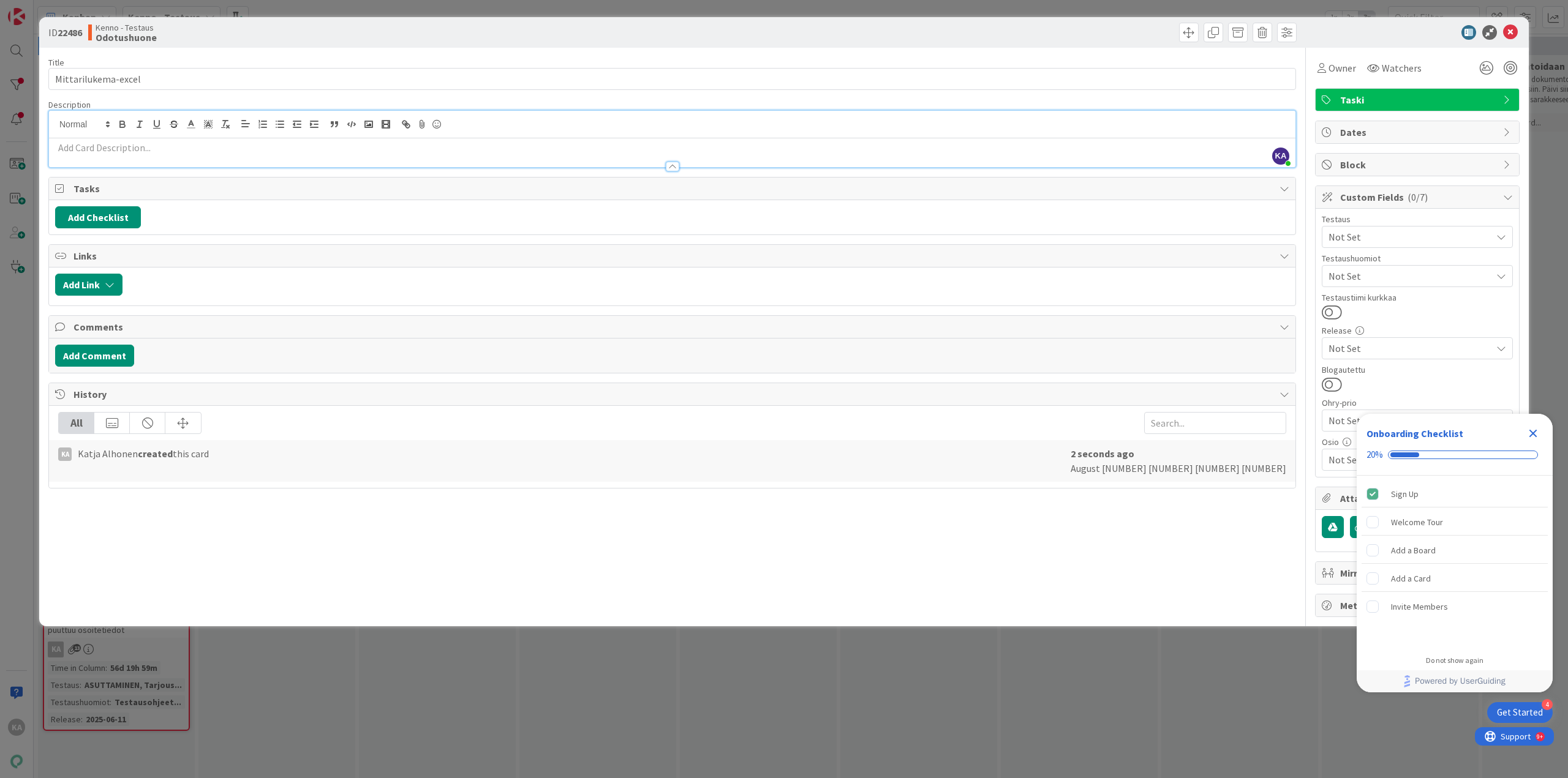 type 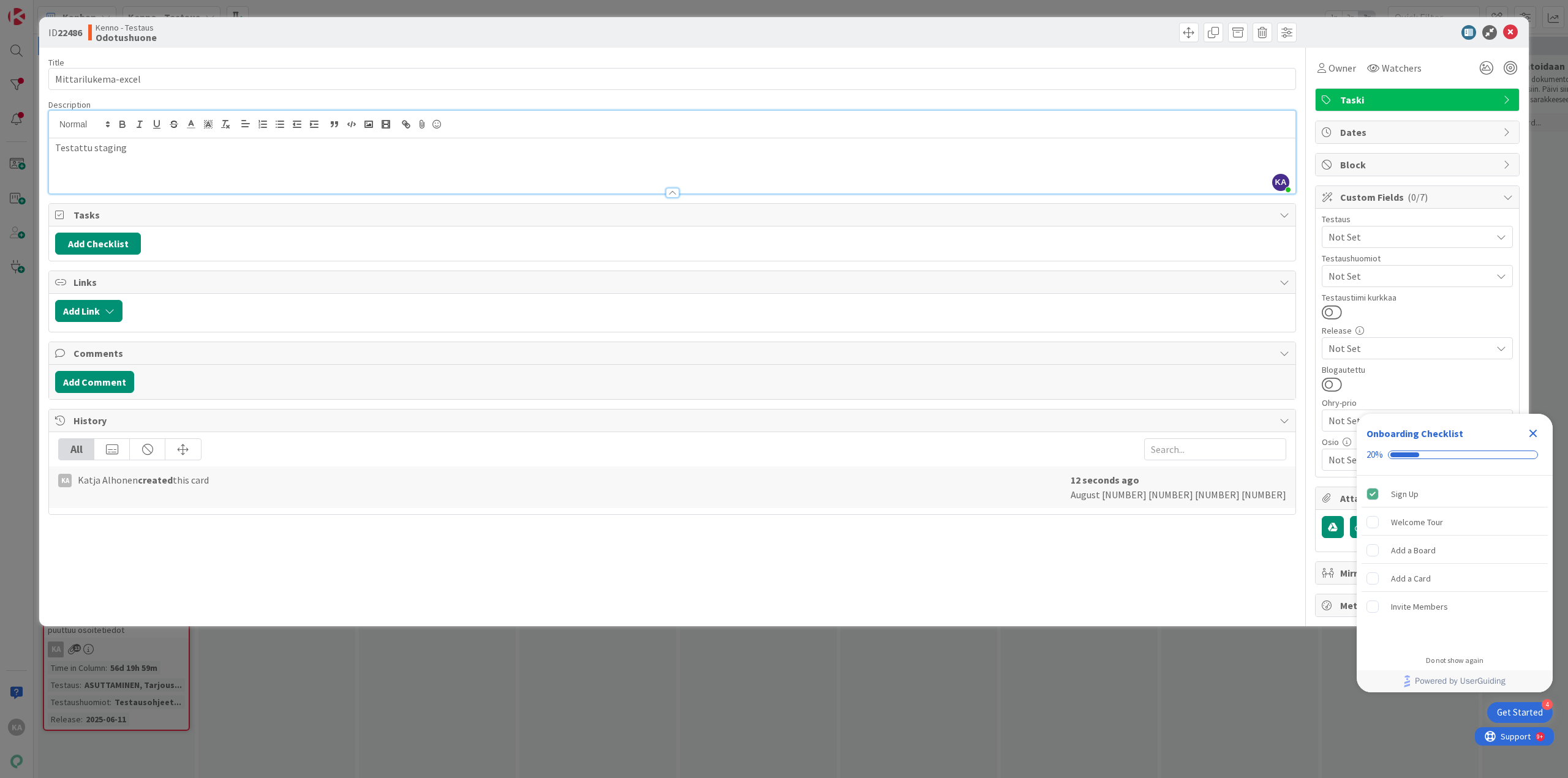 click at bounding box center [672, 124] 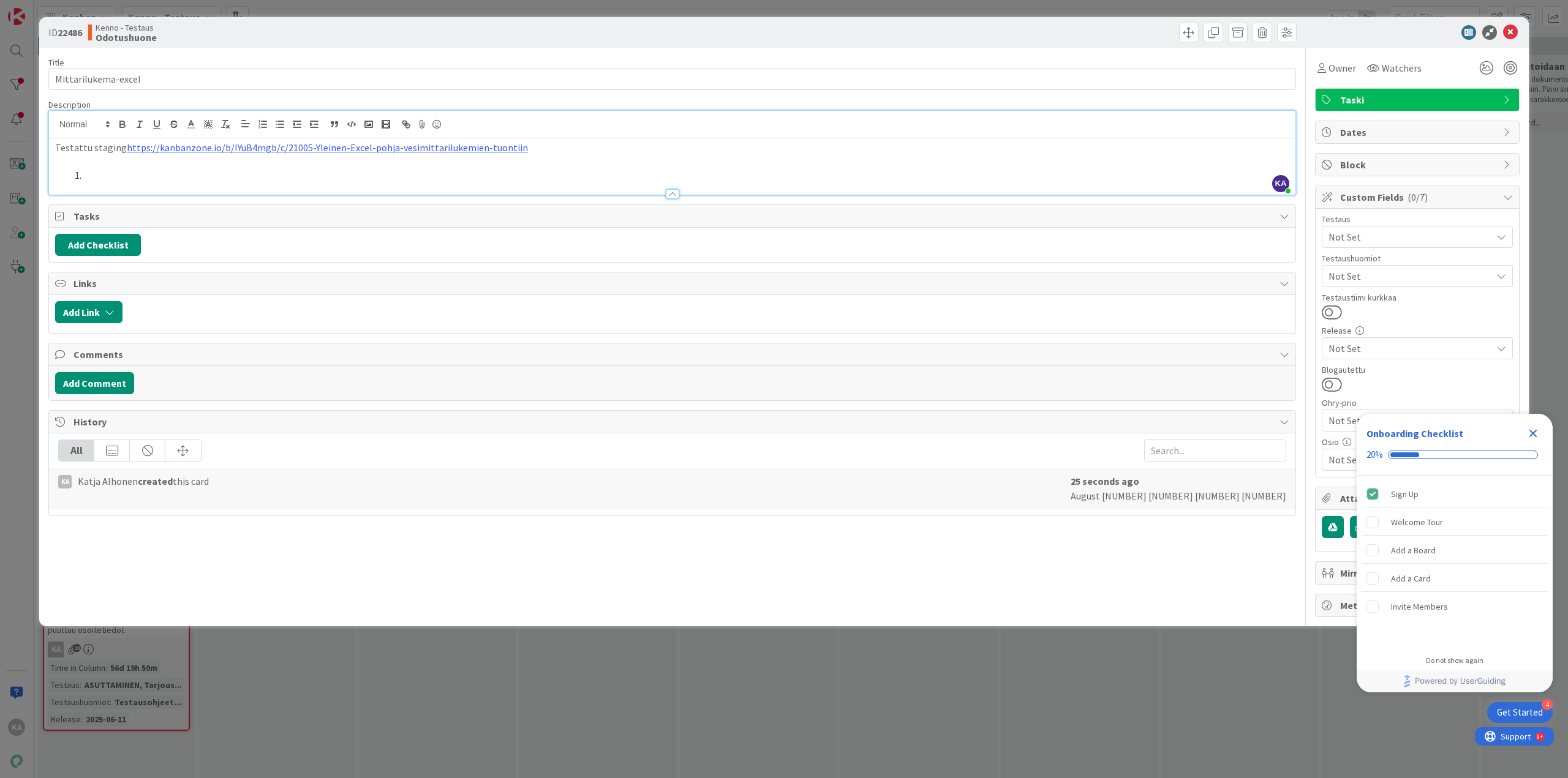 click at bounding box center [679, 175] 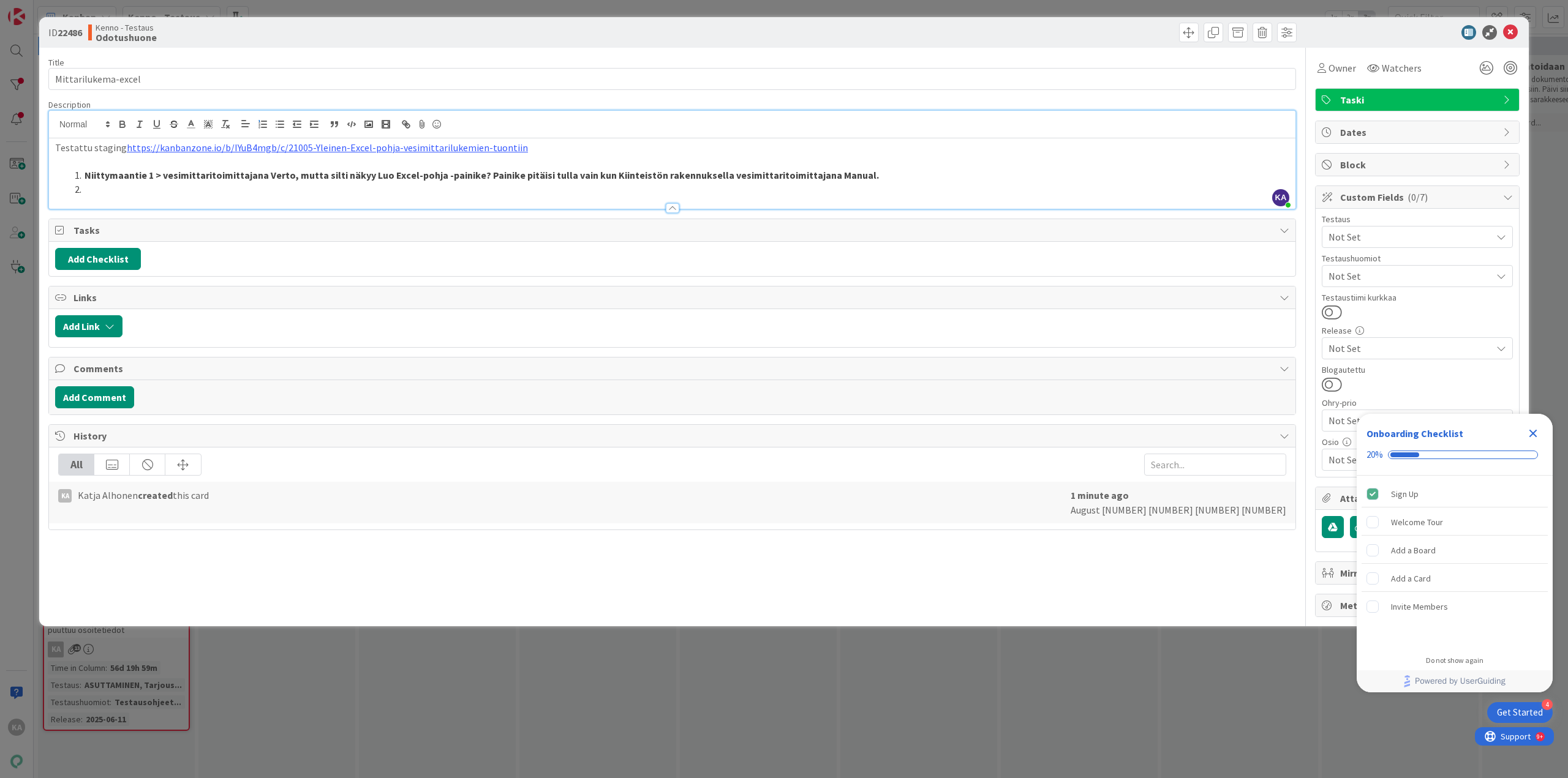 click at bounding box center (679, 189) 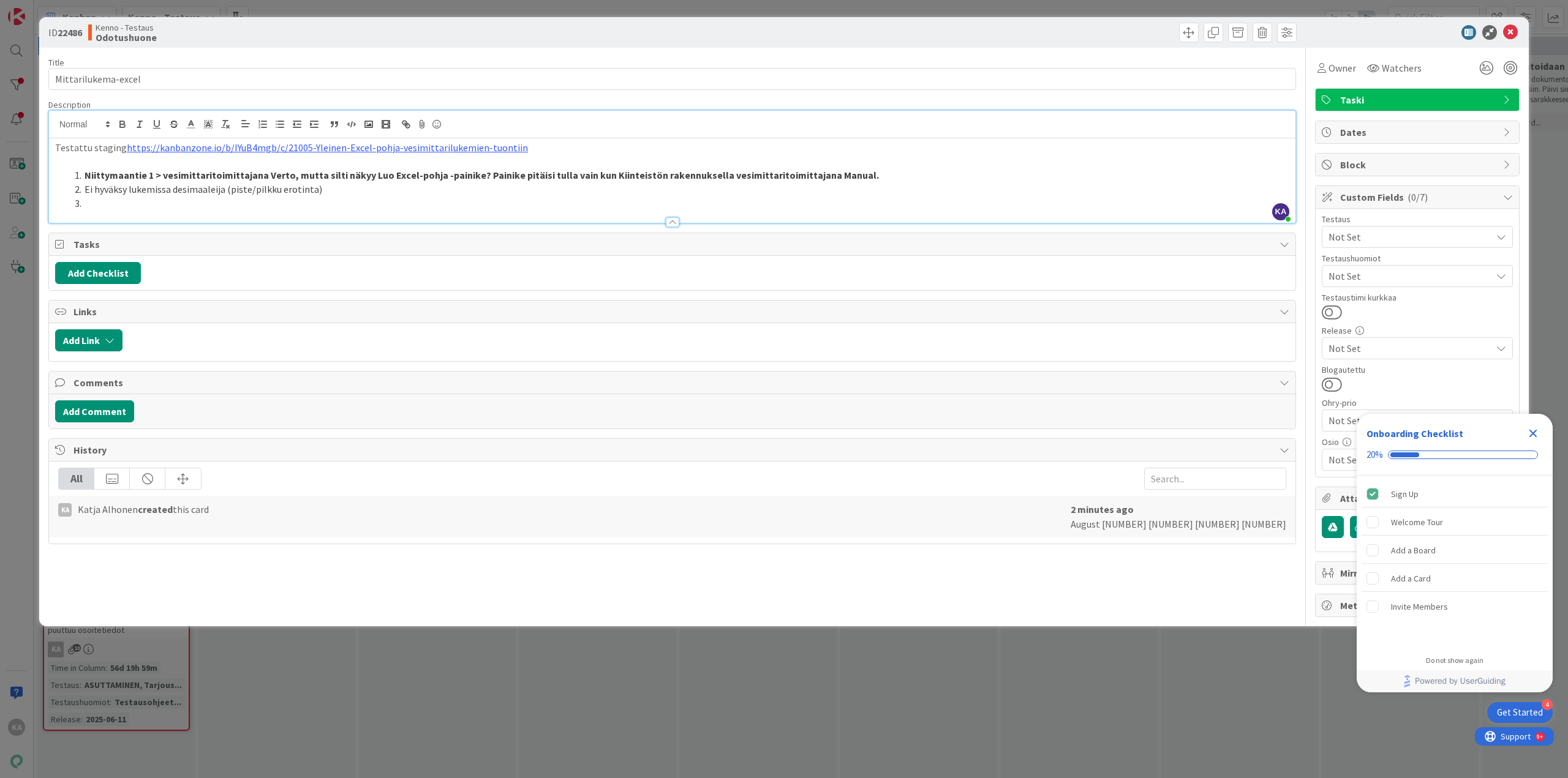 click at bounding box center (679, 203) 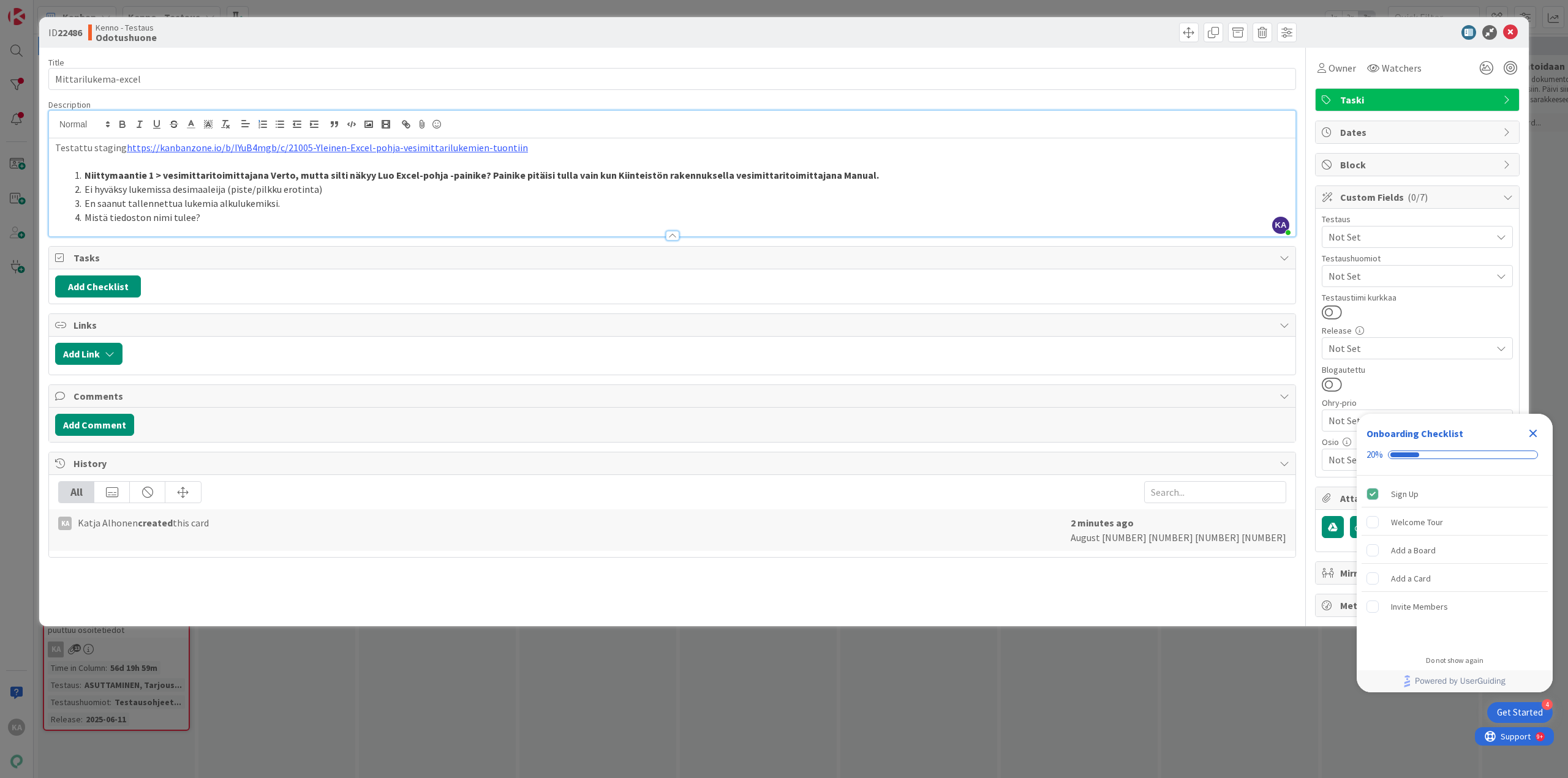click on "Mistä tiedoston nimi tulee?" at bounding box center (679, 217) 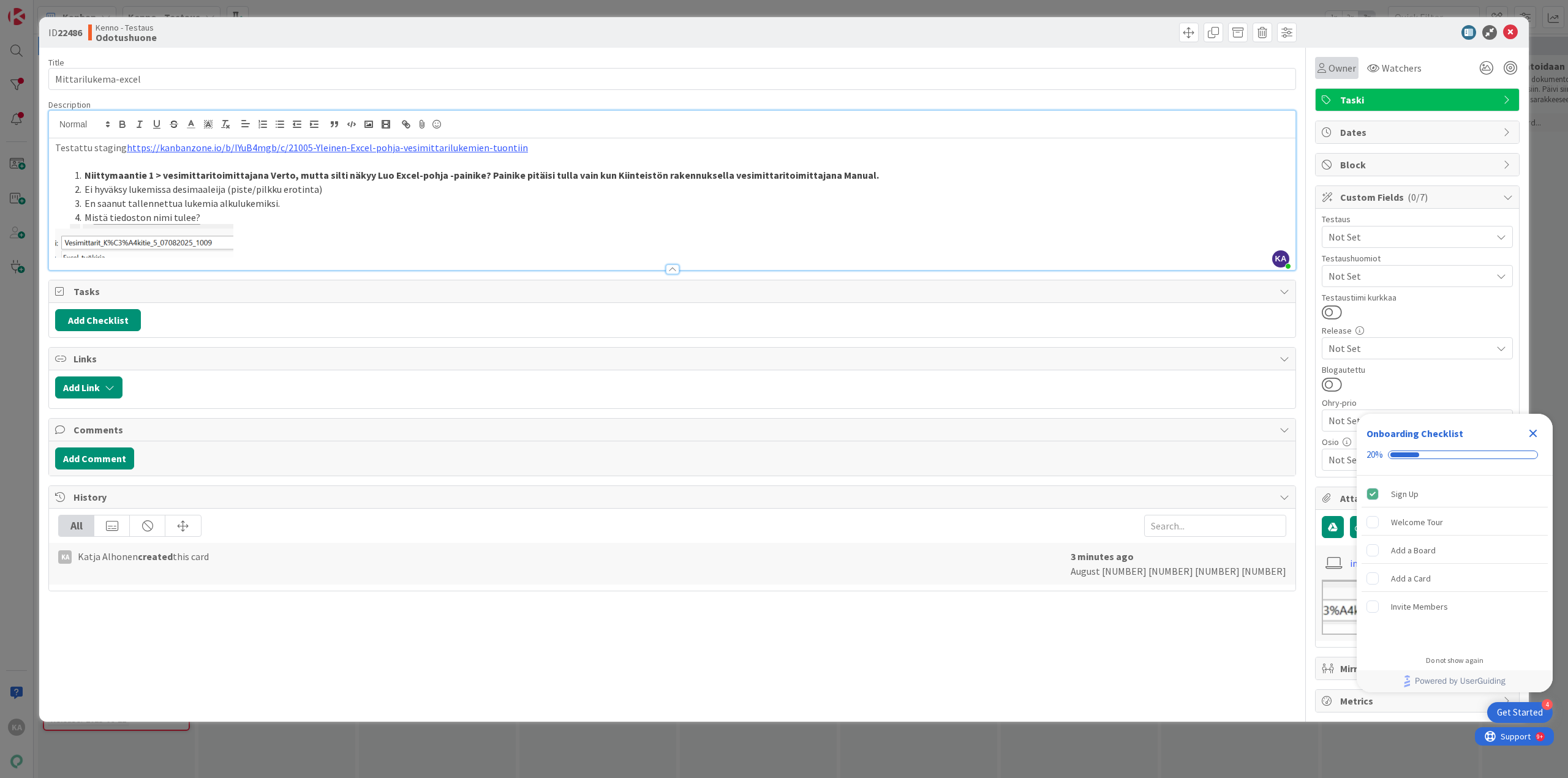 click on "Owner" at bounding box center [1342, 68] 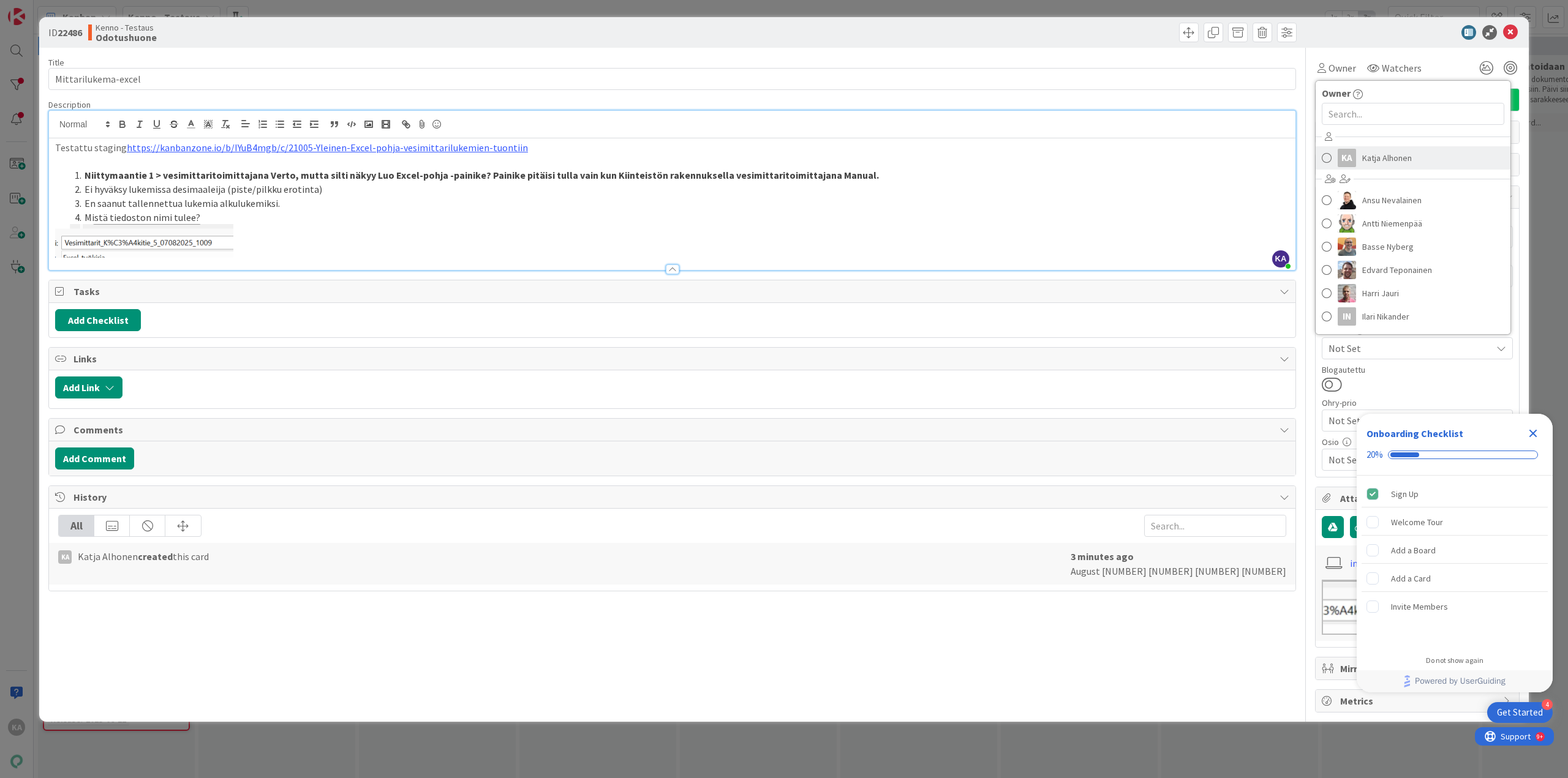 click on "Katja Alhonen" at bounding box center [1387, 158] 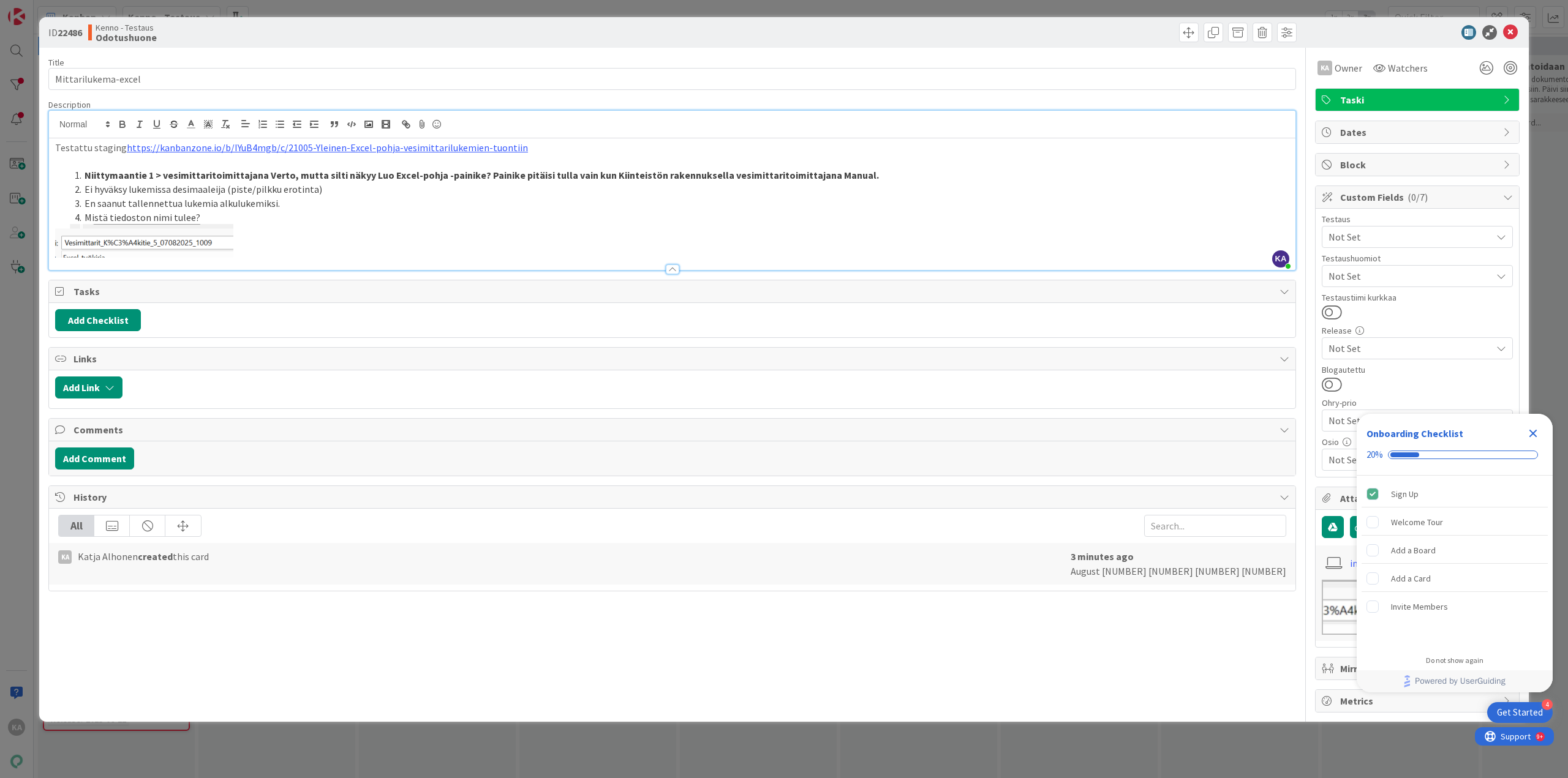click on "Mistä tiedoston nimi tulee?" at bounding box center (679, 217) 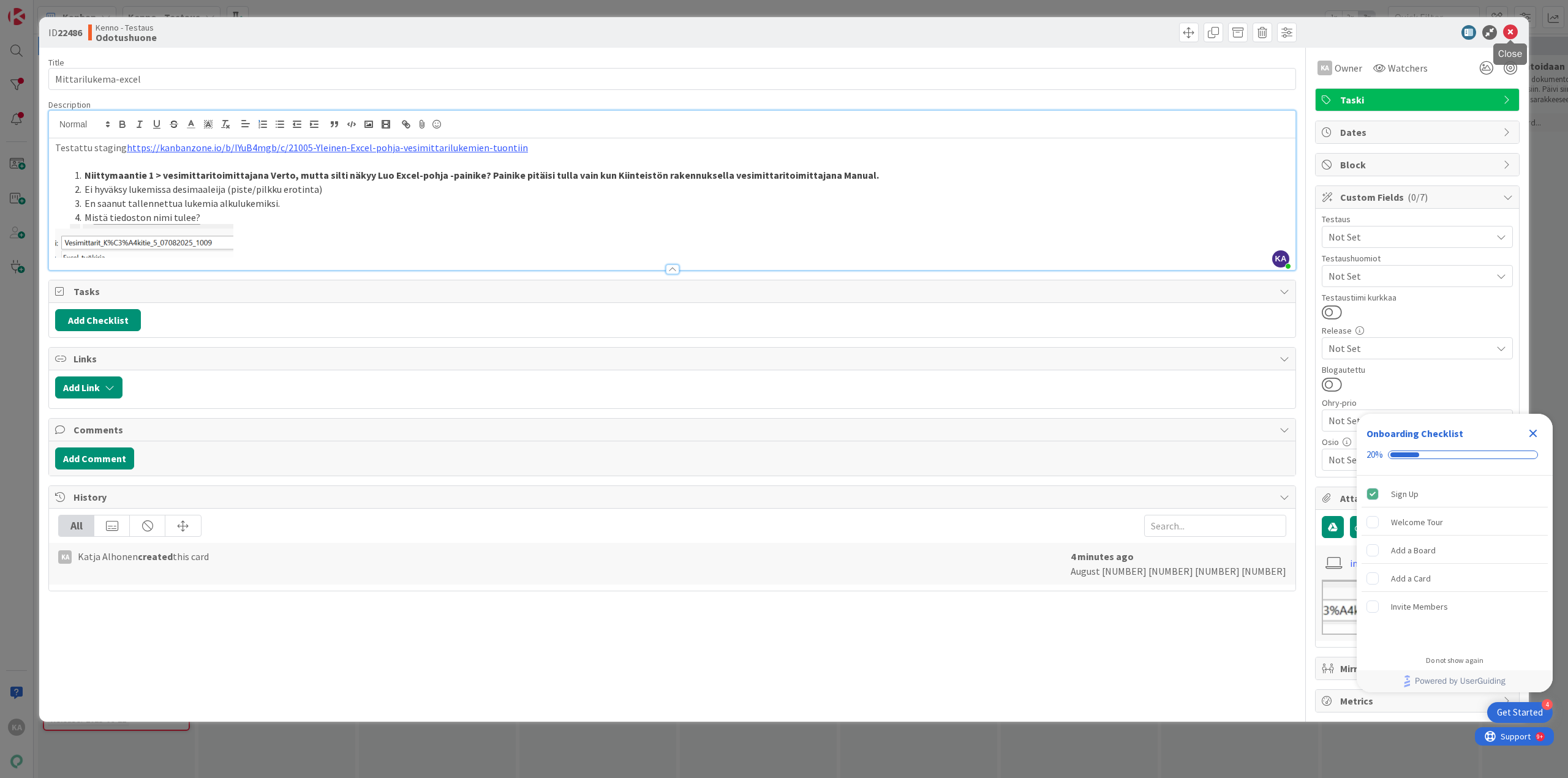 click at bounding box center [1510, 32] 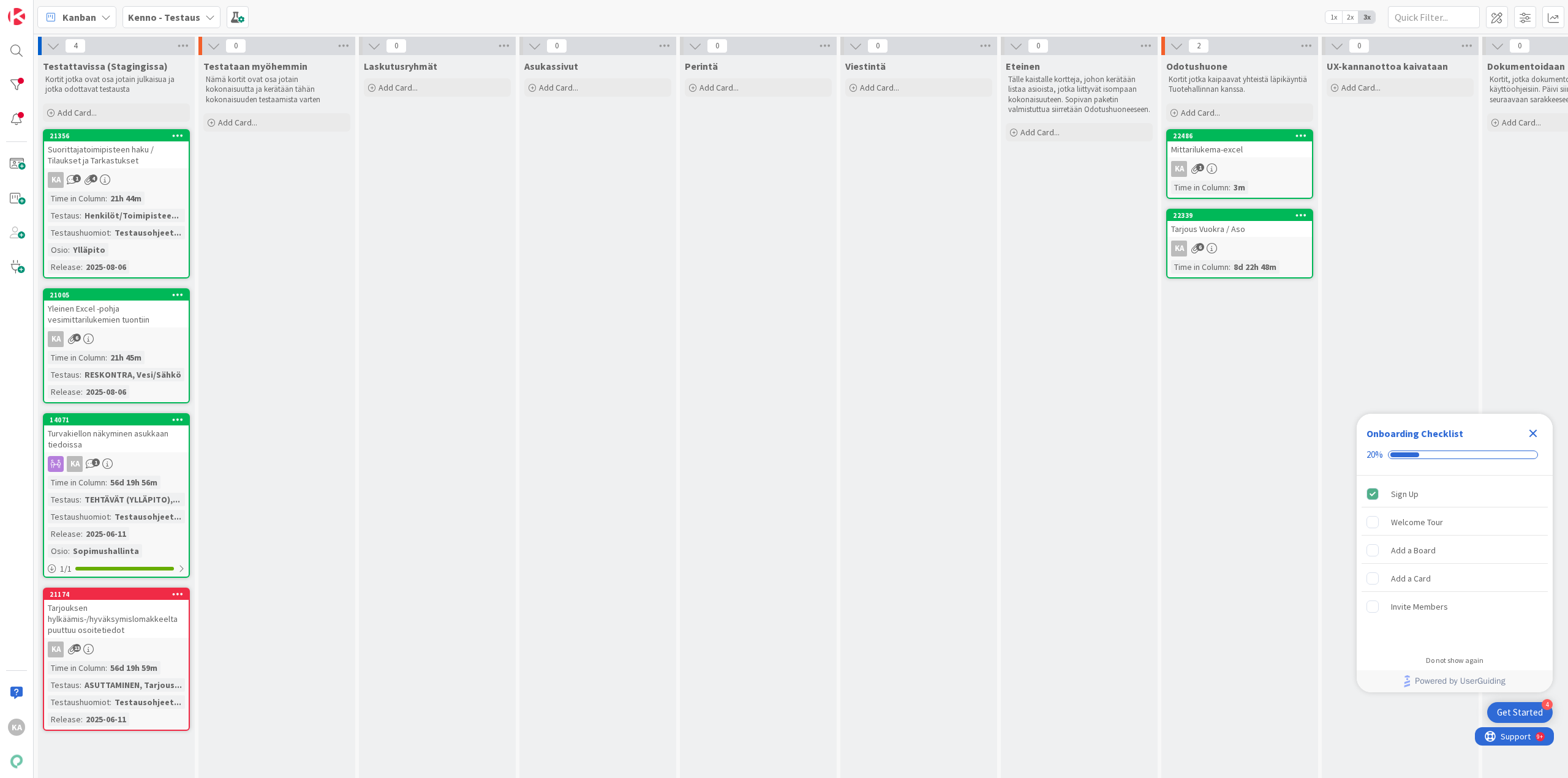 scroll, scrollTop: 0, scrollLeft: 0, axis: both 